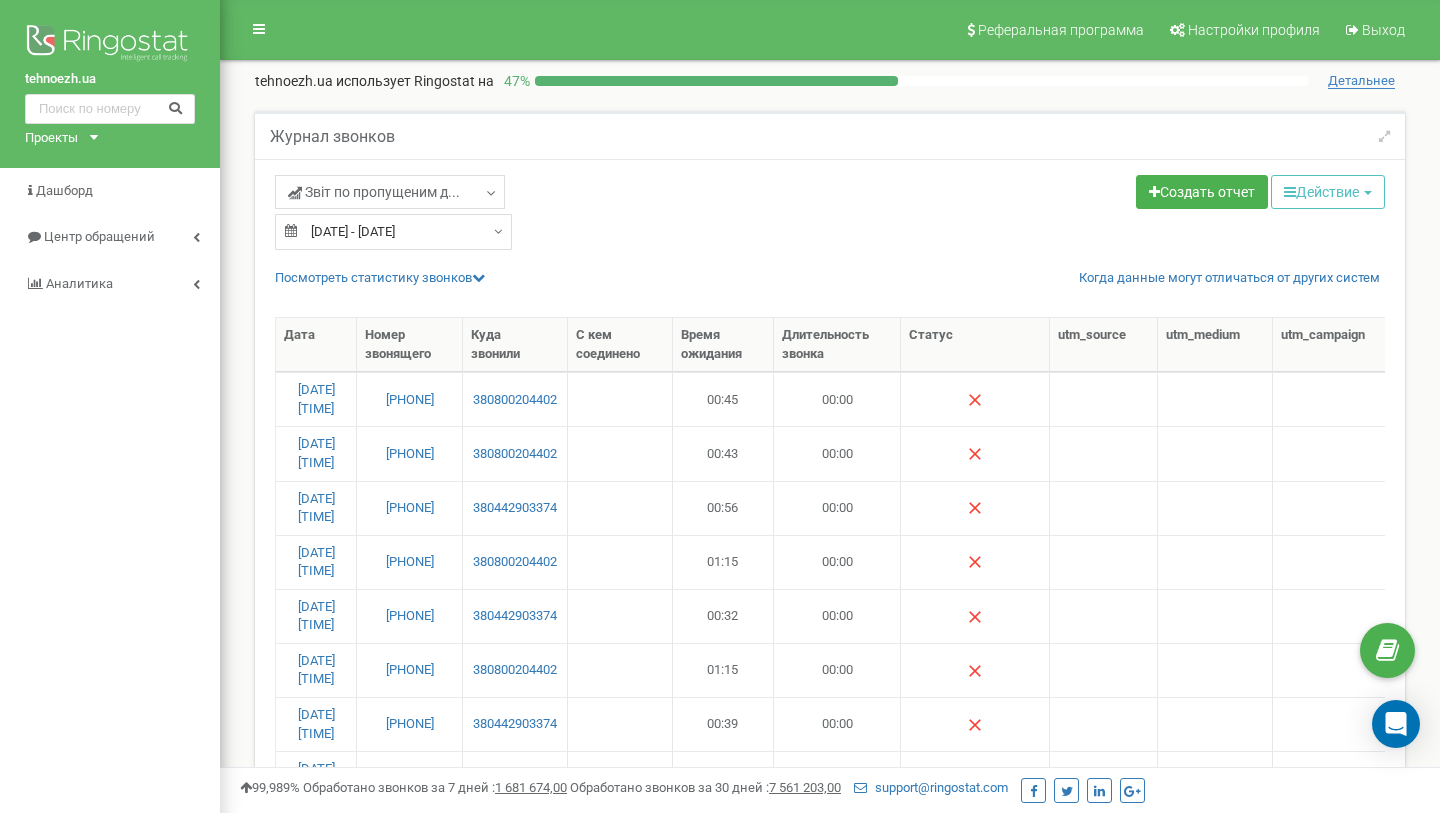 select on "100" 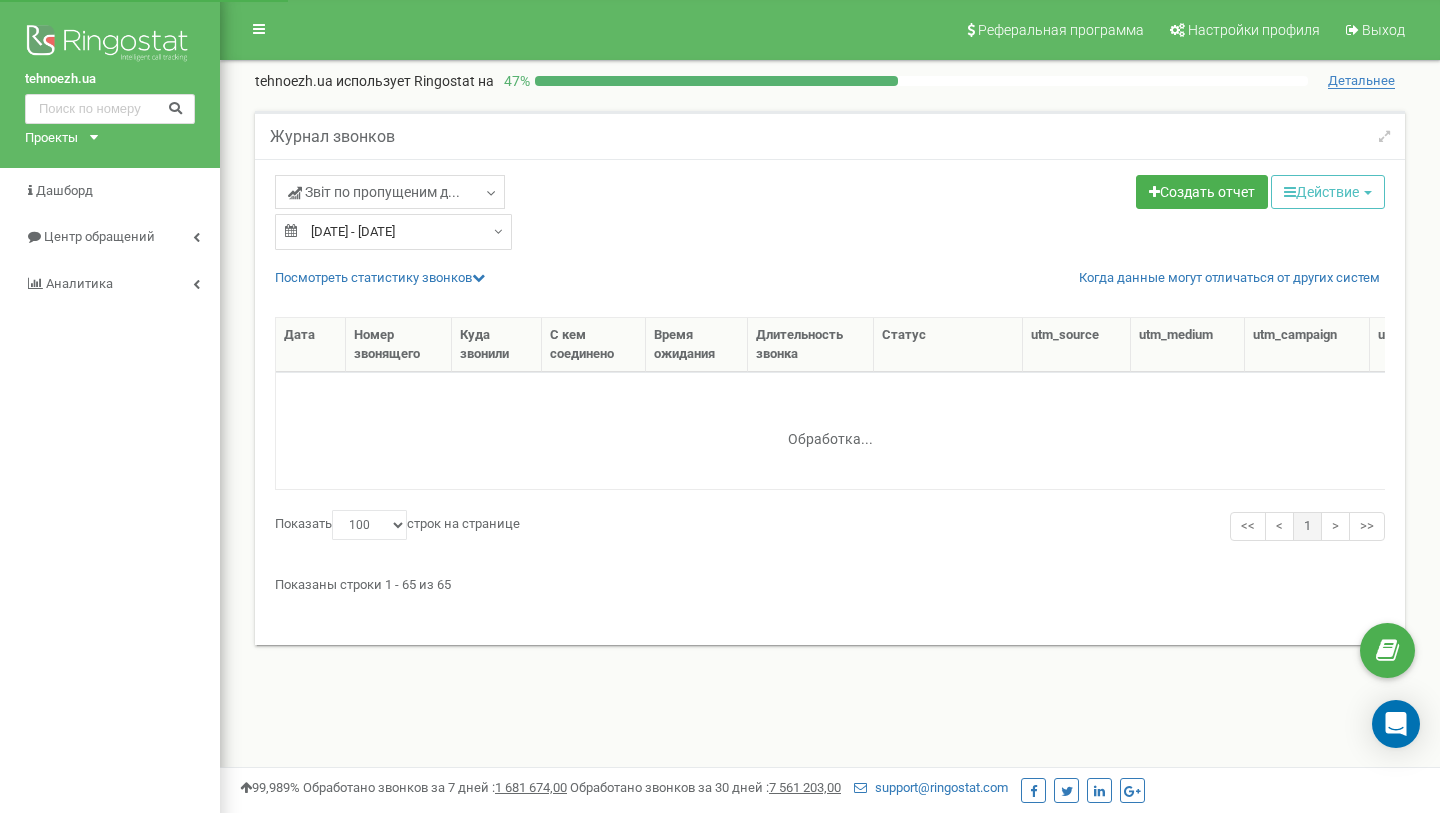 select on "100" 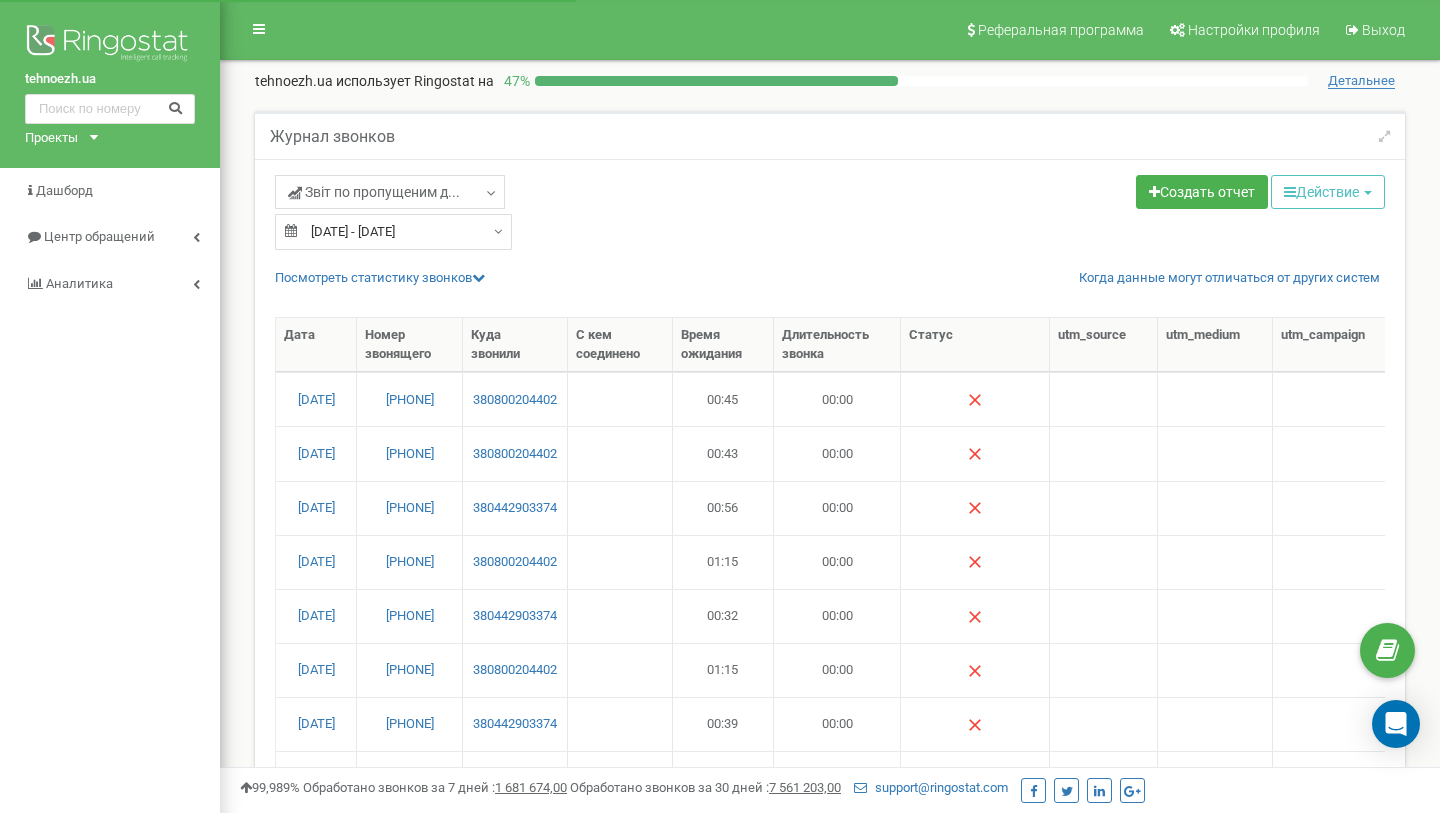 scroll, scrollTop: 0, scrollLeft: 0, axis: both 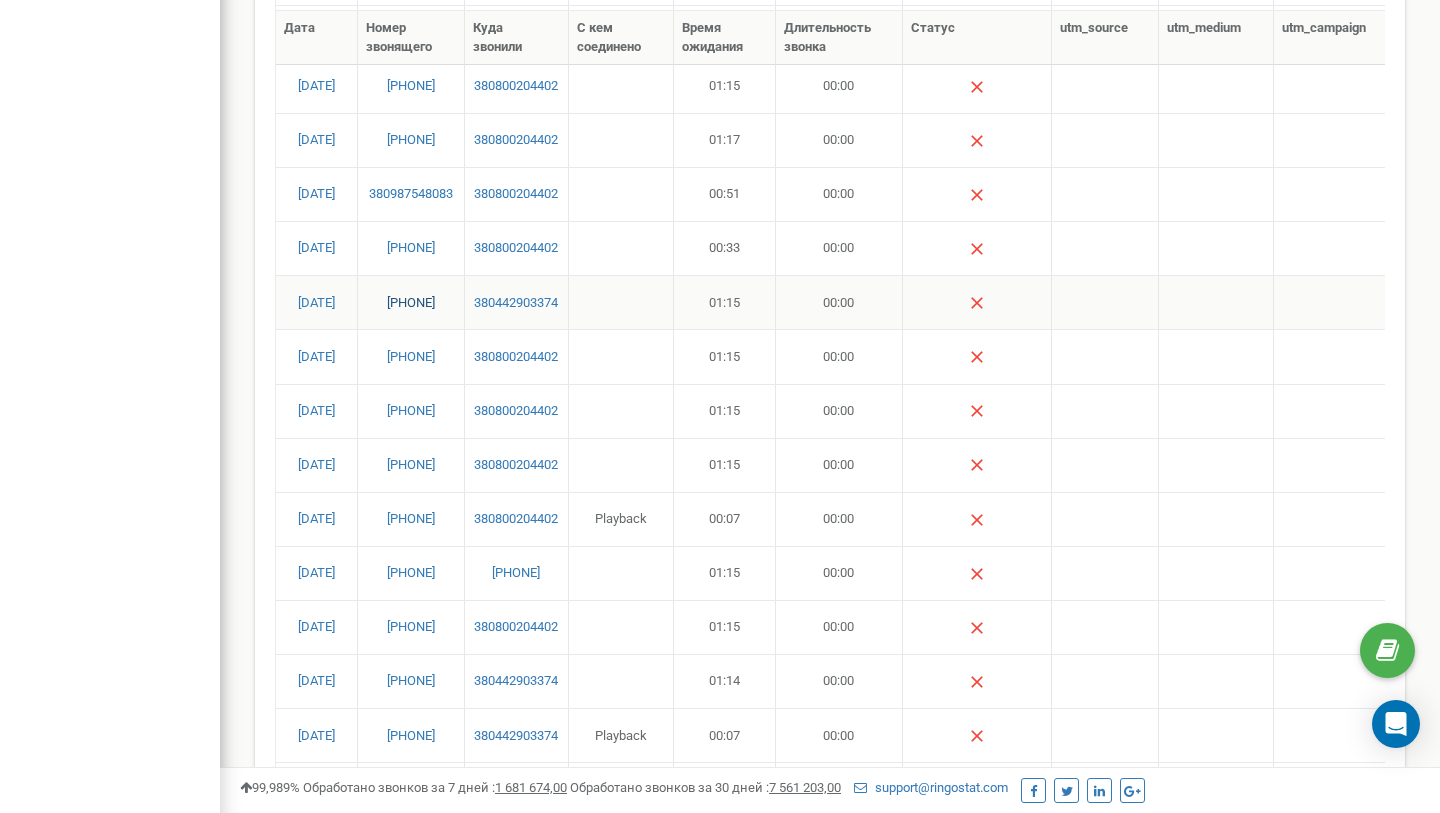 copy on "[PHONE]" 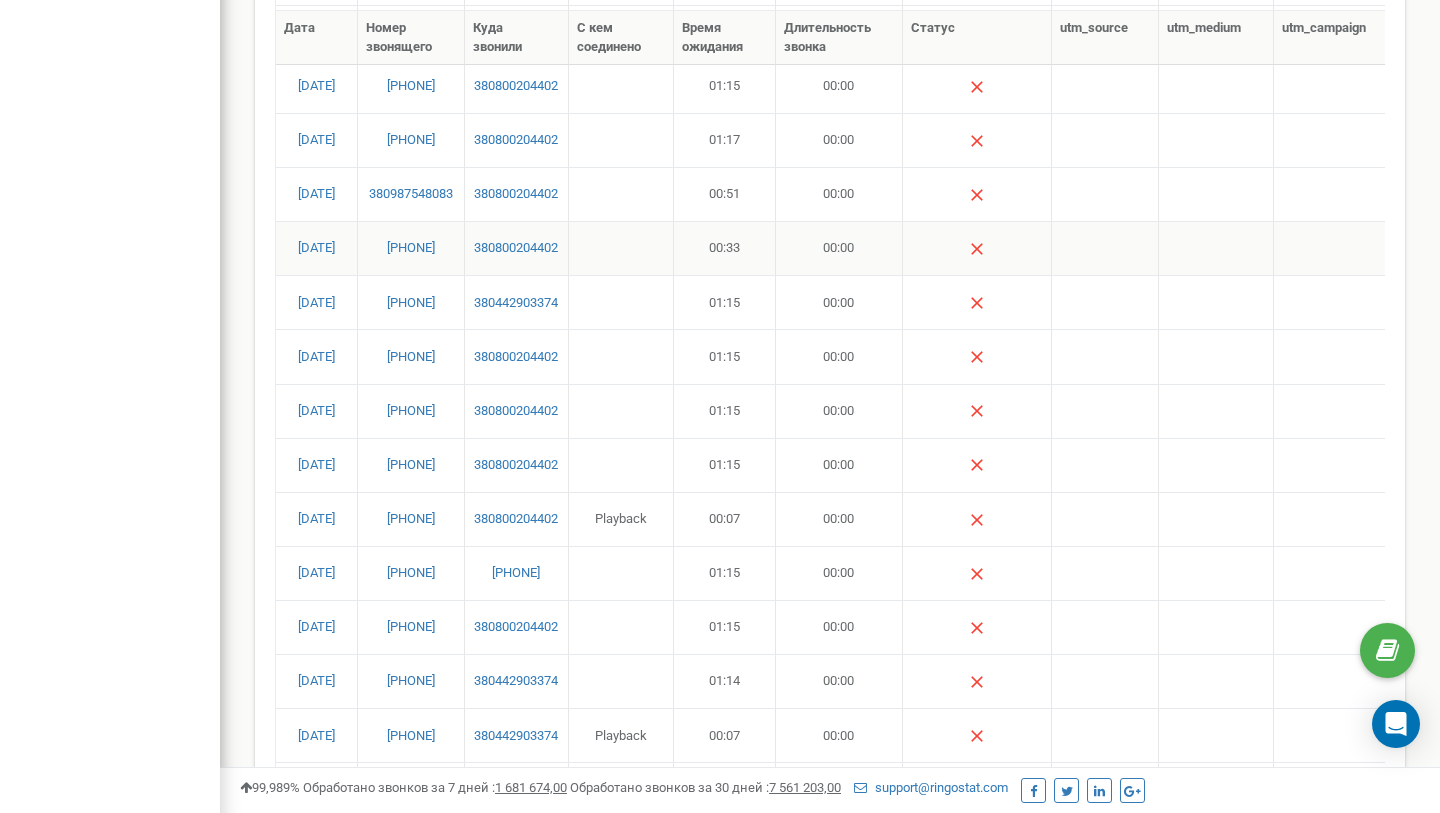 copy on "[PHONE]" 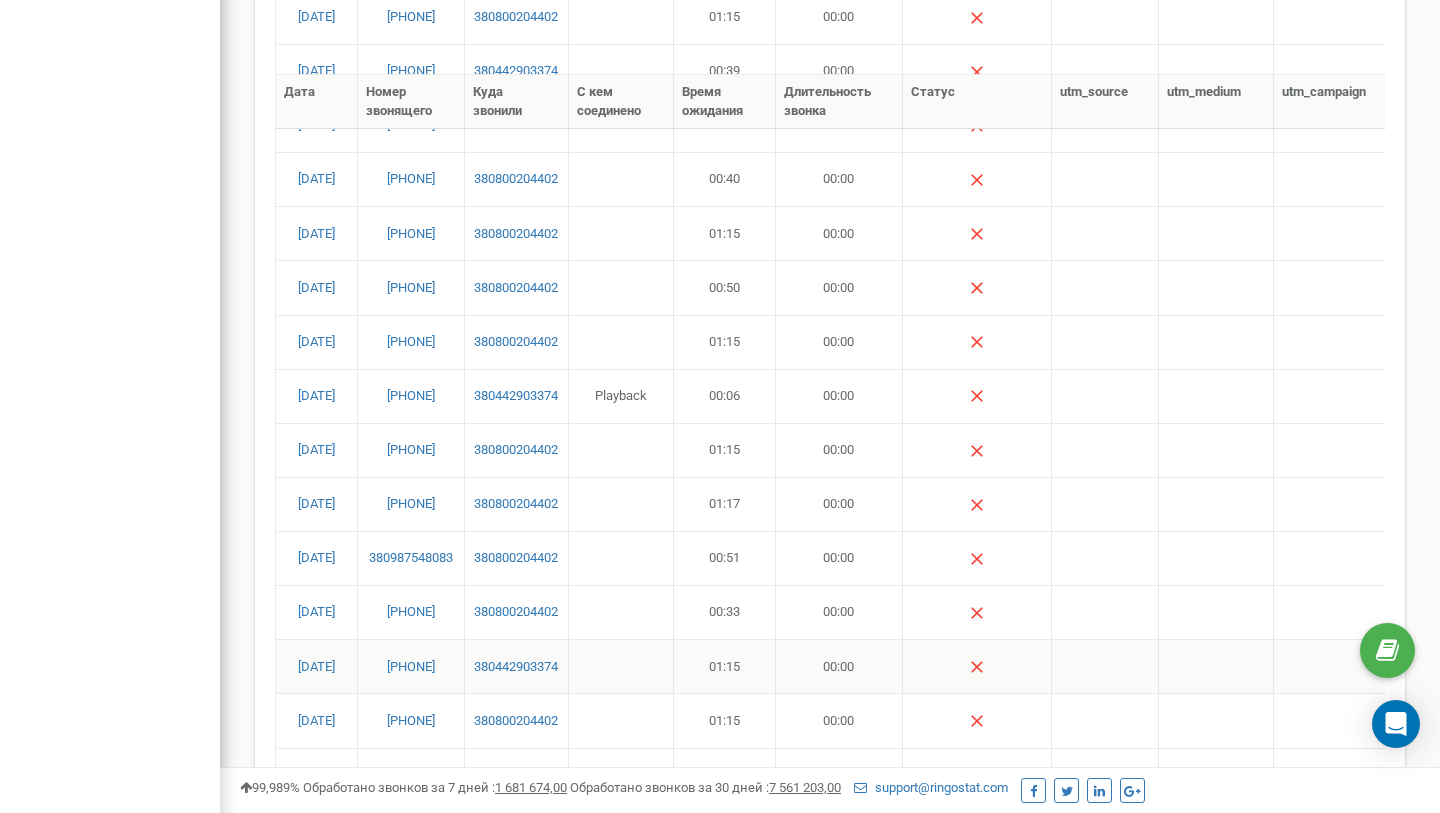 scroll, scrollTop: 630, scrollLeft: 0, axis: vertical 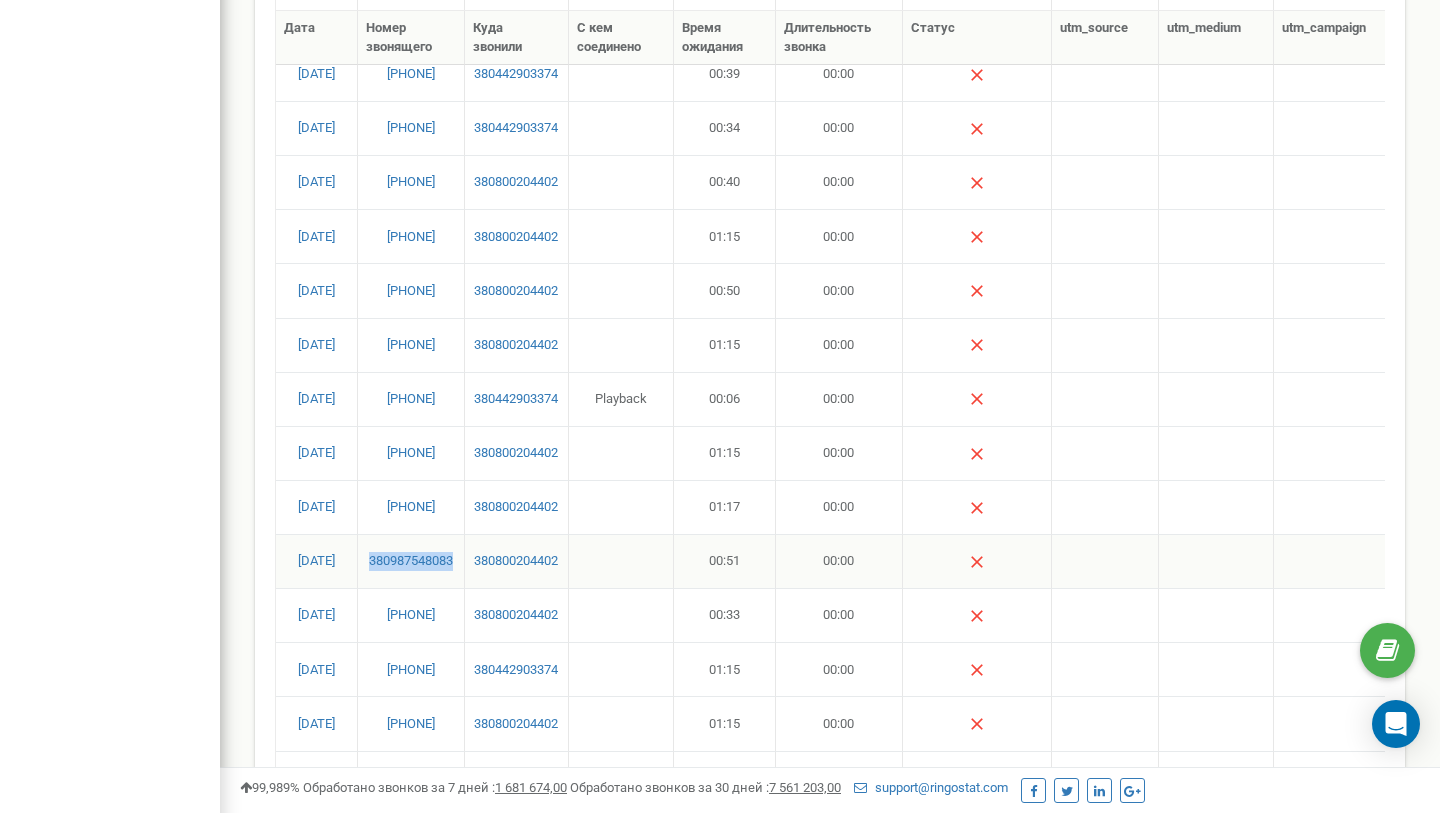 copy on "380987548083" 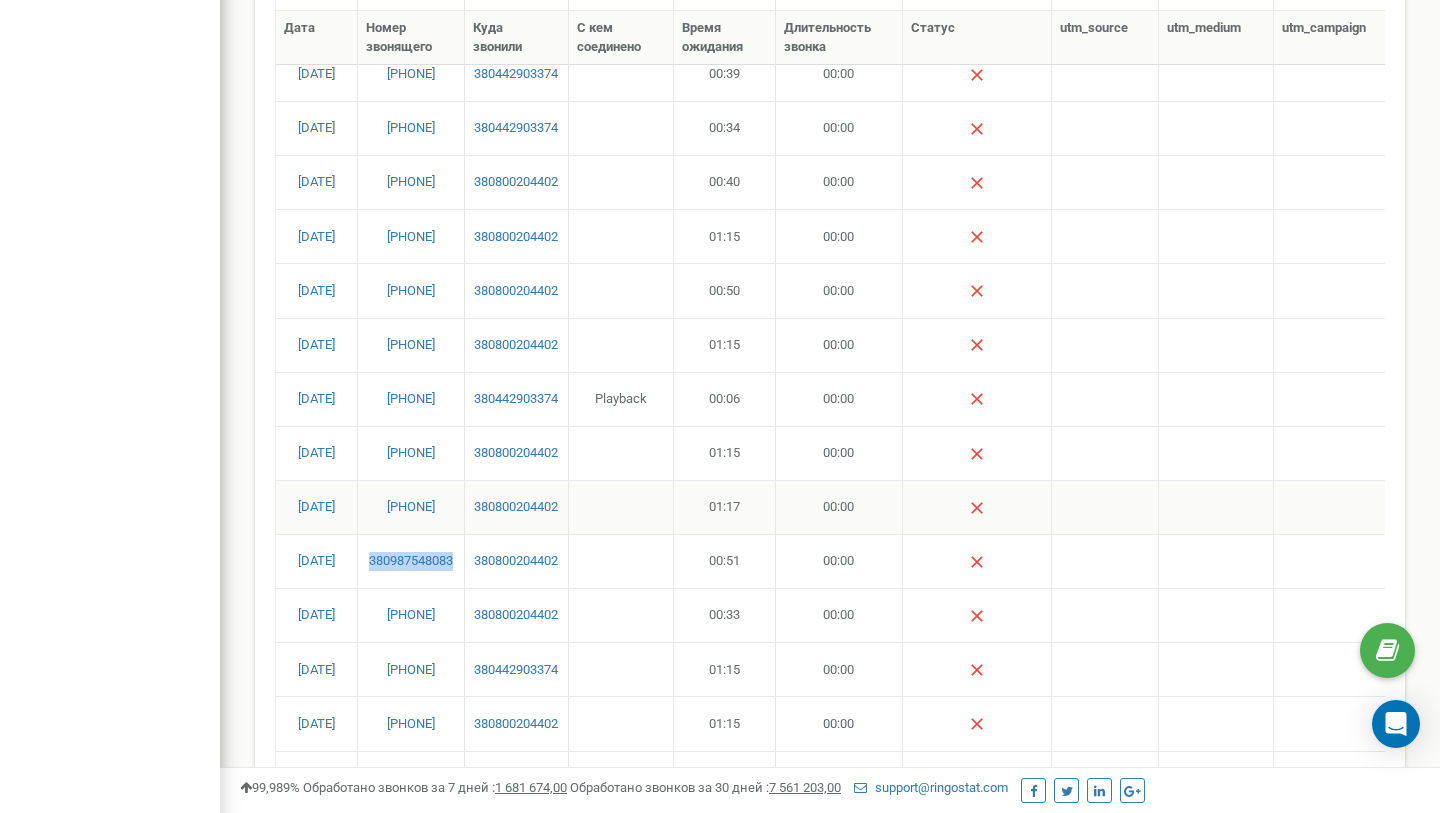 copy on "[PHONE]" 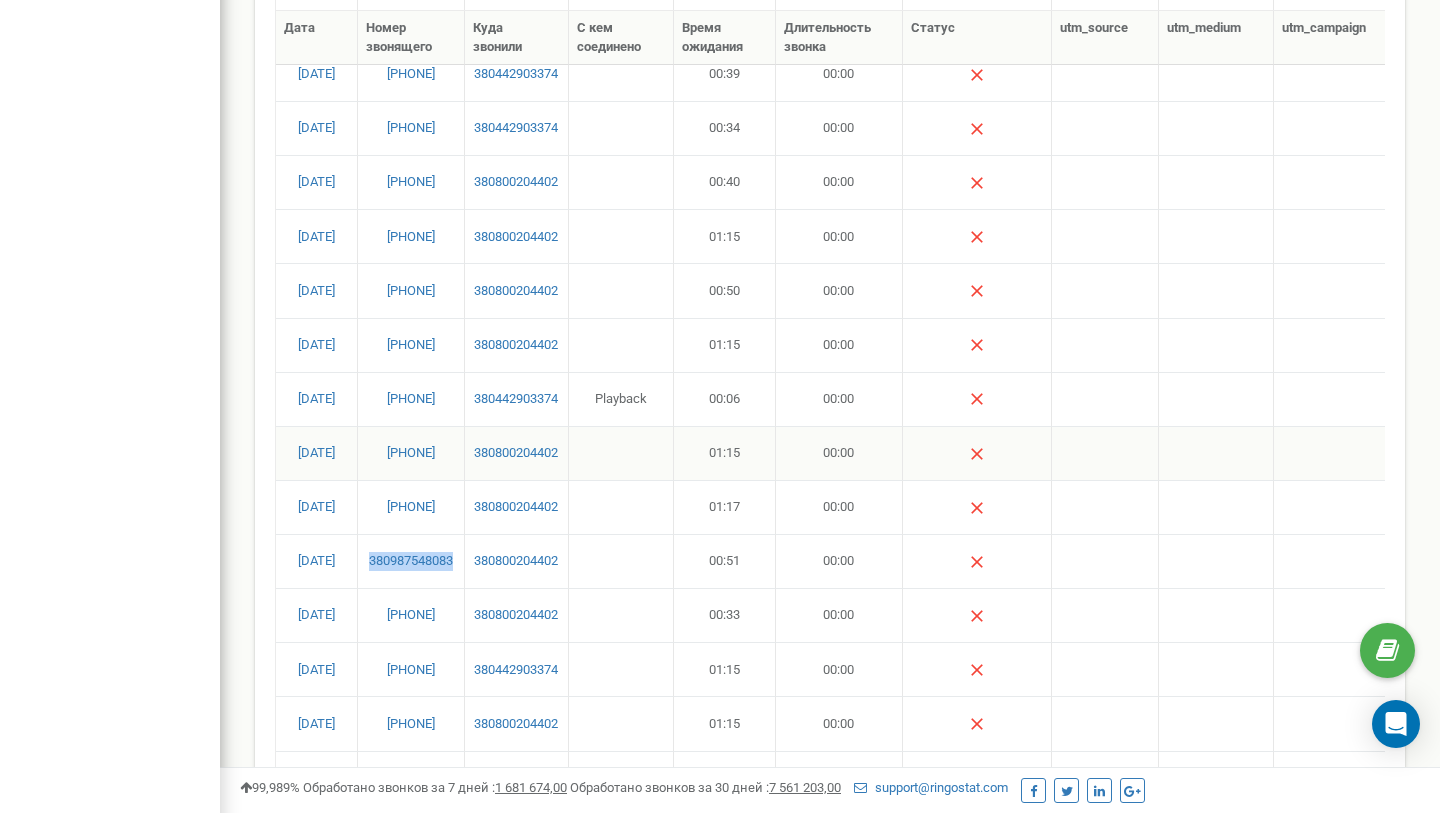 copy on "380937673395" 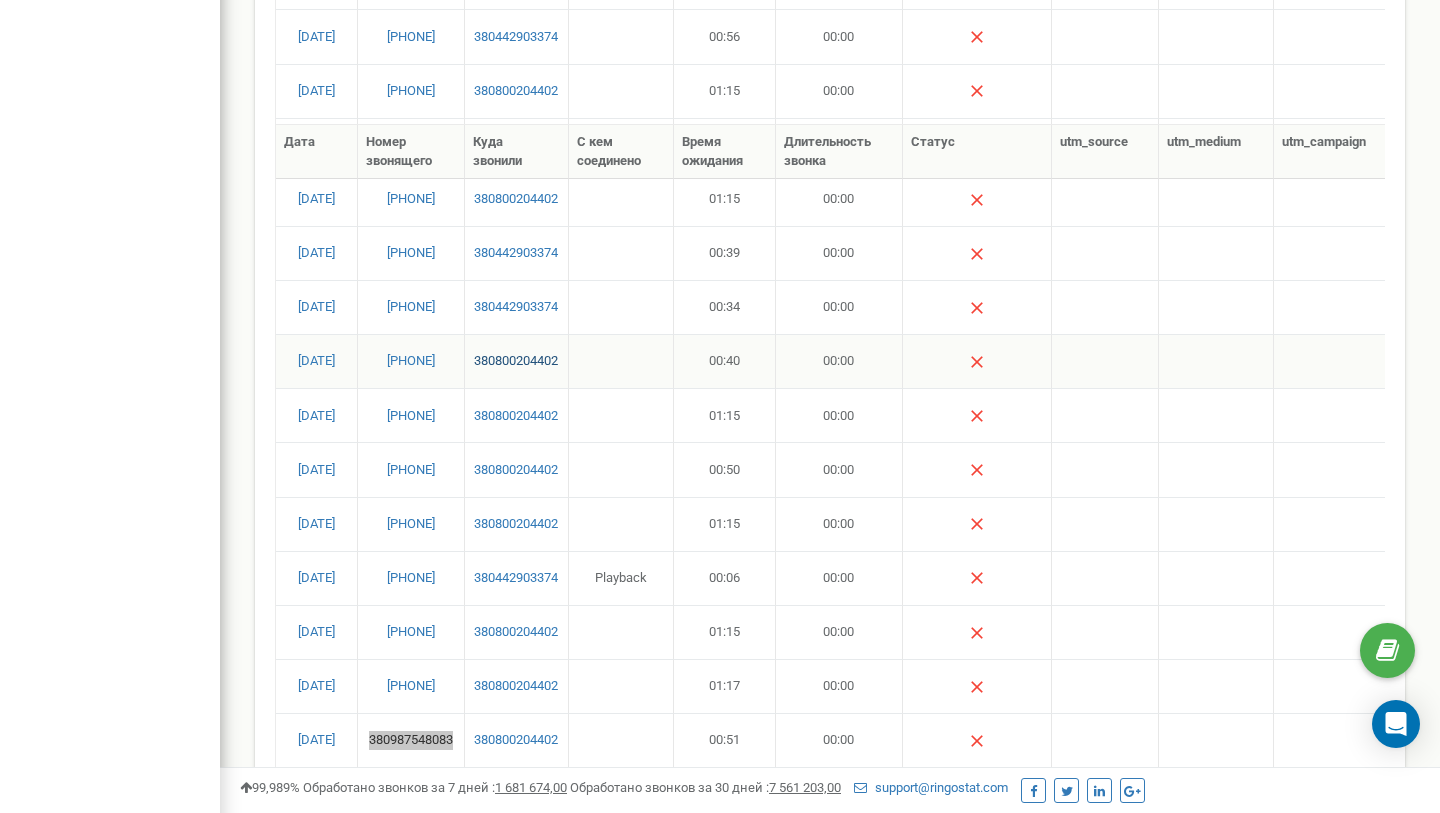 scroll, scrollTop: 436, scrollLeft: 0, axis: vertical 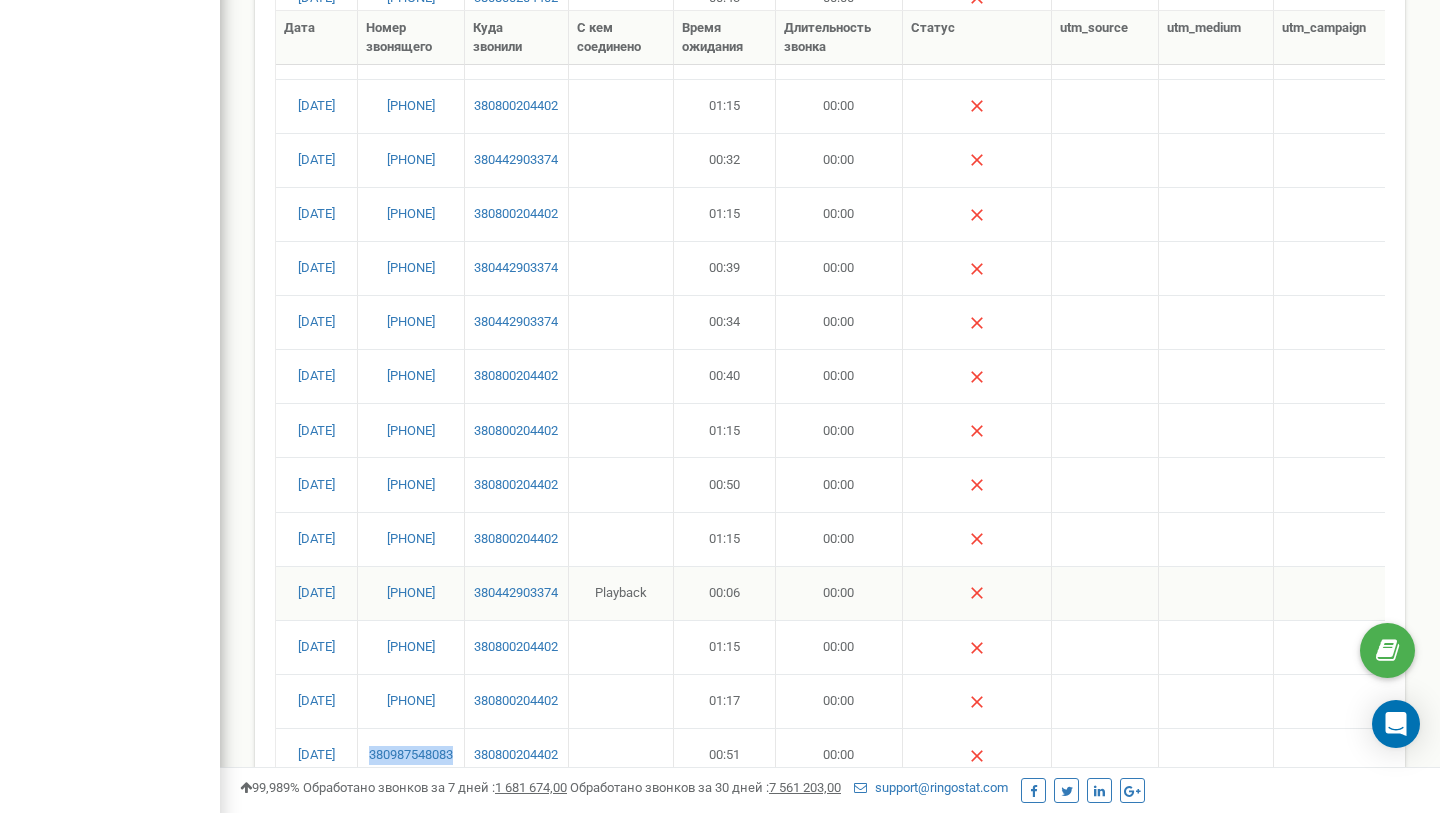 drag, startPoint x: 437, startPoint y: 607, endPoint x: 377, endPoint y: 574, distance: 68.47627 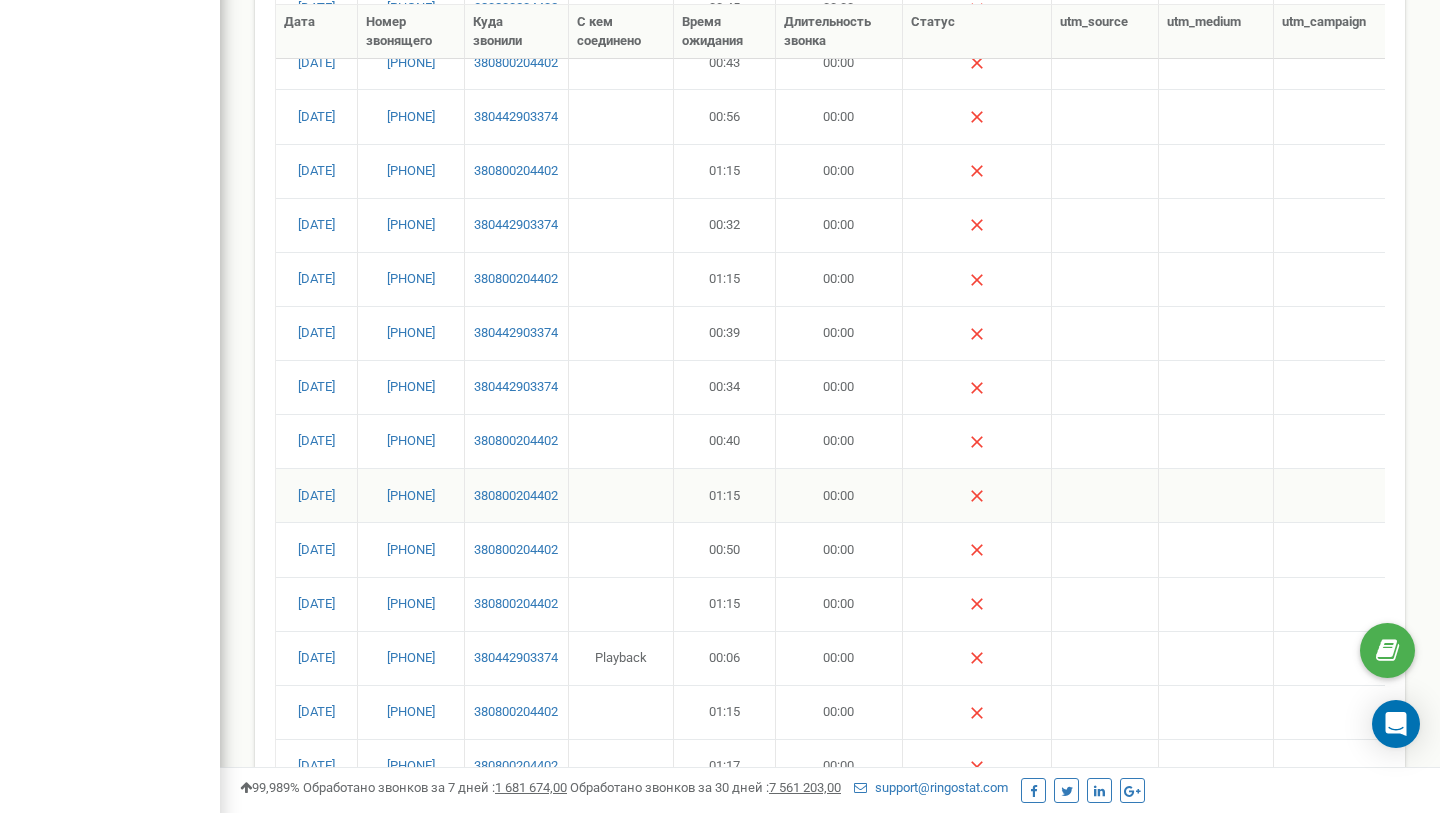 scroll, scrollTop: 381, scrollLeft: 0, axis: vertical 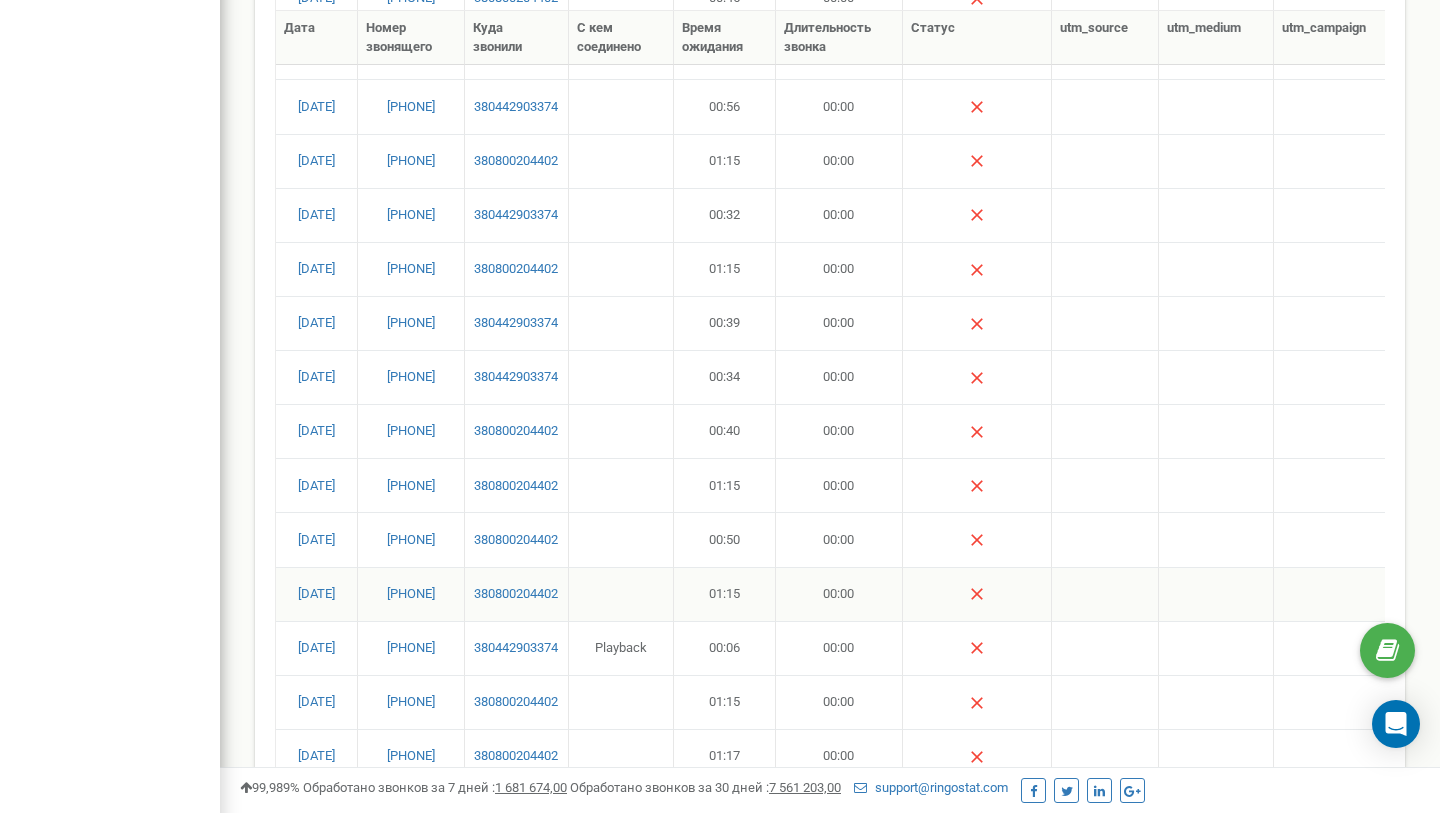 copy on "380505250772" 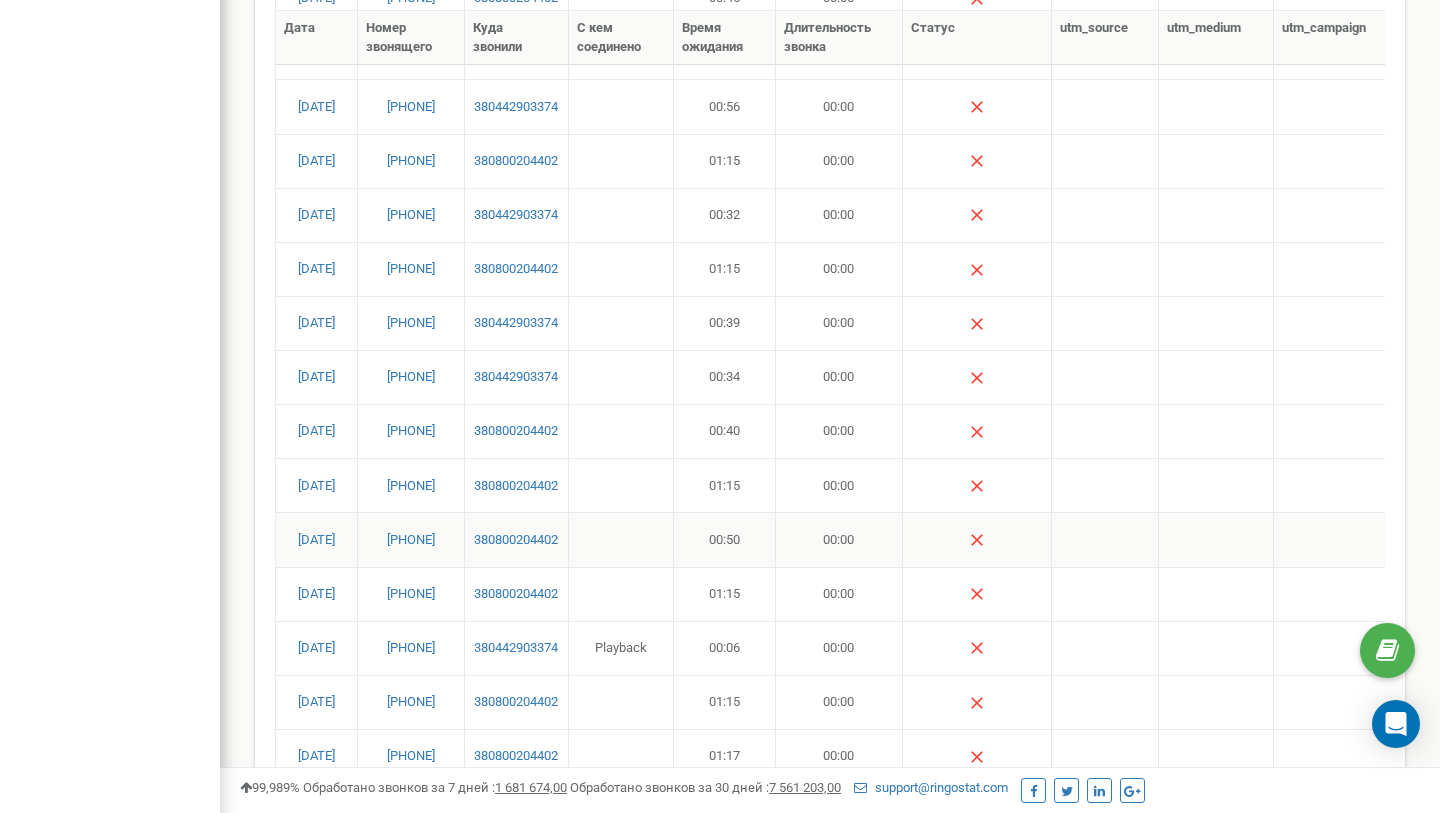 copy on "380638209123" 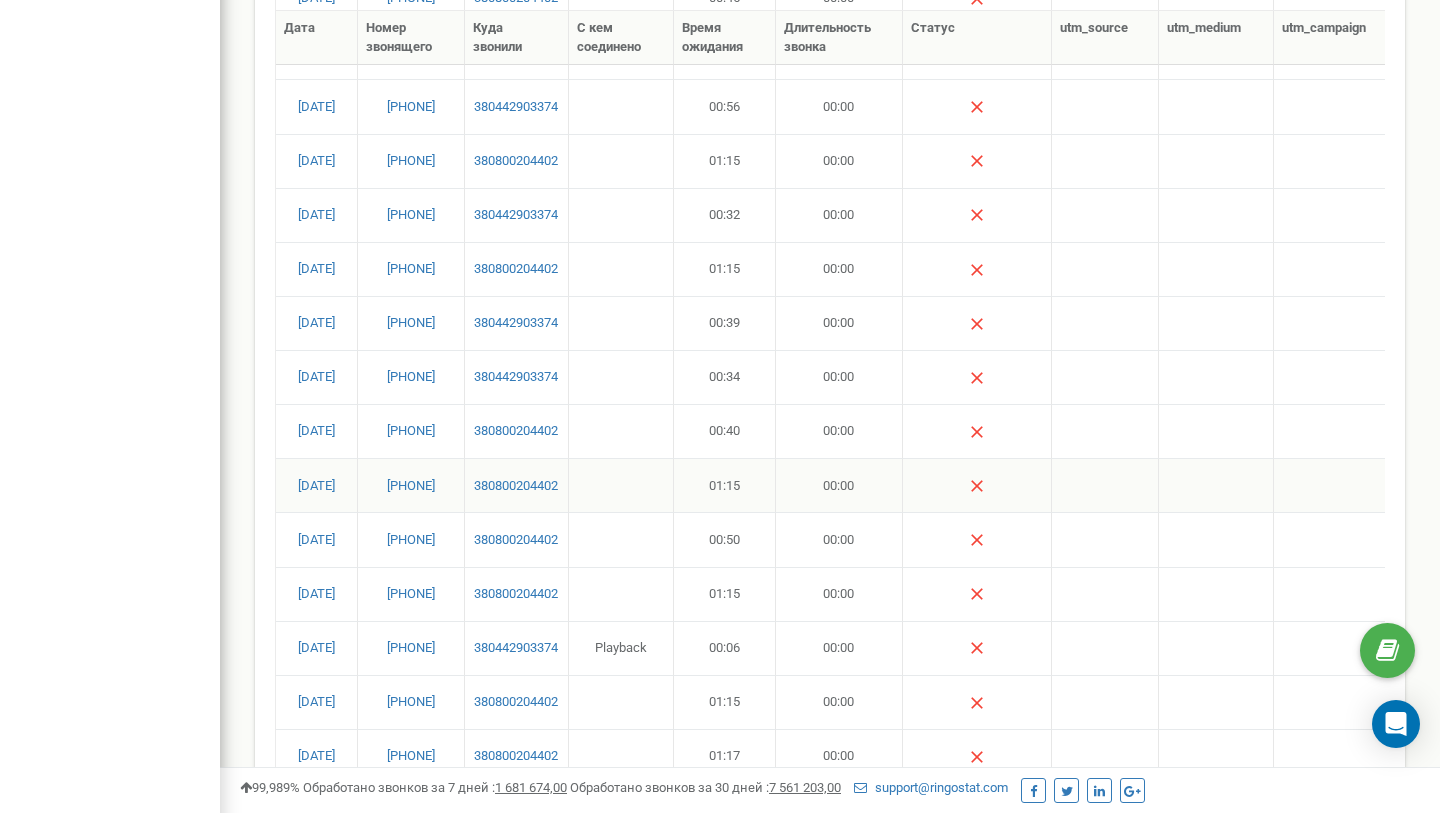 copy on "505250772" 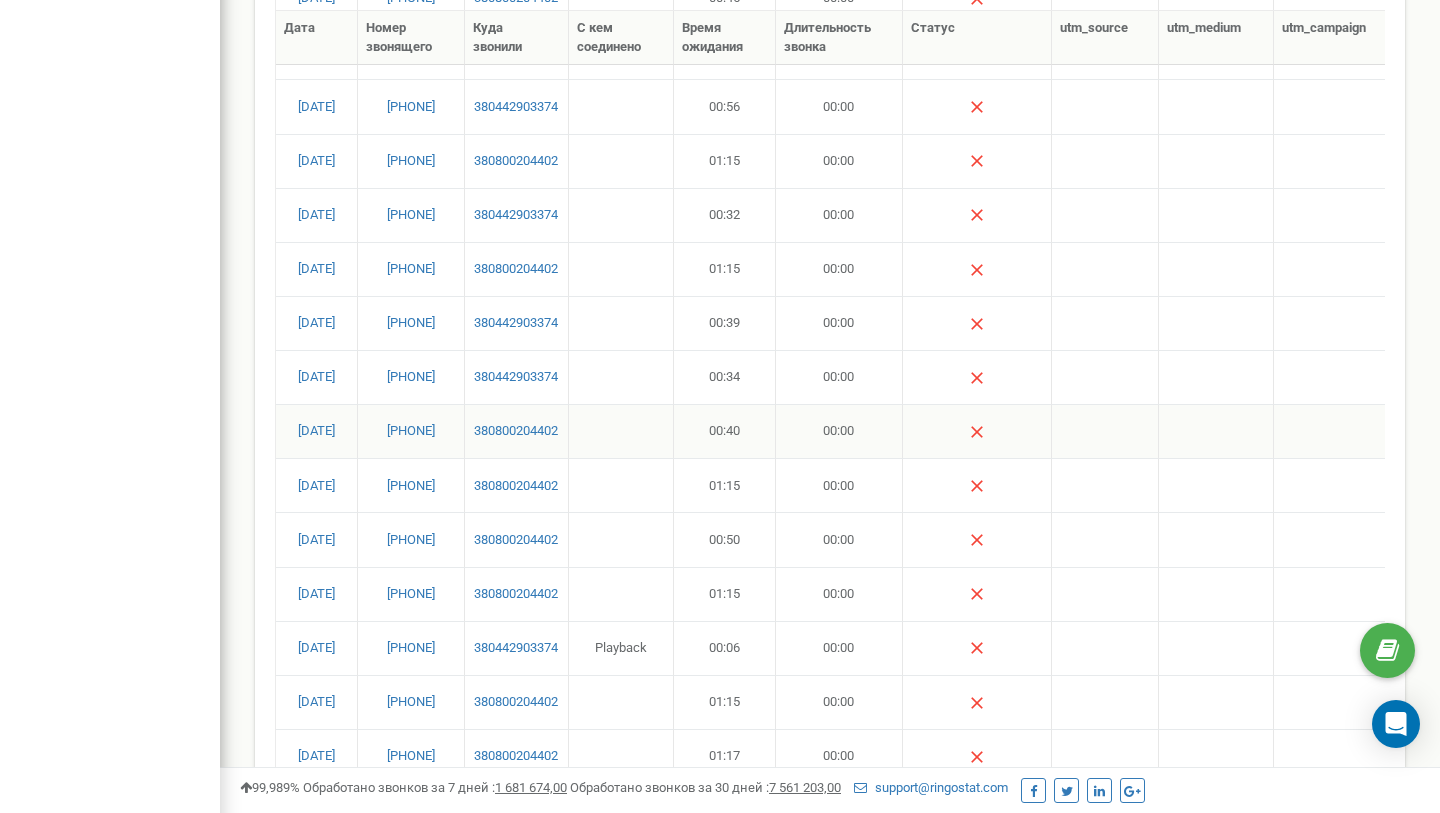 drag, startPoint x: 443, startPoint y: 443, endPoint x: 391, endPoint y: 410, distance: 61.587337 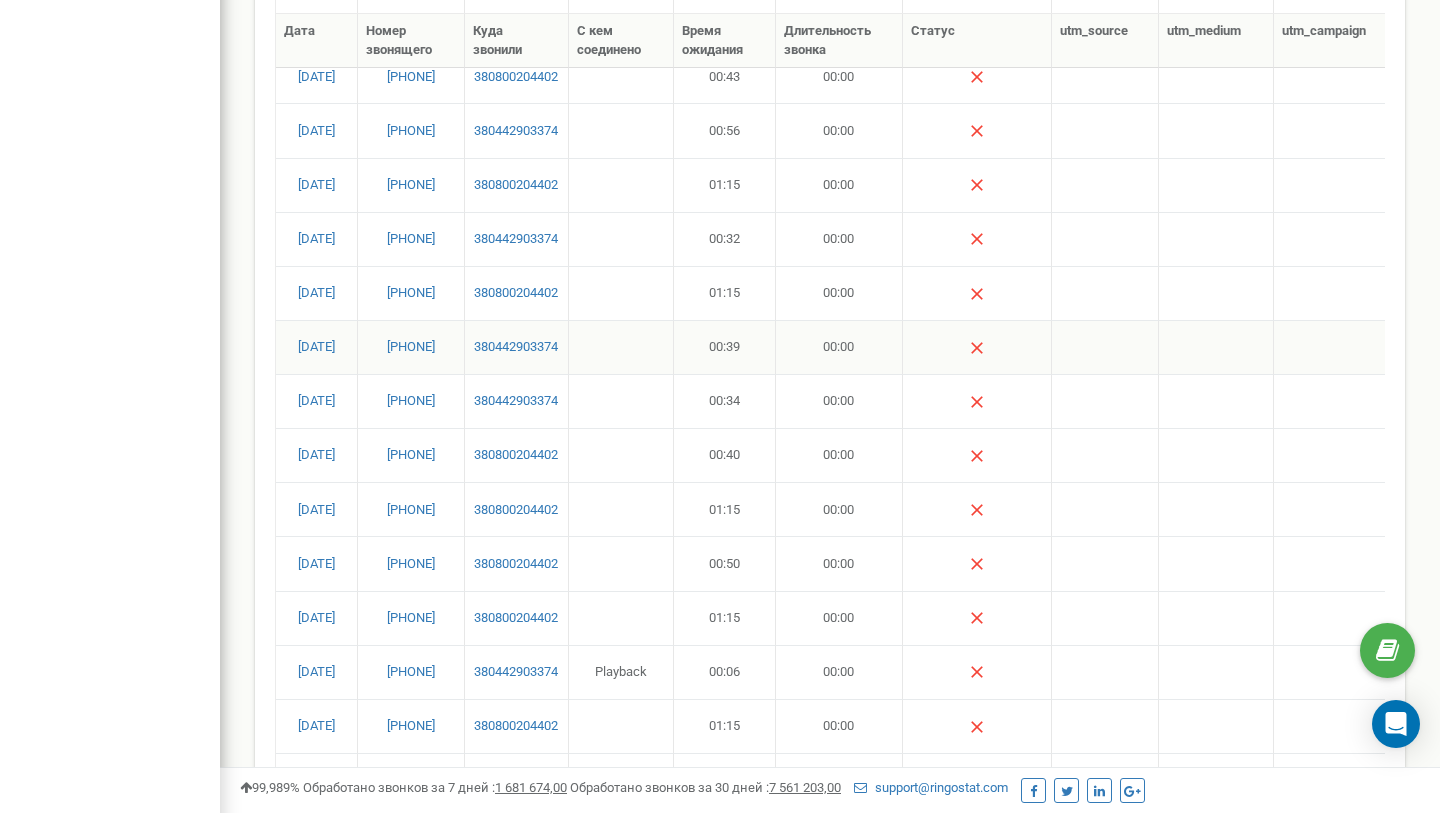 scroll, scrollTop: 335, scrollLeft: 0, axis: vertical 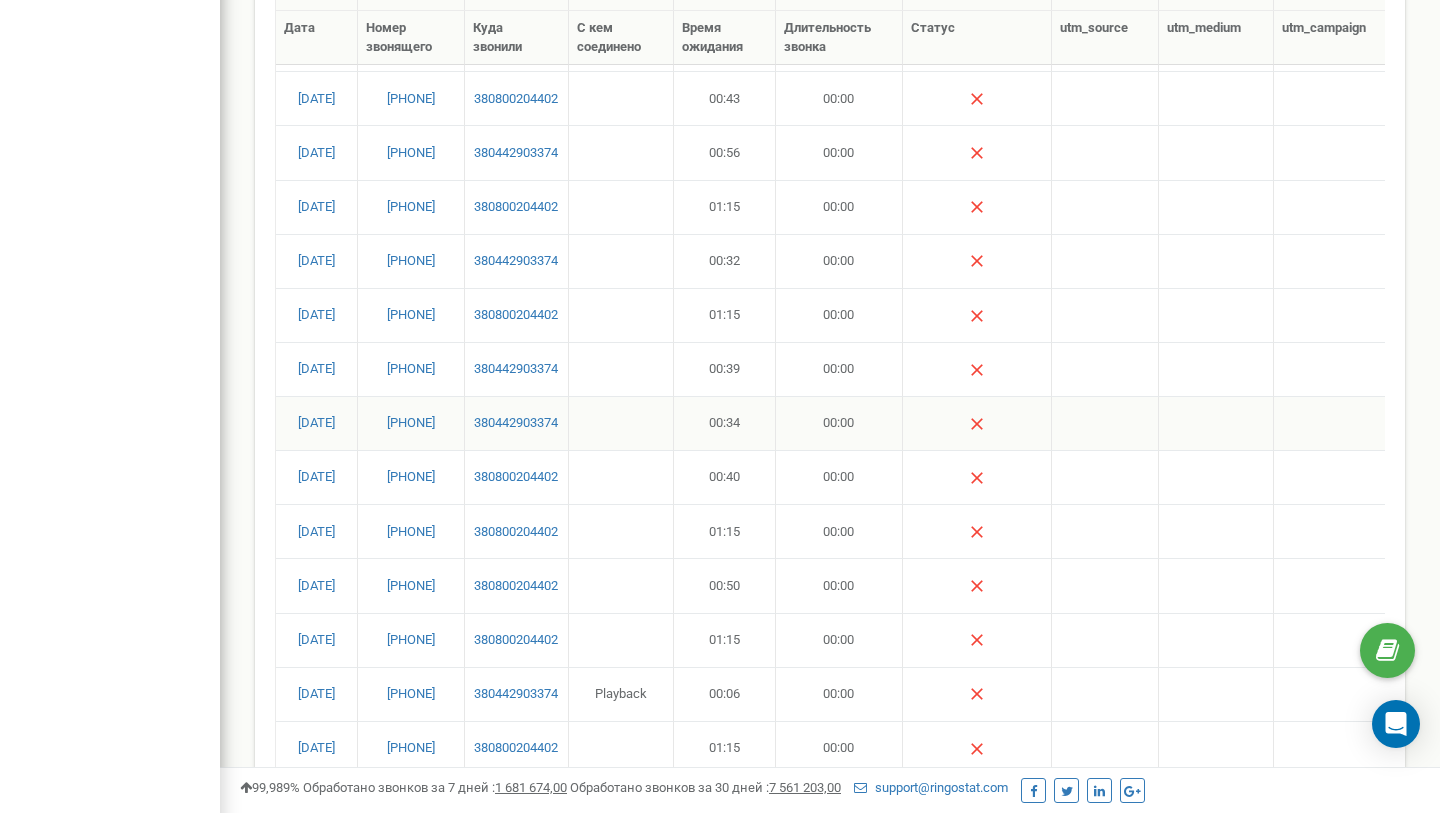 drag, startPoint x: 445, startPoint y: 440, endPoint x: 386, endPoint y: 401, distance: 70.724815 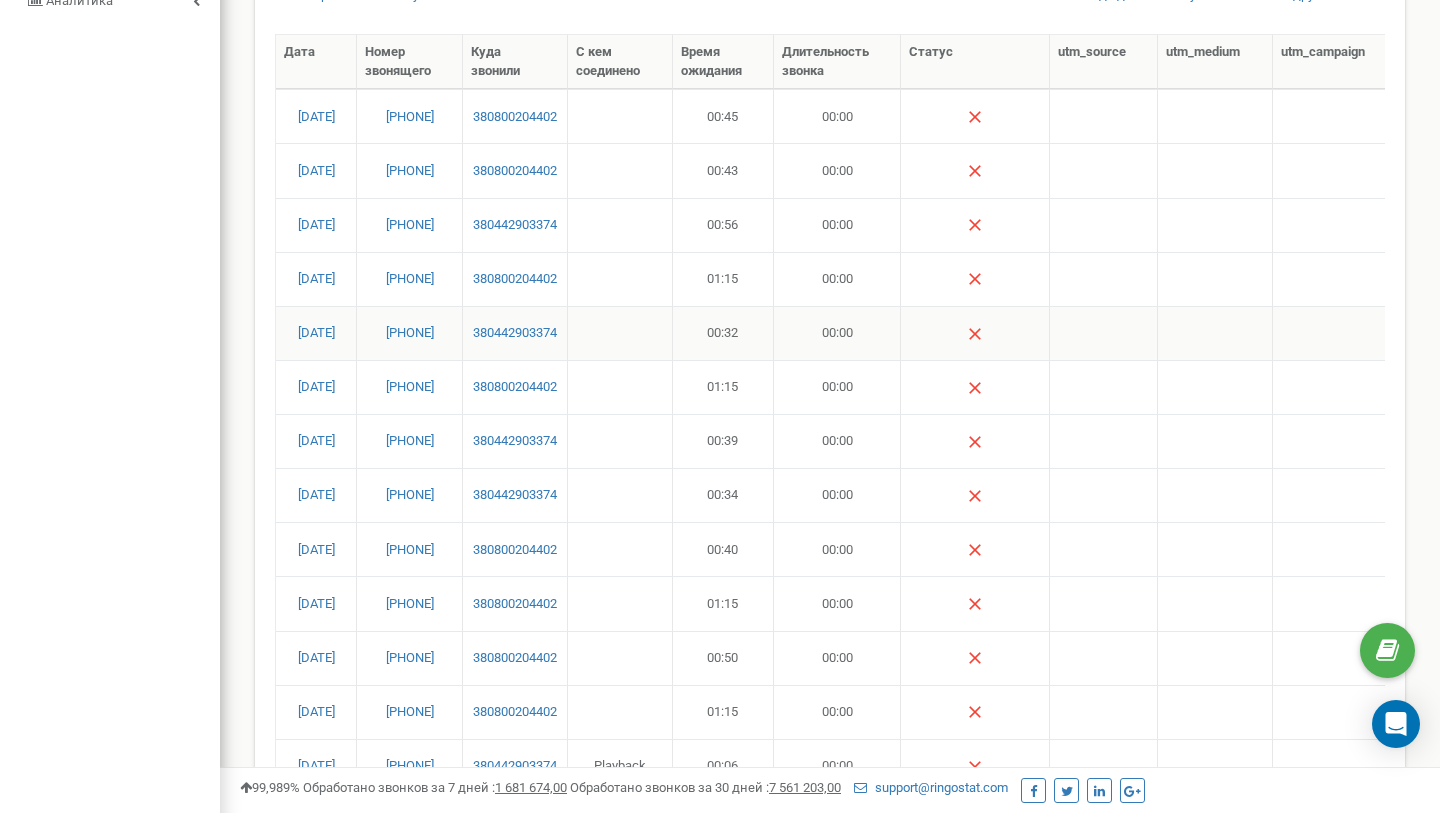 scroll, scrollTop: 255, scrollLeft: 0, axis: vertical 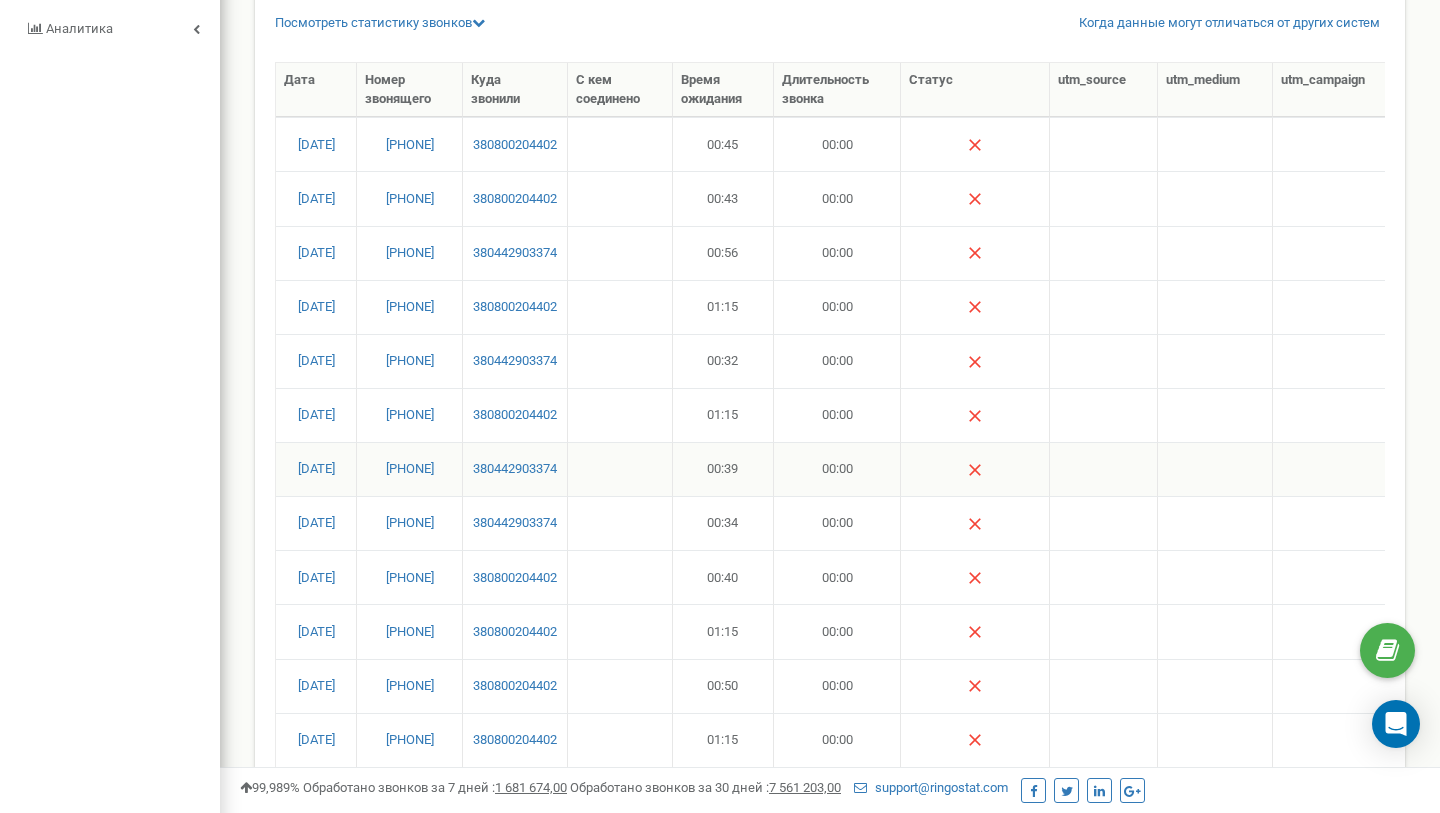 drag, startPoint x: 432, startPoint y: 492, endPoint x: 378, endPoint y: 459, distance: 63.28507 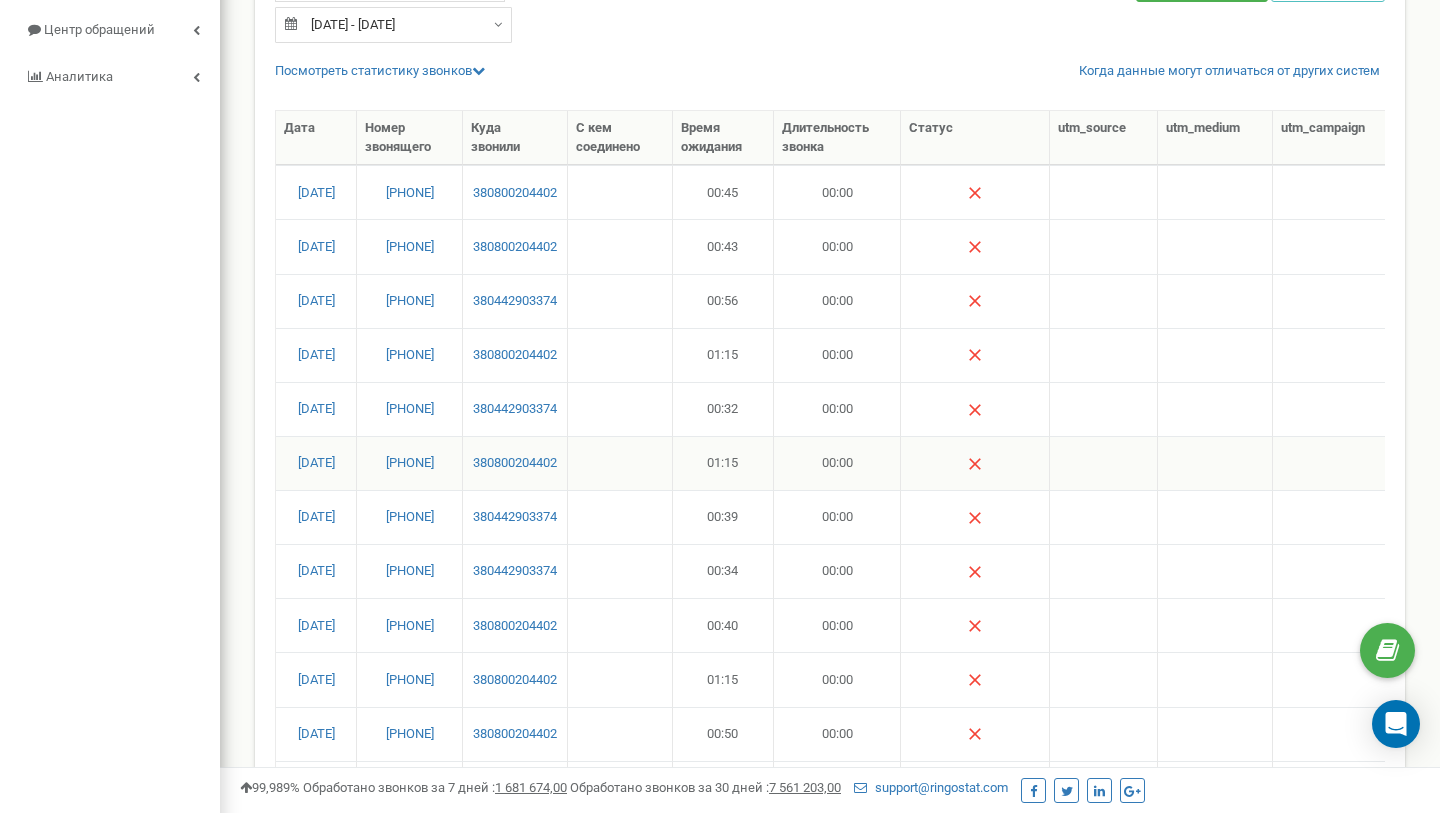 scroll, scrollTop: 208, scrollLeft: 0, axis: vertical 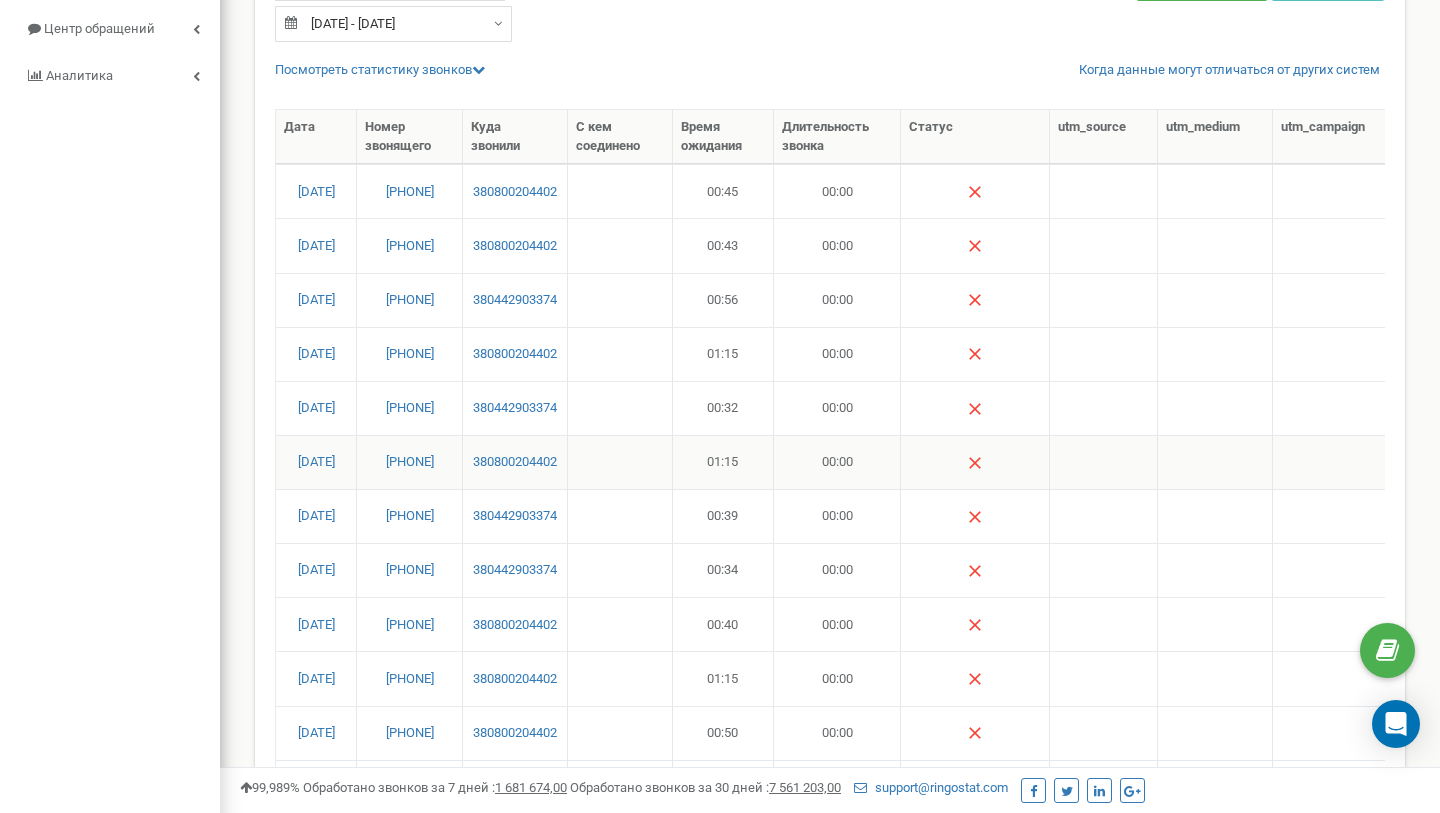 drag, startPoint x: 433, startPoint y: 479, endPoint x: 380, endPoint y: 445, distance: 62.968246 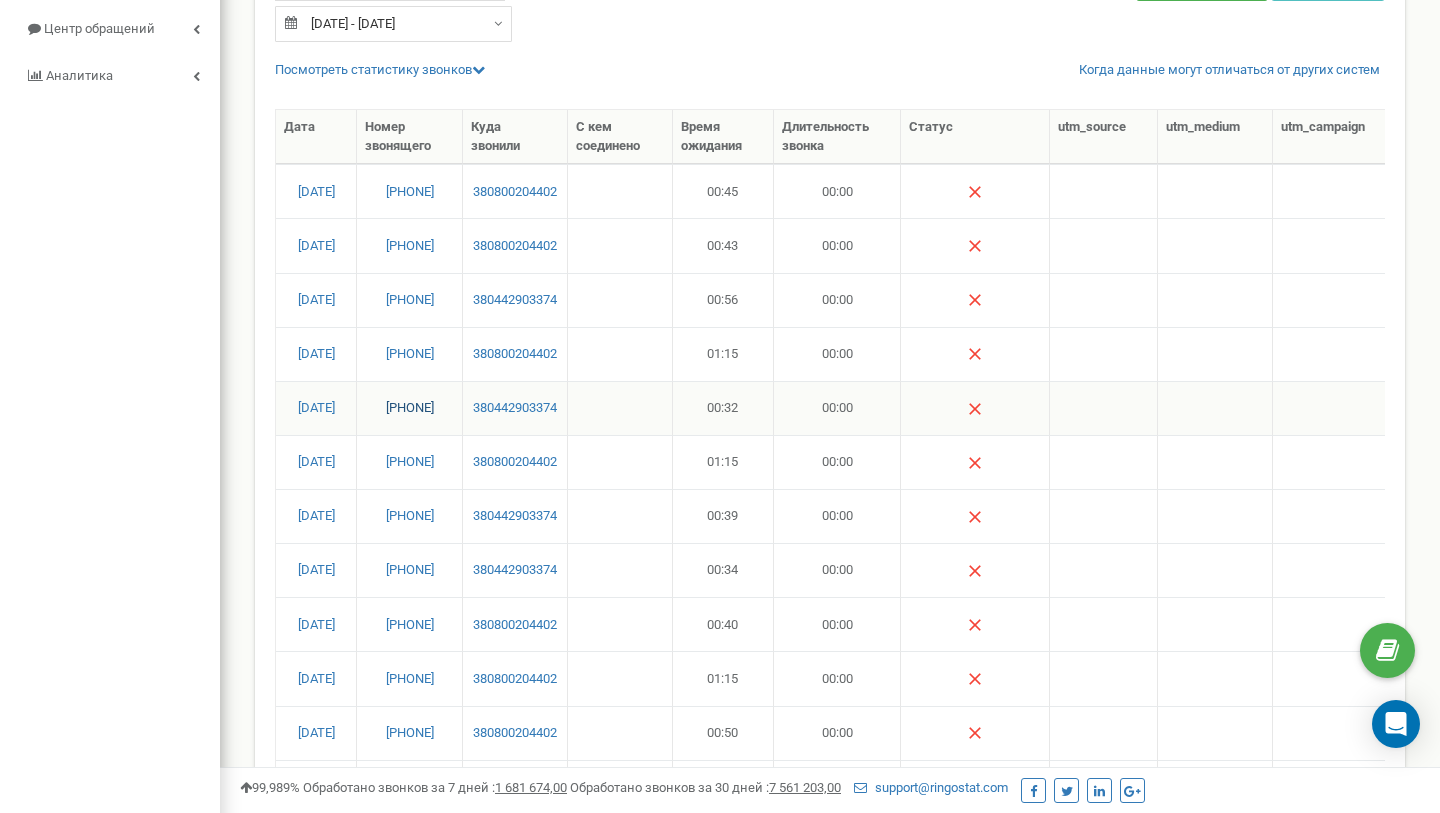 drag, startPoint x: 404, startPoint y: 429, endPoint x: 372, endPoint y: 401, distance: 42.520584 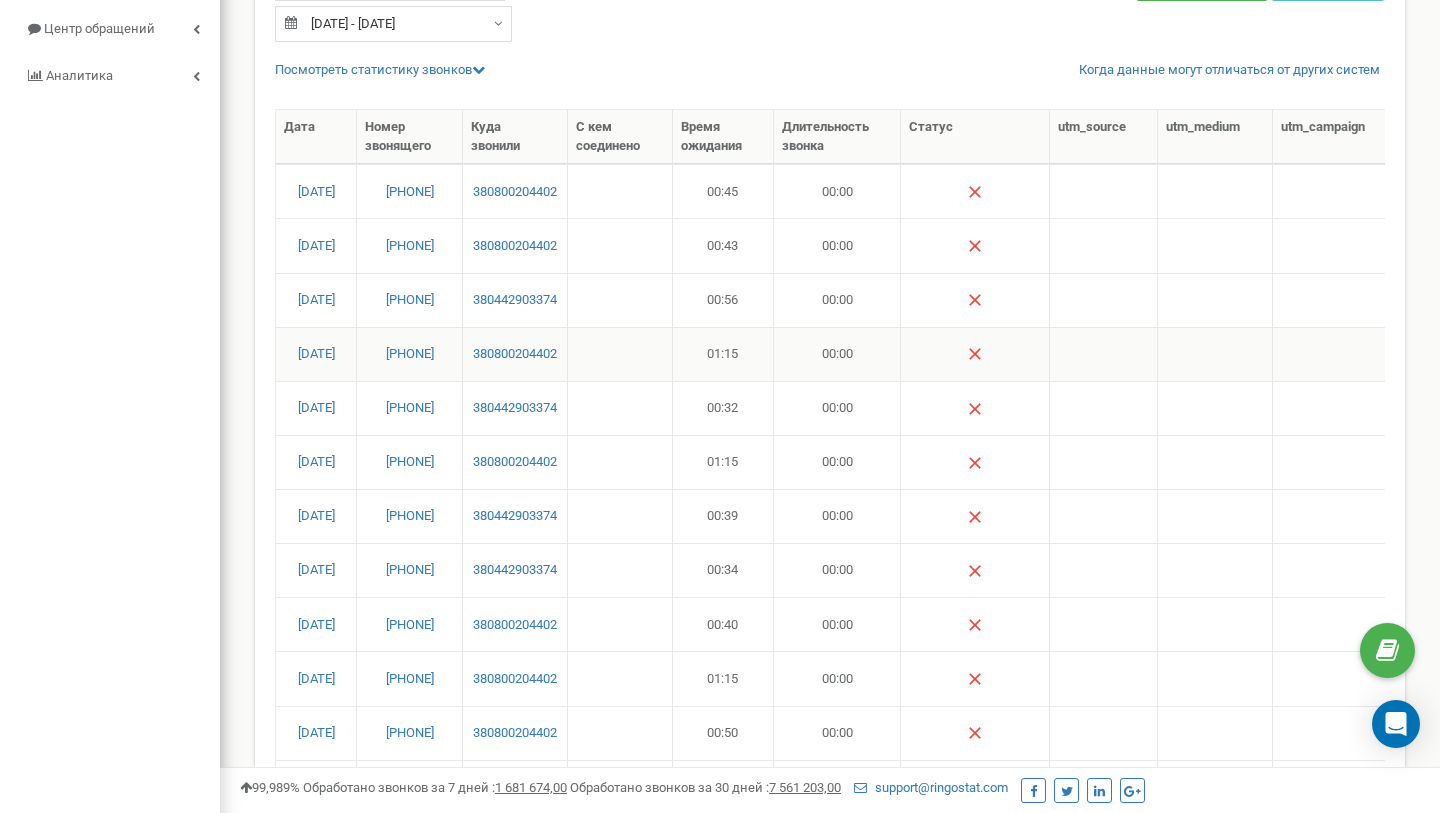 drag, startPoint x: 426, startPoint y: 364, endPoint x: 375, endPoint y: 338, distance: 57.245087 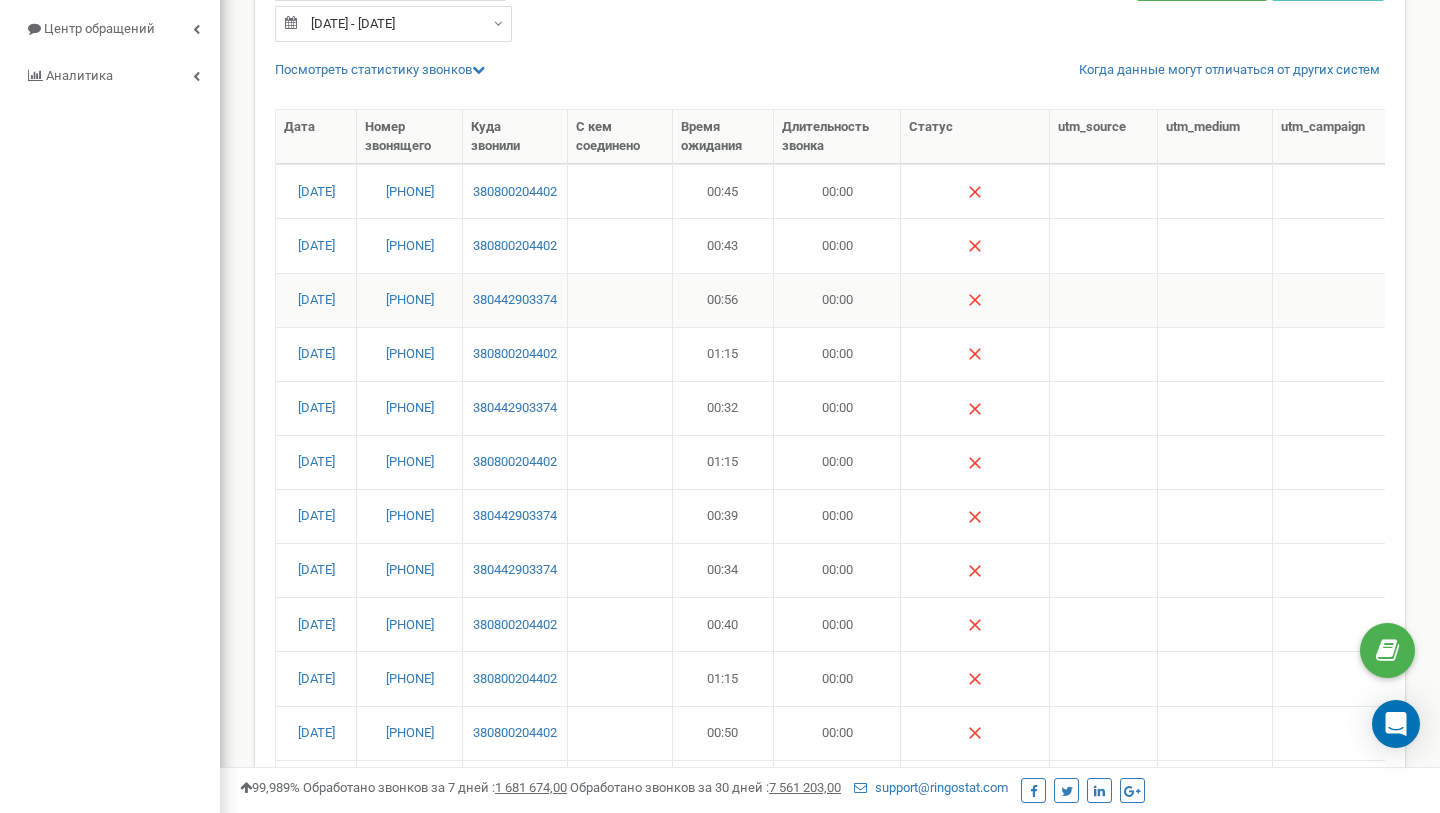drag, startPoint x: 445, startPoint y: 319, endPoint x: 372, endPoint y: 281, distance: 82.29824 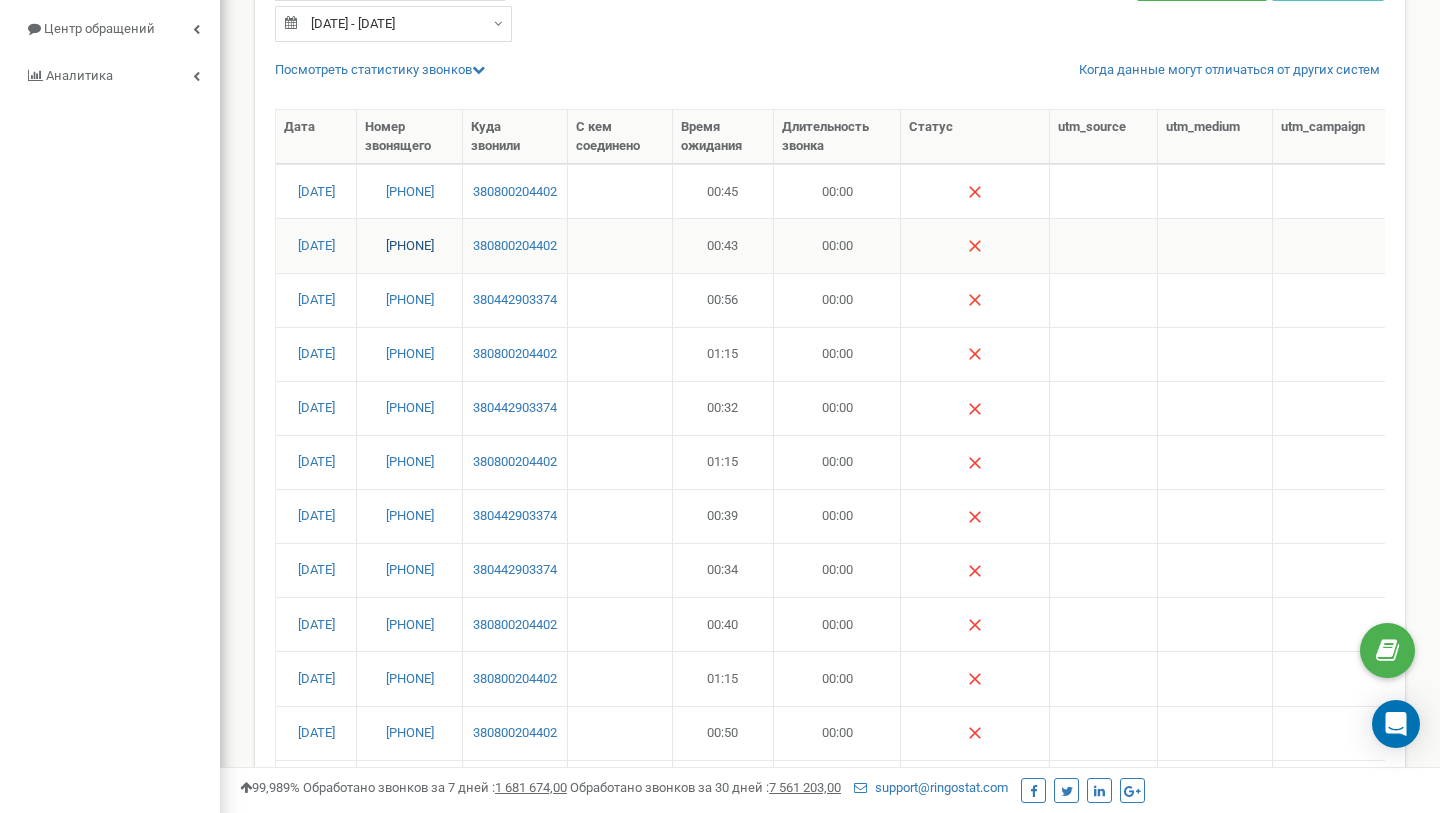 drag, startPoint x: 388, startPoint y: 252, endPoint x: 370, endPoint y: 241, distance: 21.095022 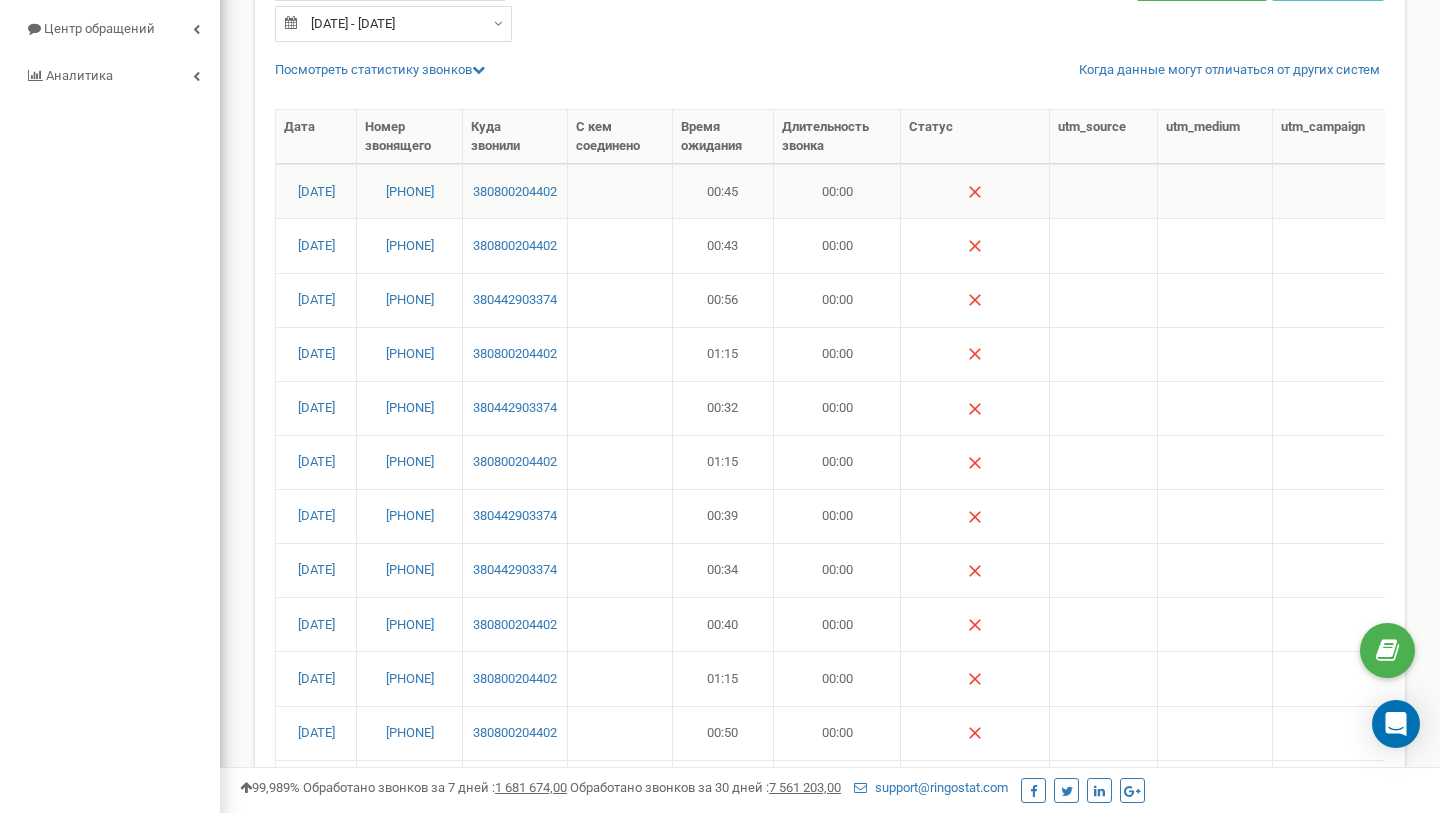 drag, startPoint x: 443, startPoint y: 209, endPoint x: 374, endPoint y: 174, distance: 77.36925 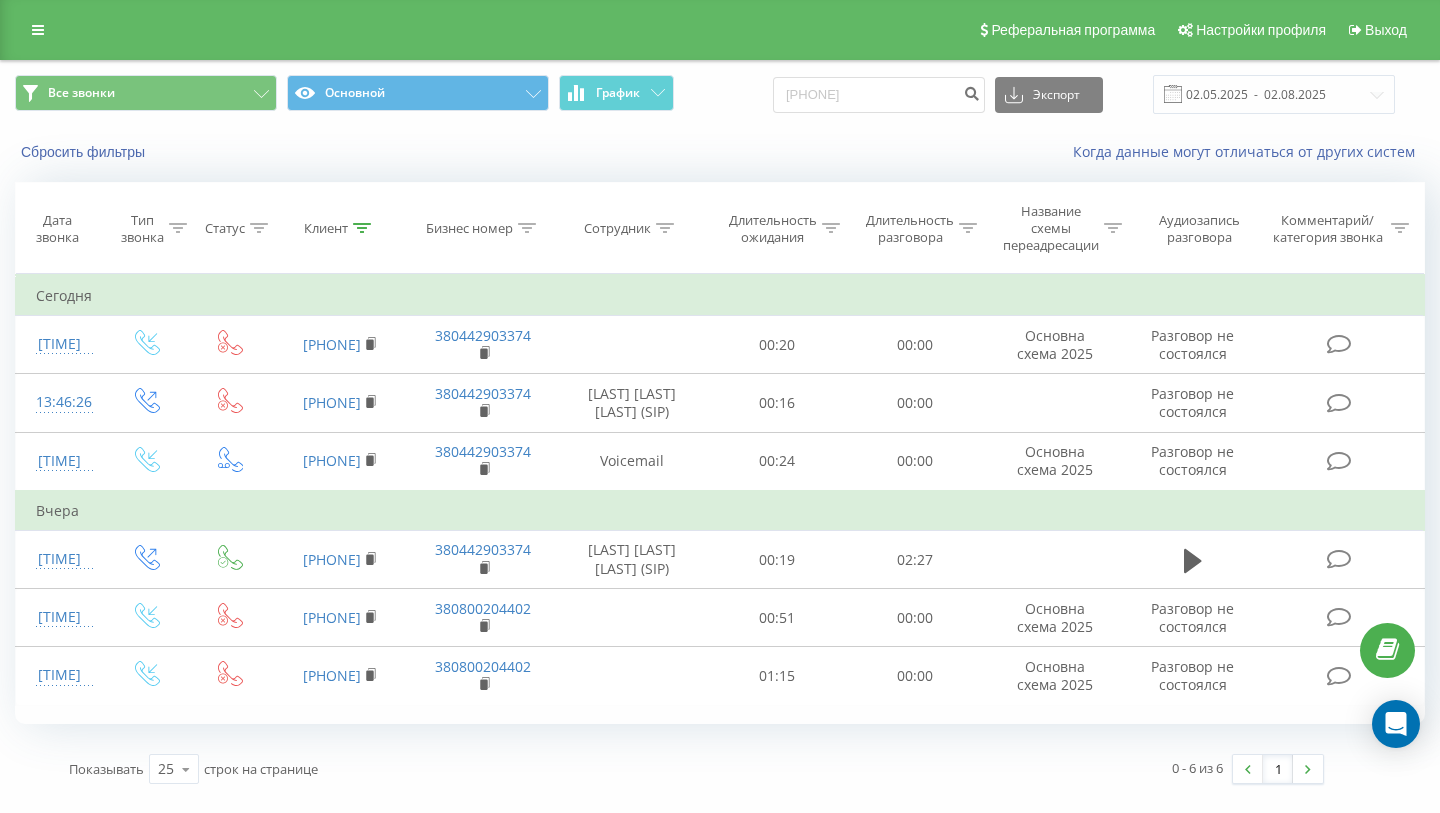 scroll, scrollTop: 0, scrollLeft: 0, axis: both 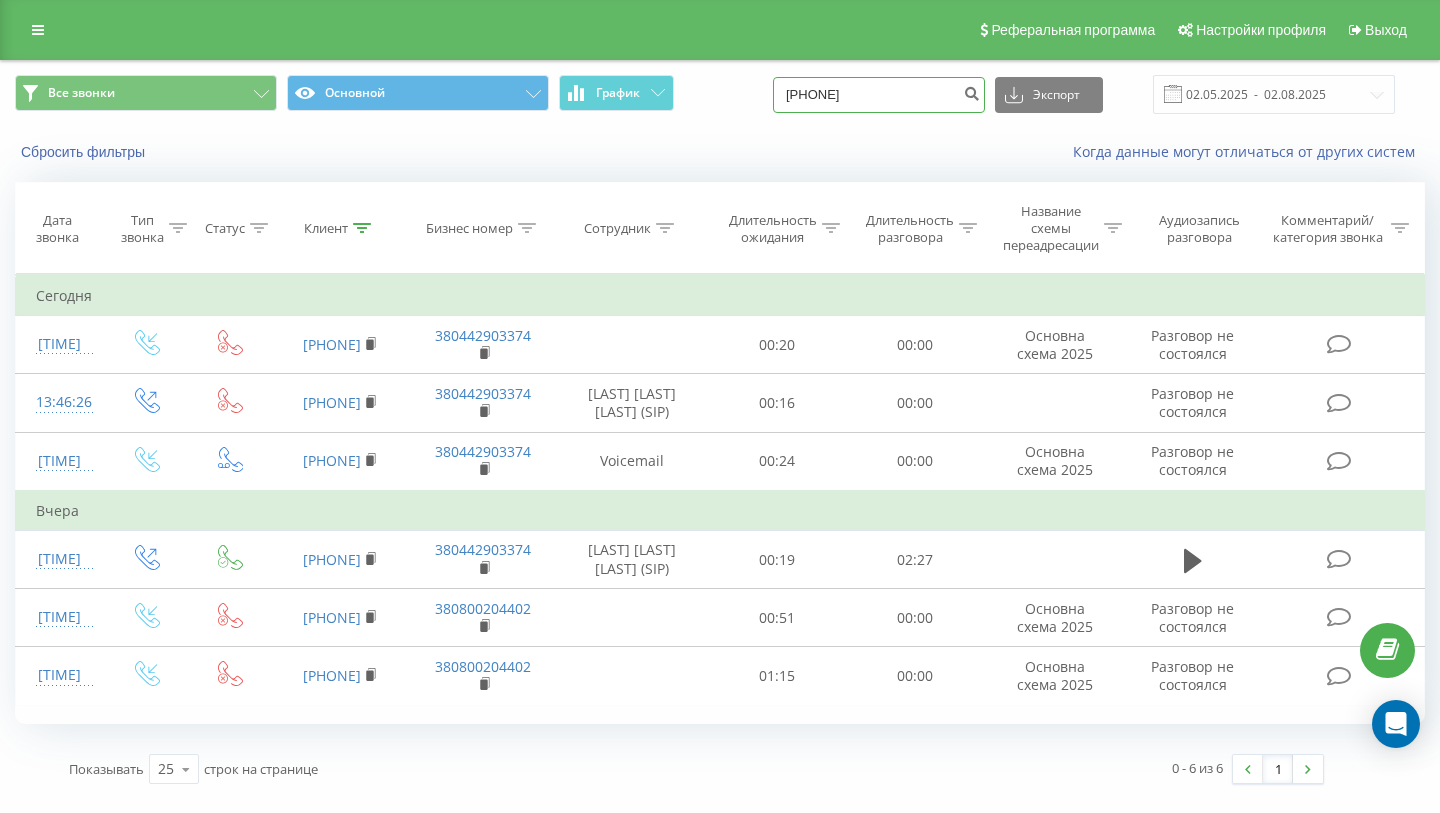 click on "380935219795" at bounding box center (879, 95) 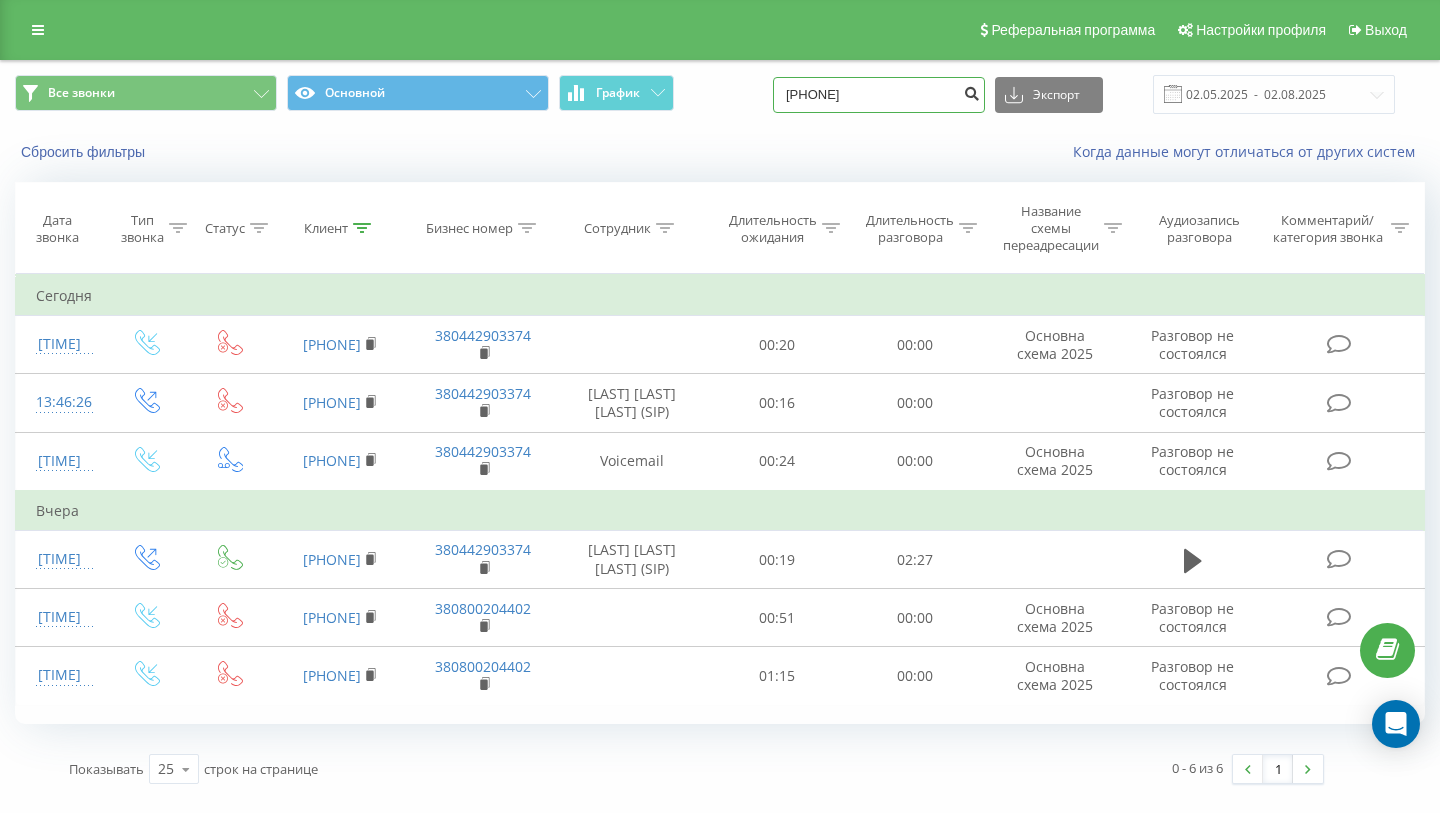 type on "380637266044" 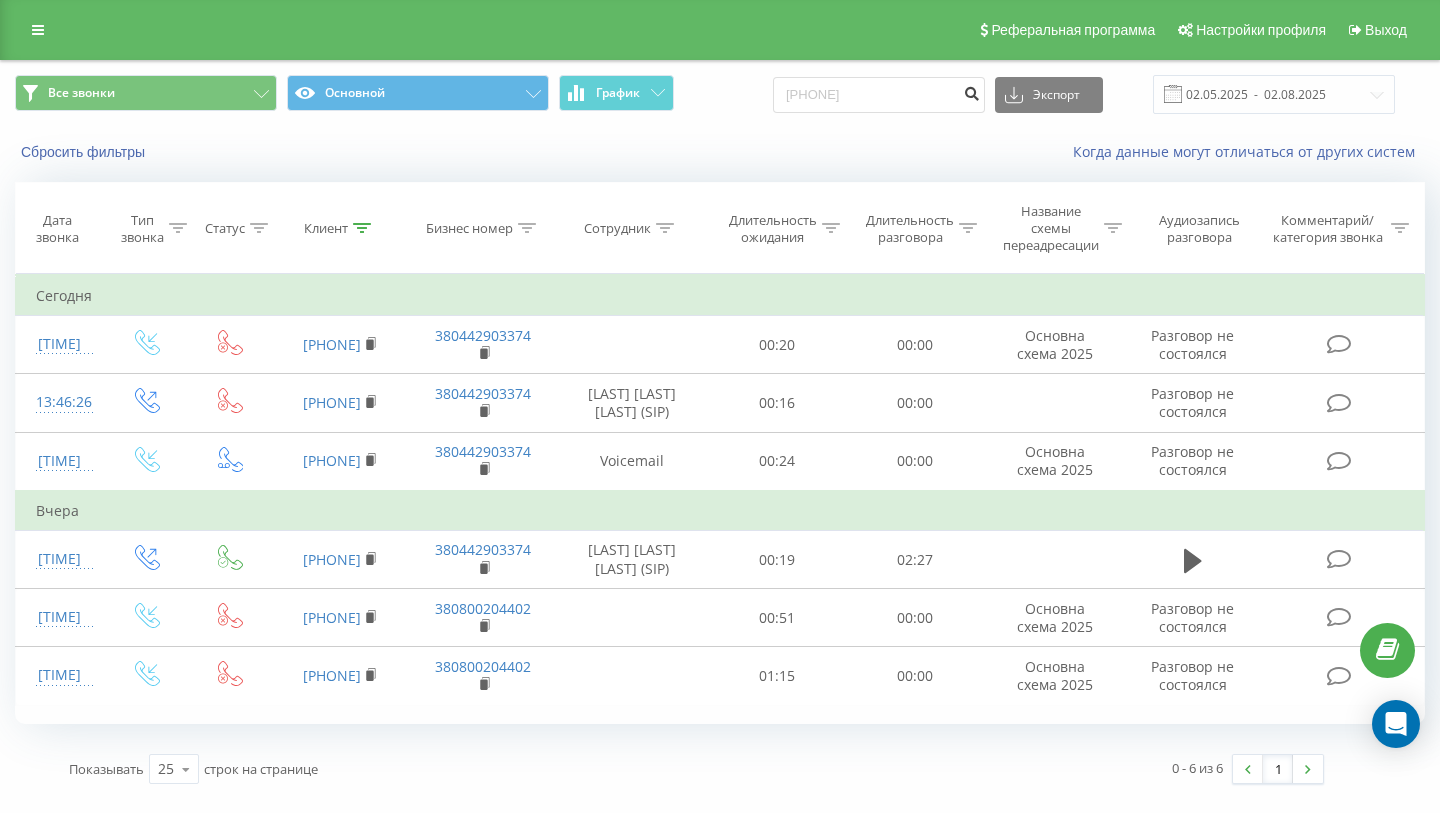 click at bounding box center [971, 91] 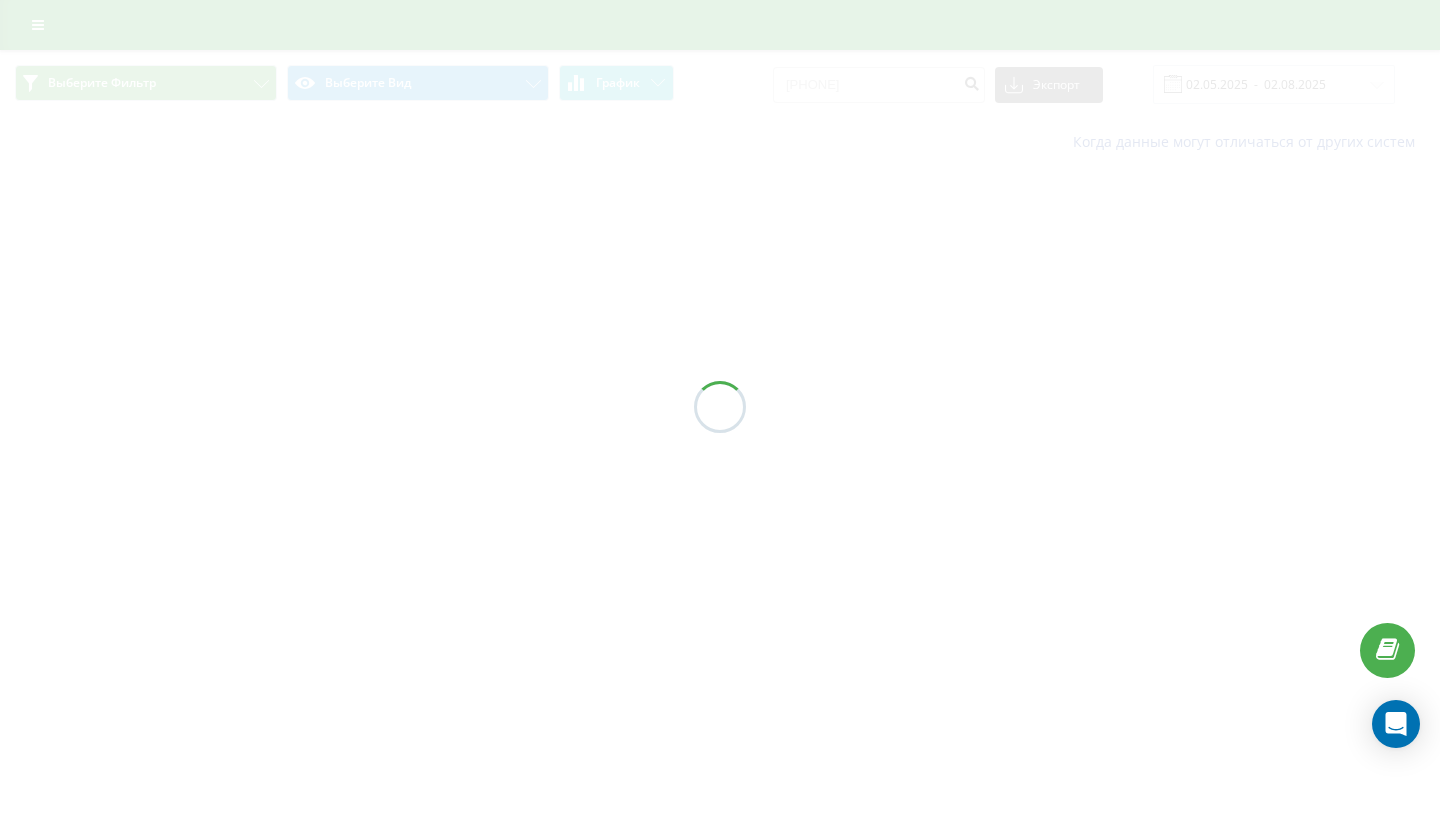 scroll, scrollTop: 0, scrollLeft: 0, axis: both 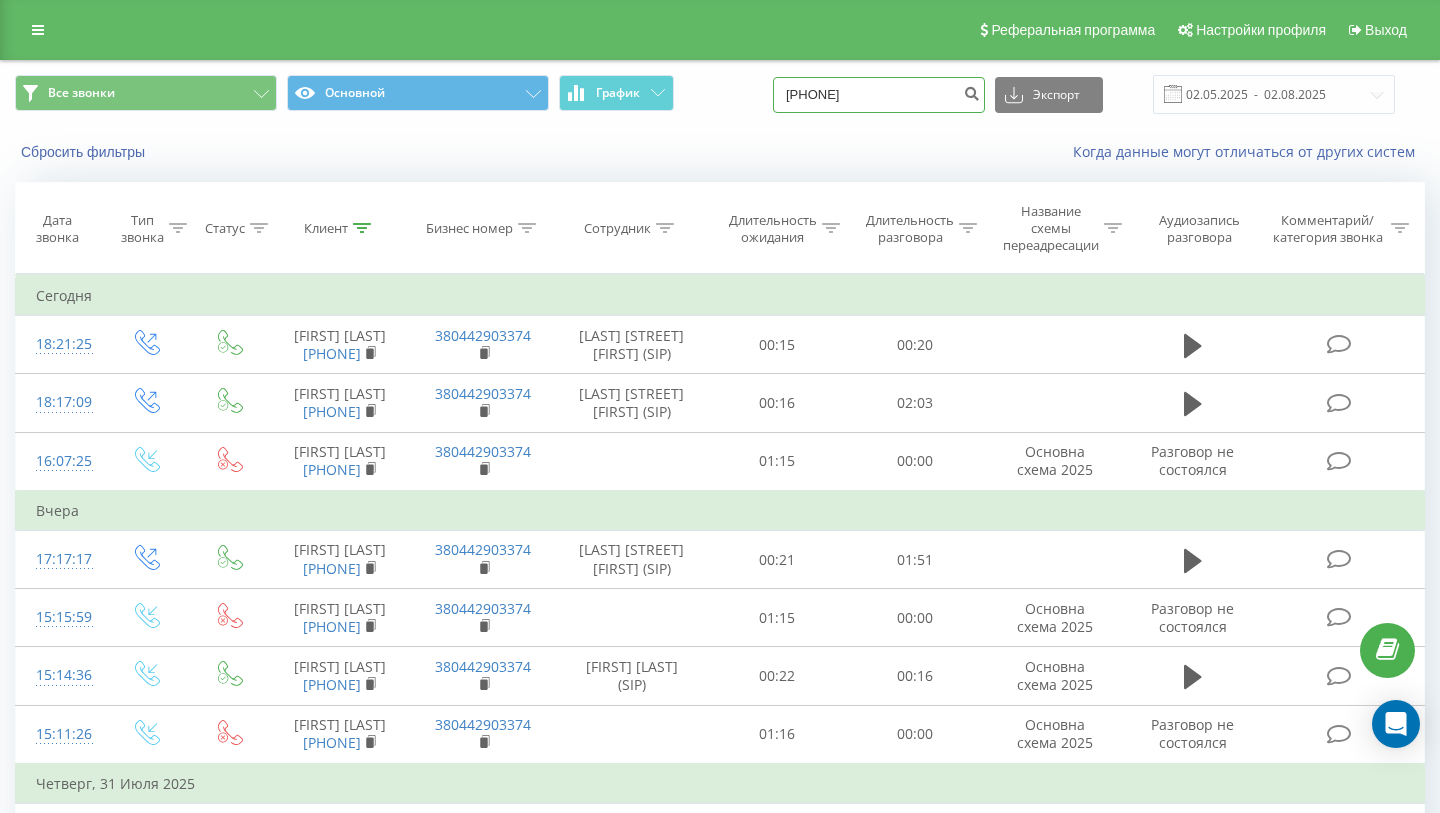 click on "[PHONE]" at bounding box center [879, 95] 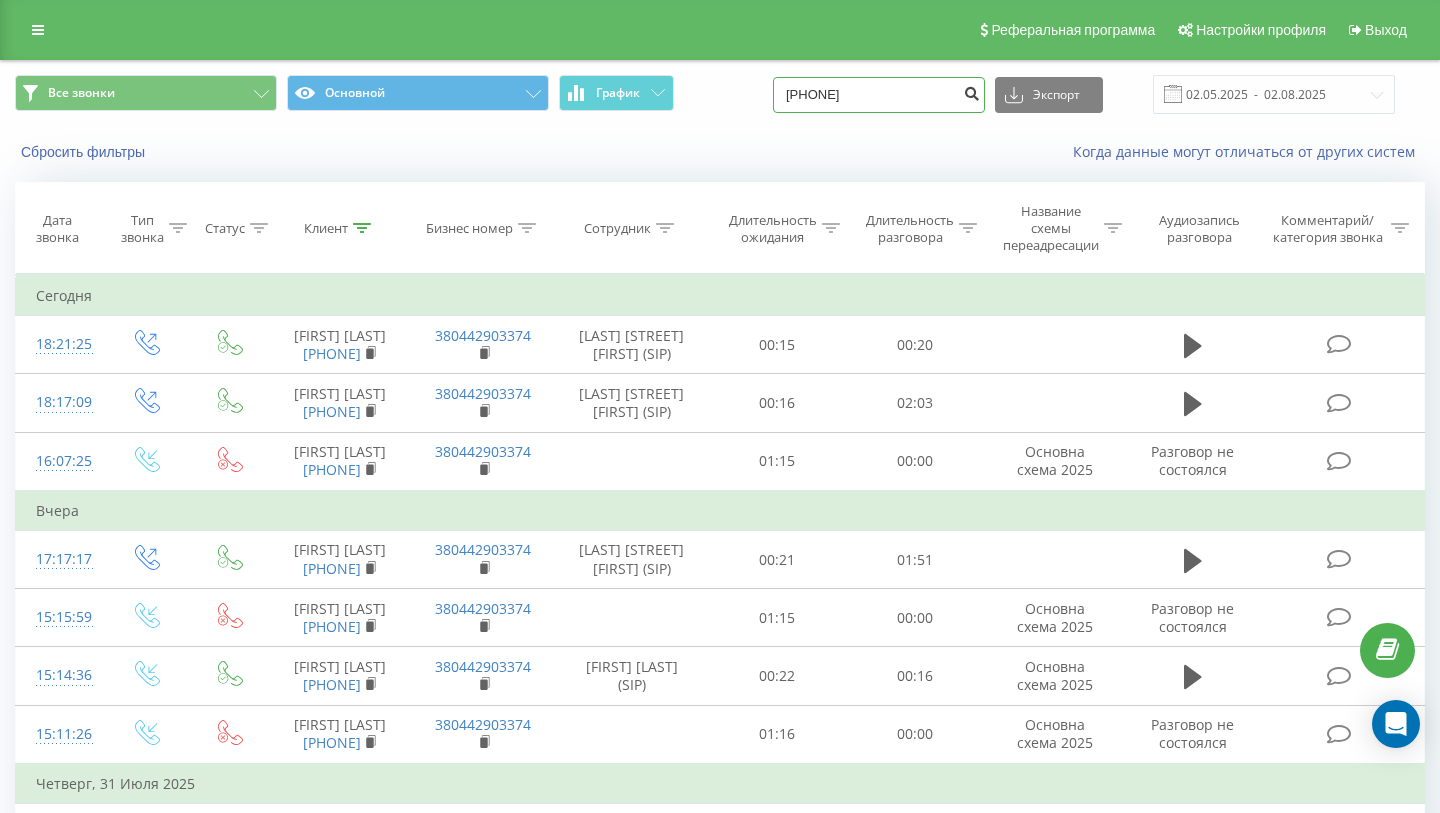 type on "[PHONE]" 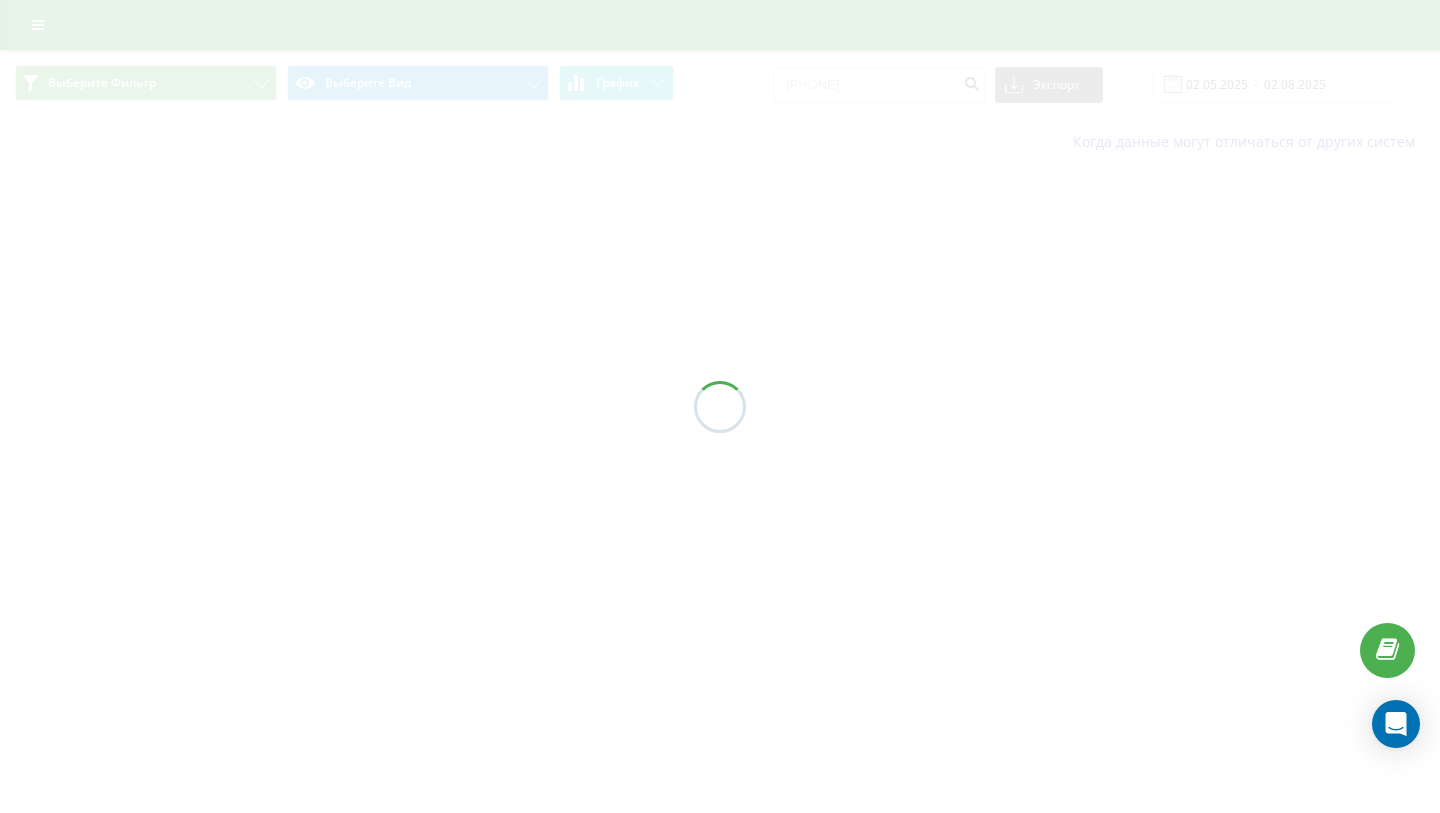 scroll, scrollTop: 0, scrollLeft: 0, axis: both 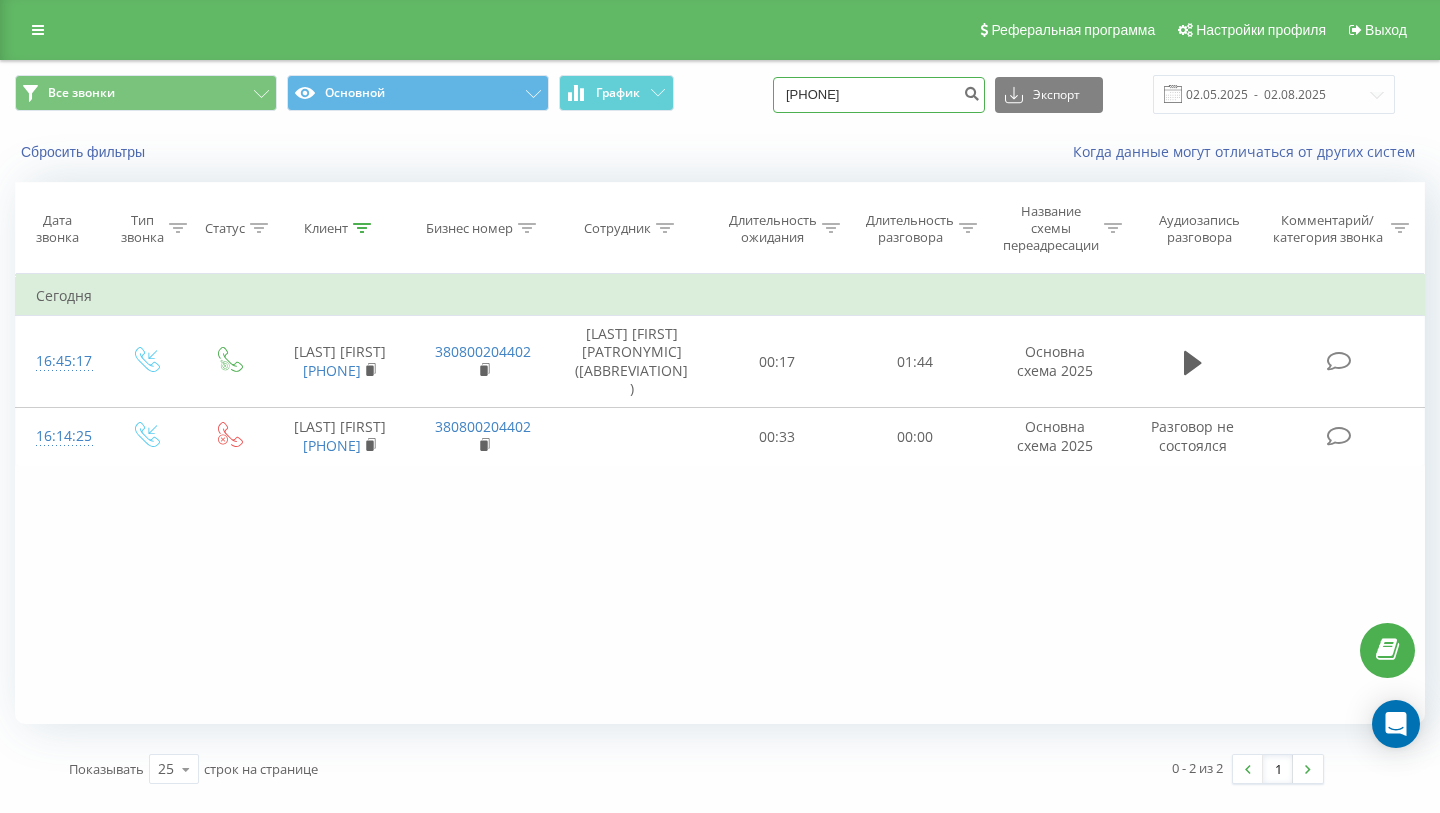 click on "380937735016" at bounding box center (879, 95) 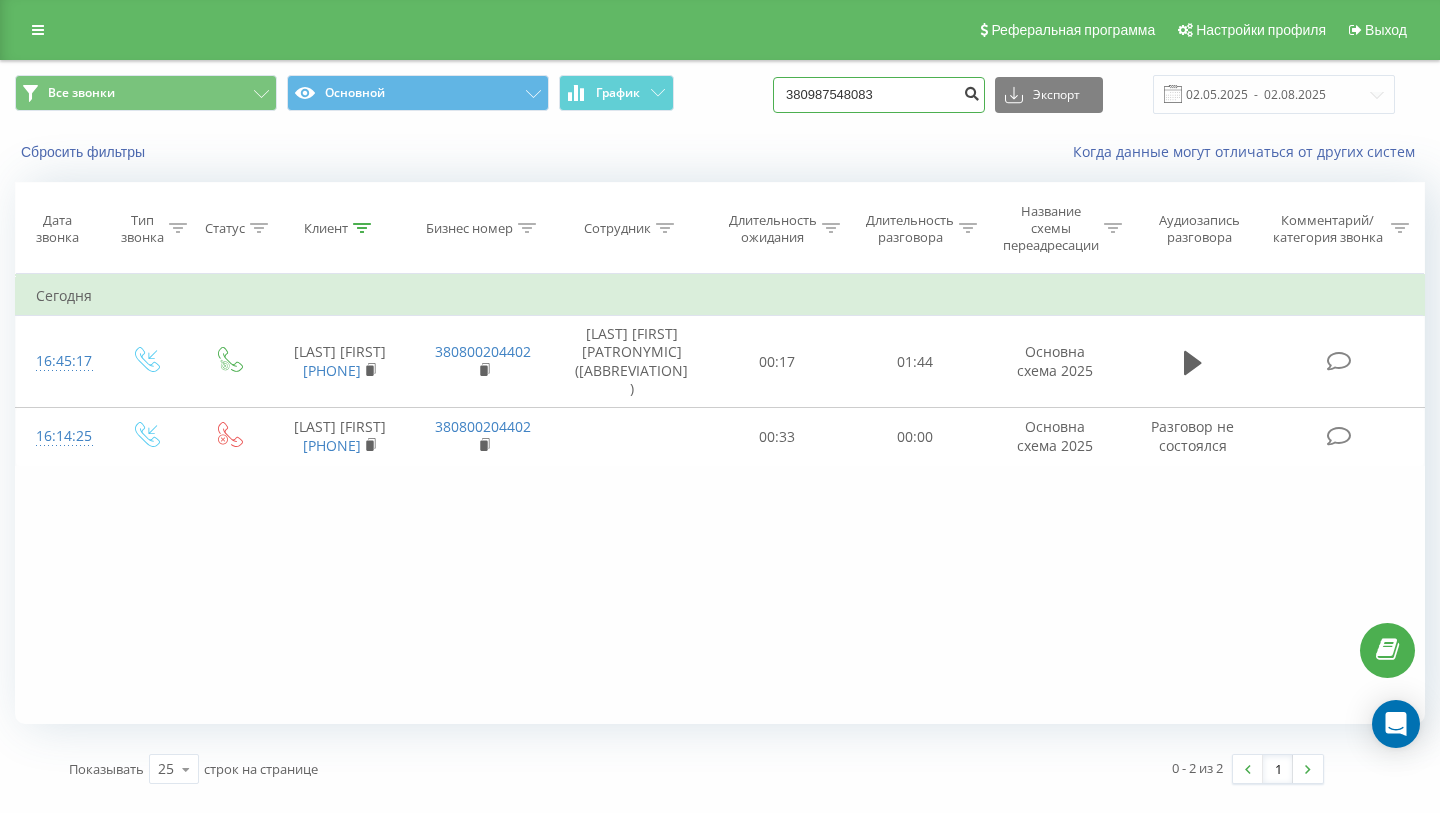 type on "380987548083" 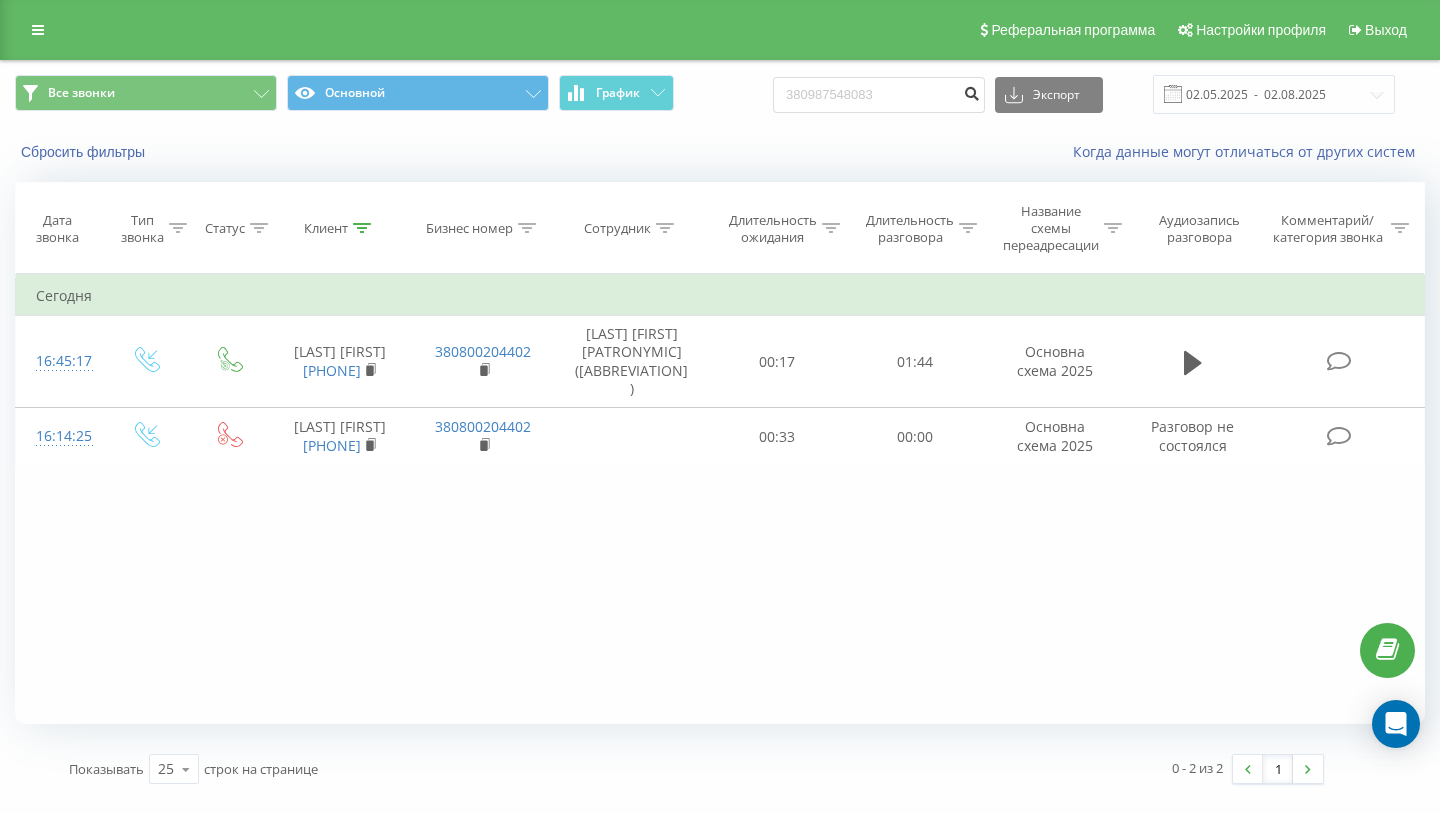 click at bounding box center (971, 91) 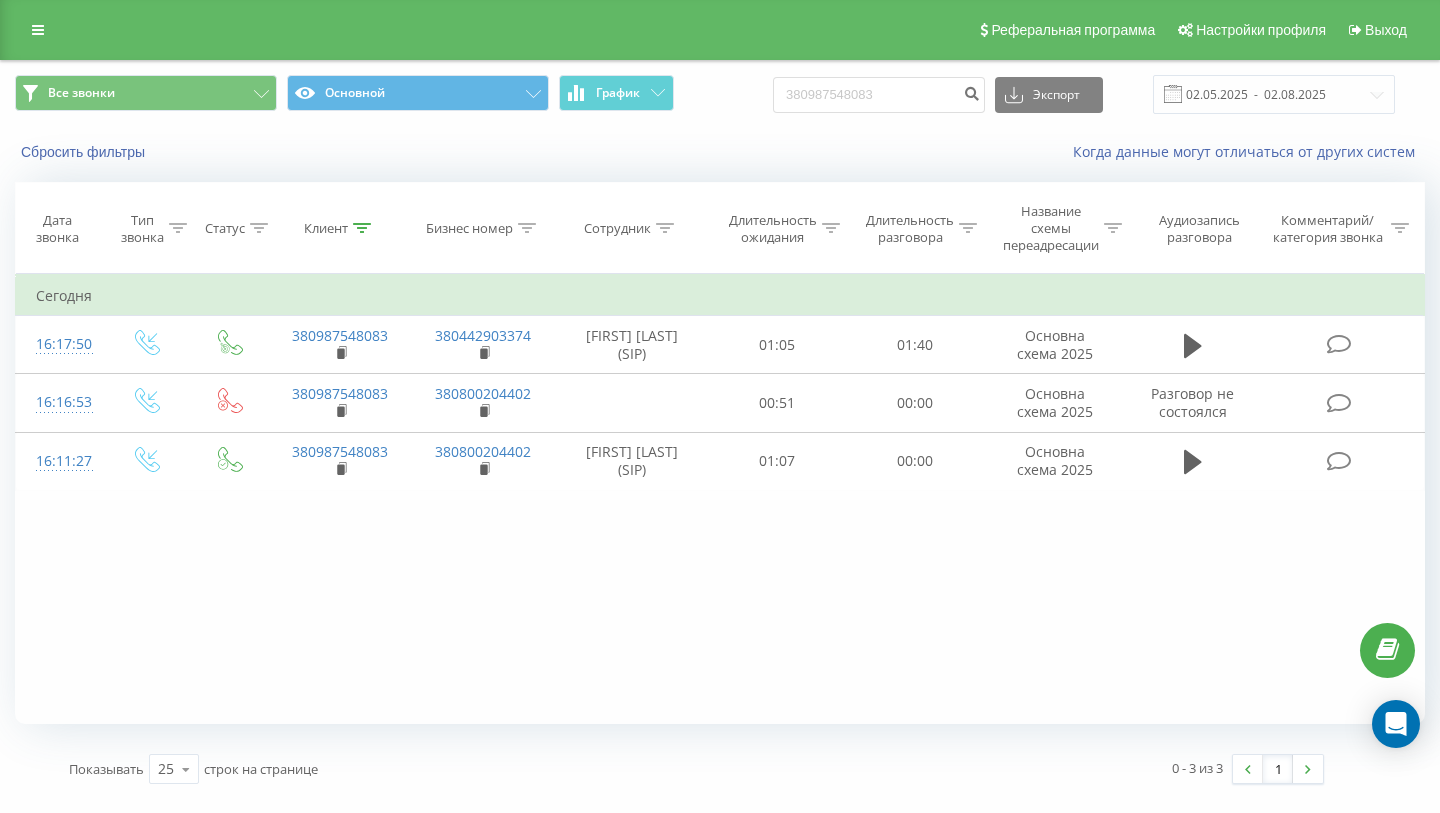 scroll, scrollTop: 0, scrollLeft: 0, axis: both 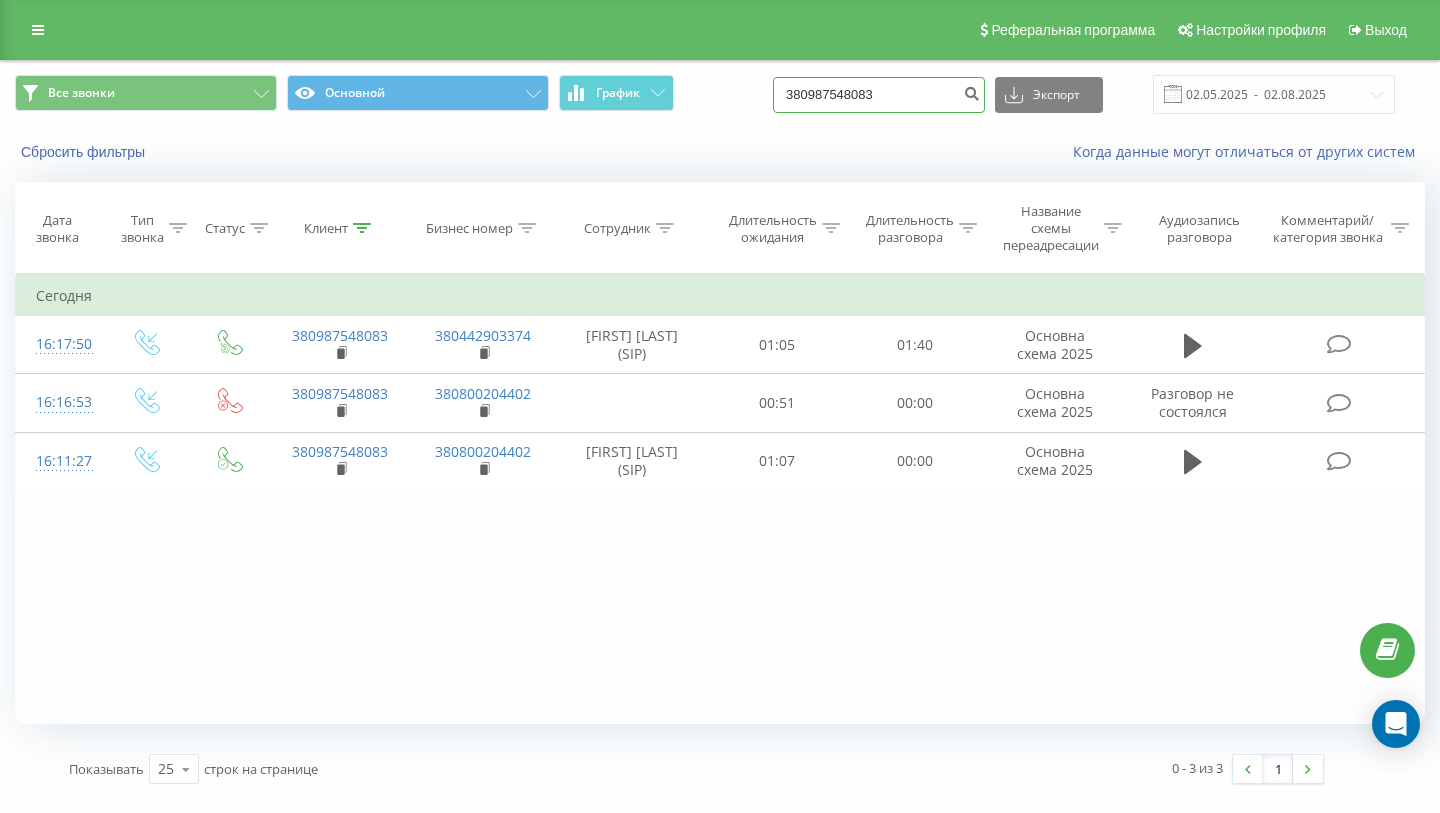 click on "380987548083" at bounding box center [879, 95] 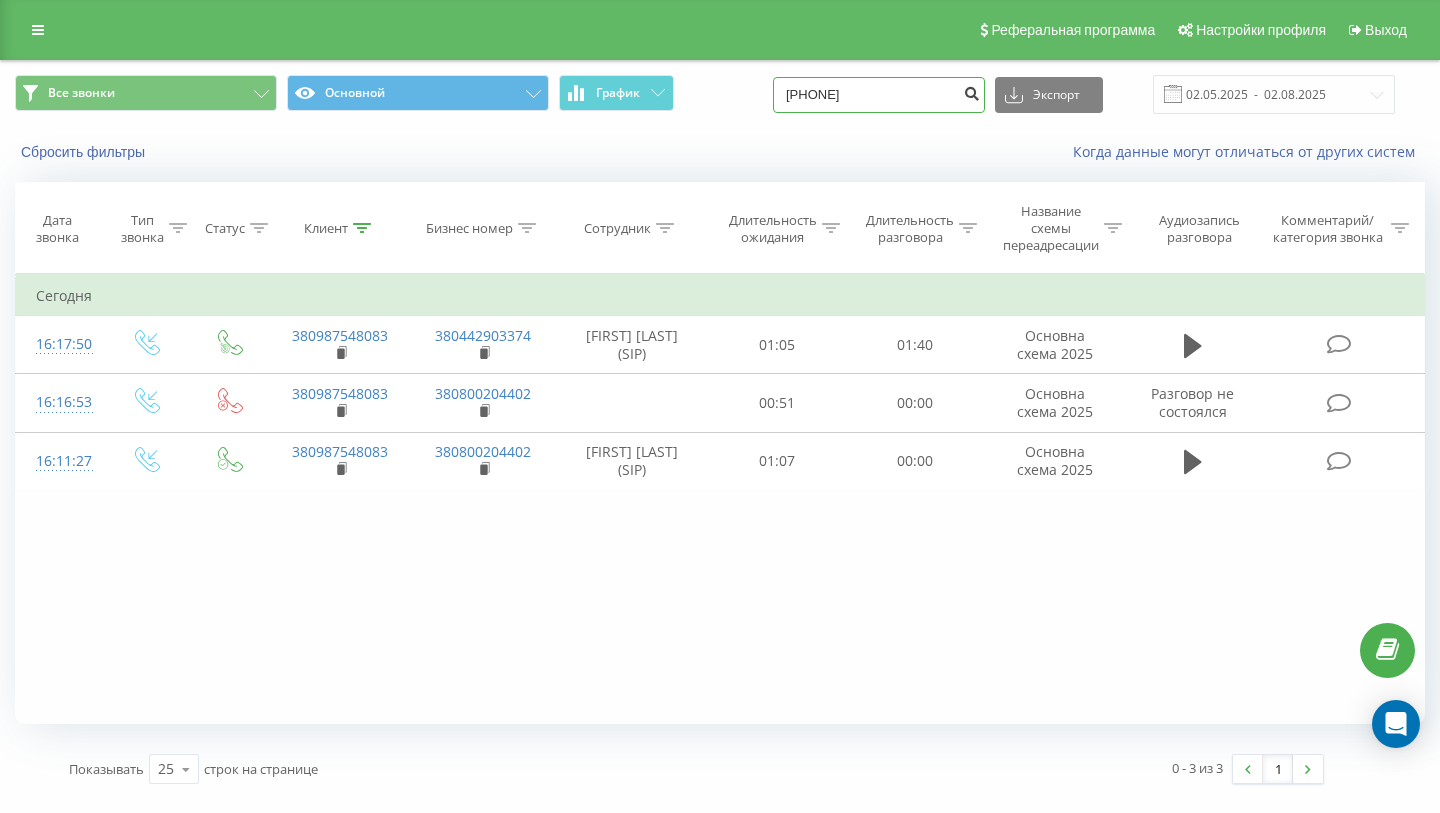 type on "[PHONE]" 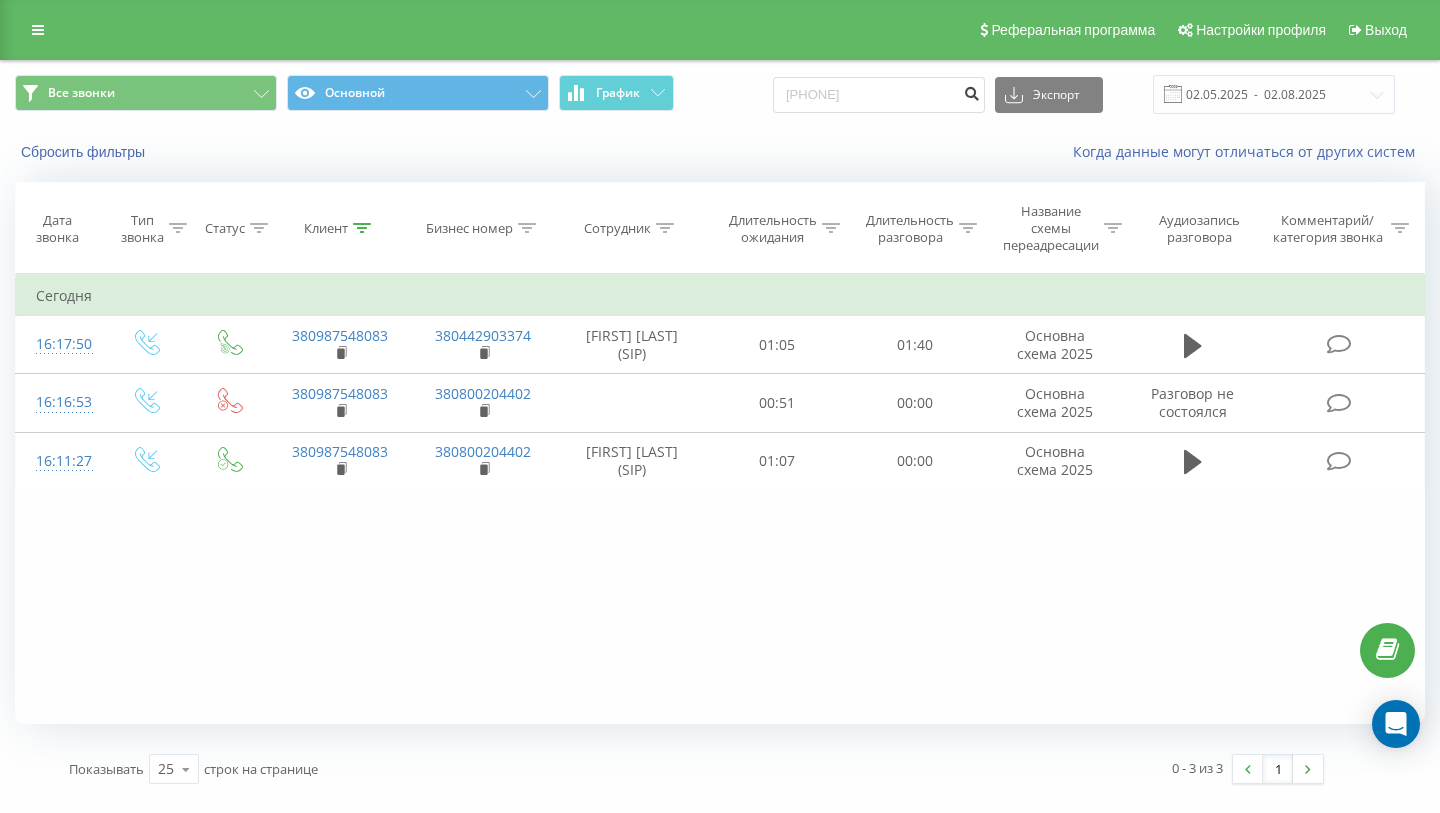 click at bounding box center [971, 91] 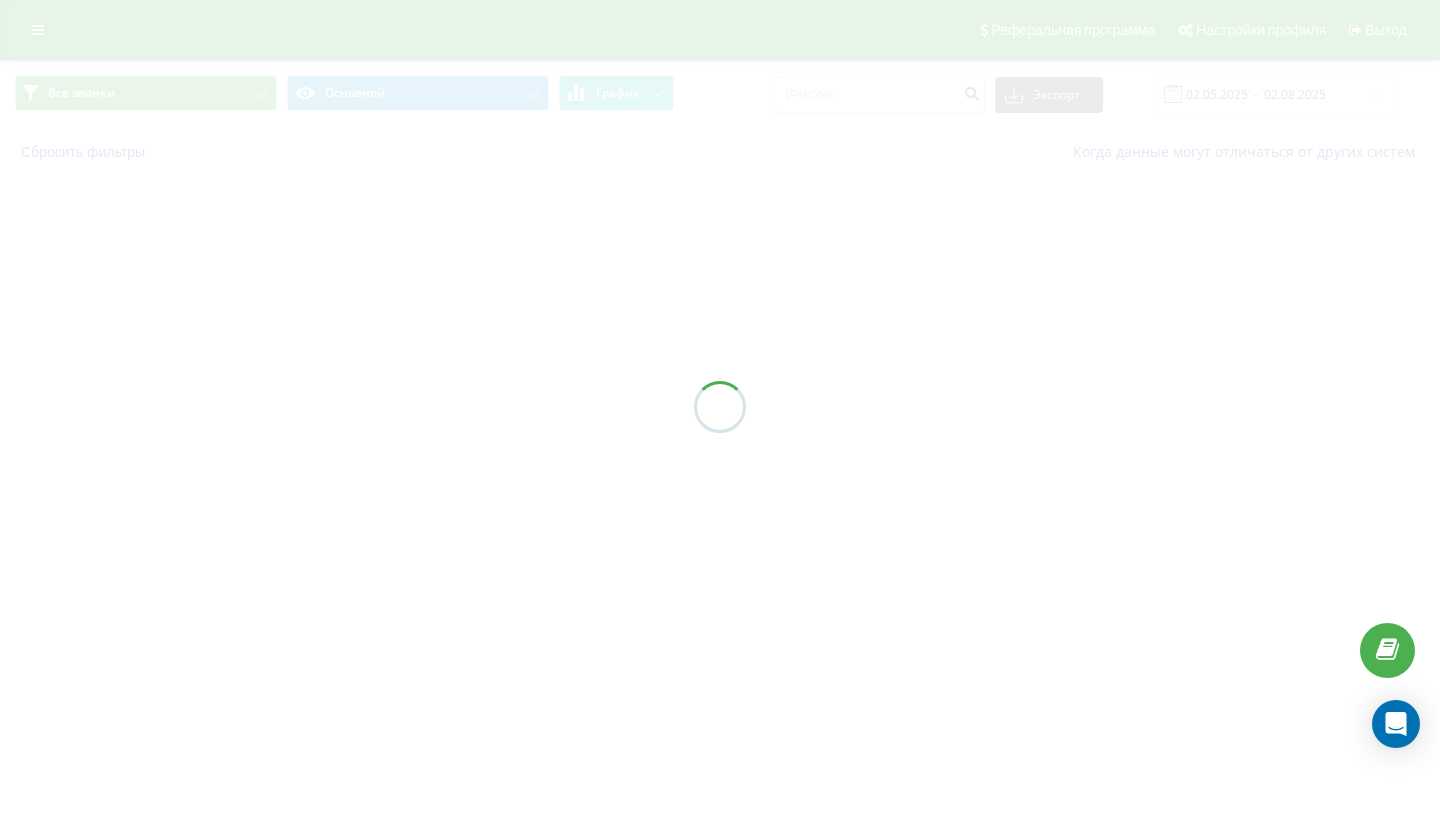 scroll, scrollTop: 0, scrollLeft: 0, axis: both 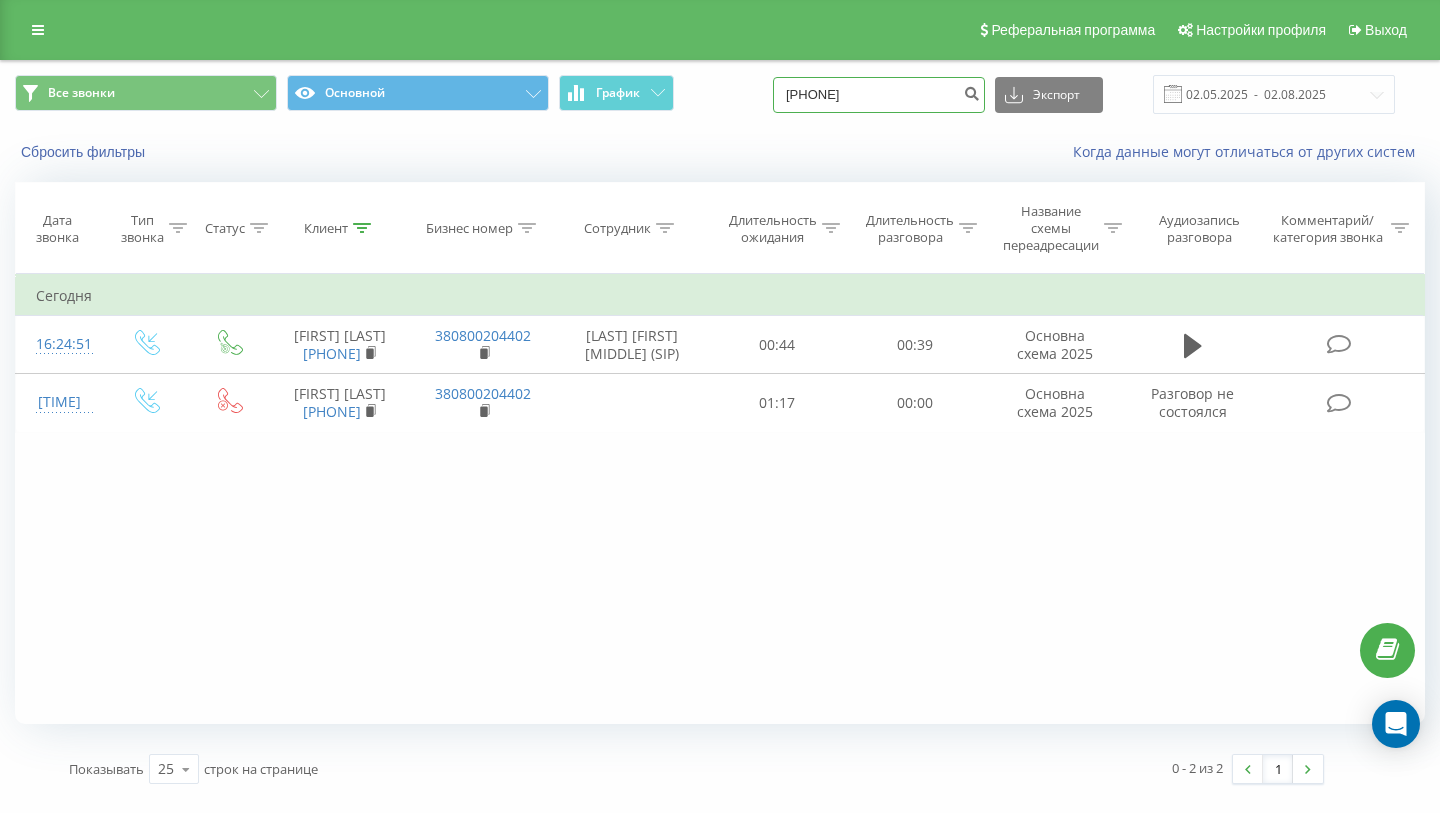 click on "[PHONE]" at bounding box center [879, 95] 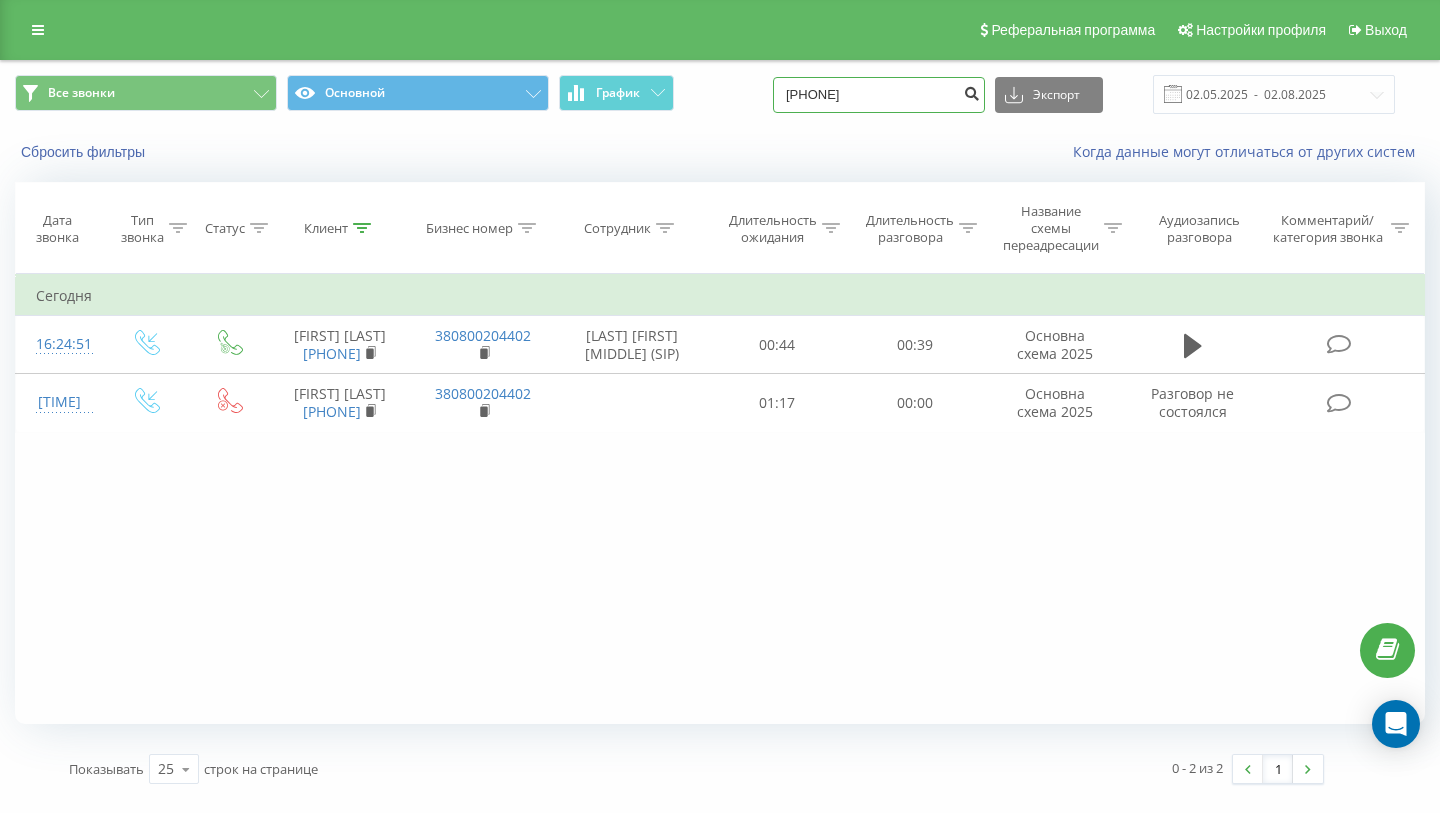 type on "[PHONE]" 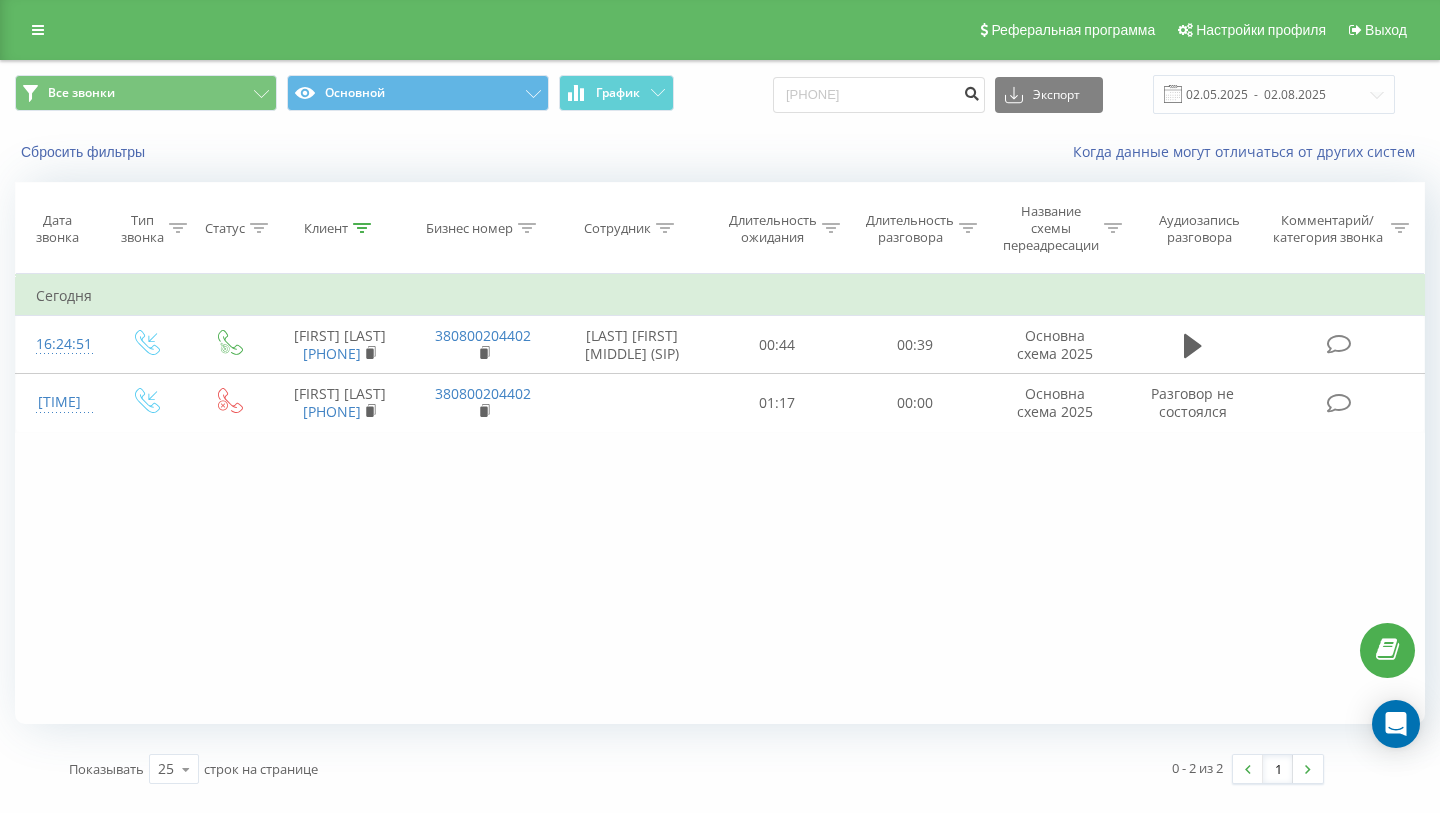 click at bounding box center (971, 91) 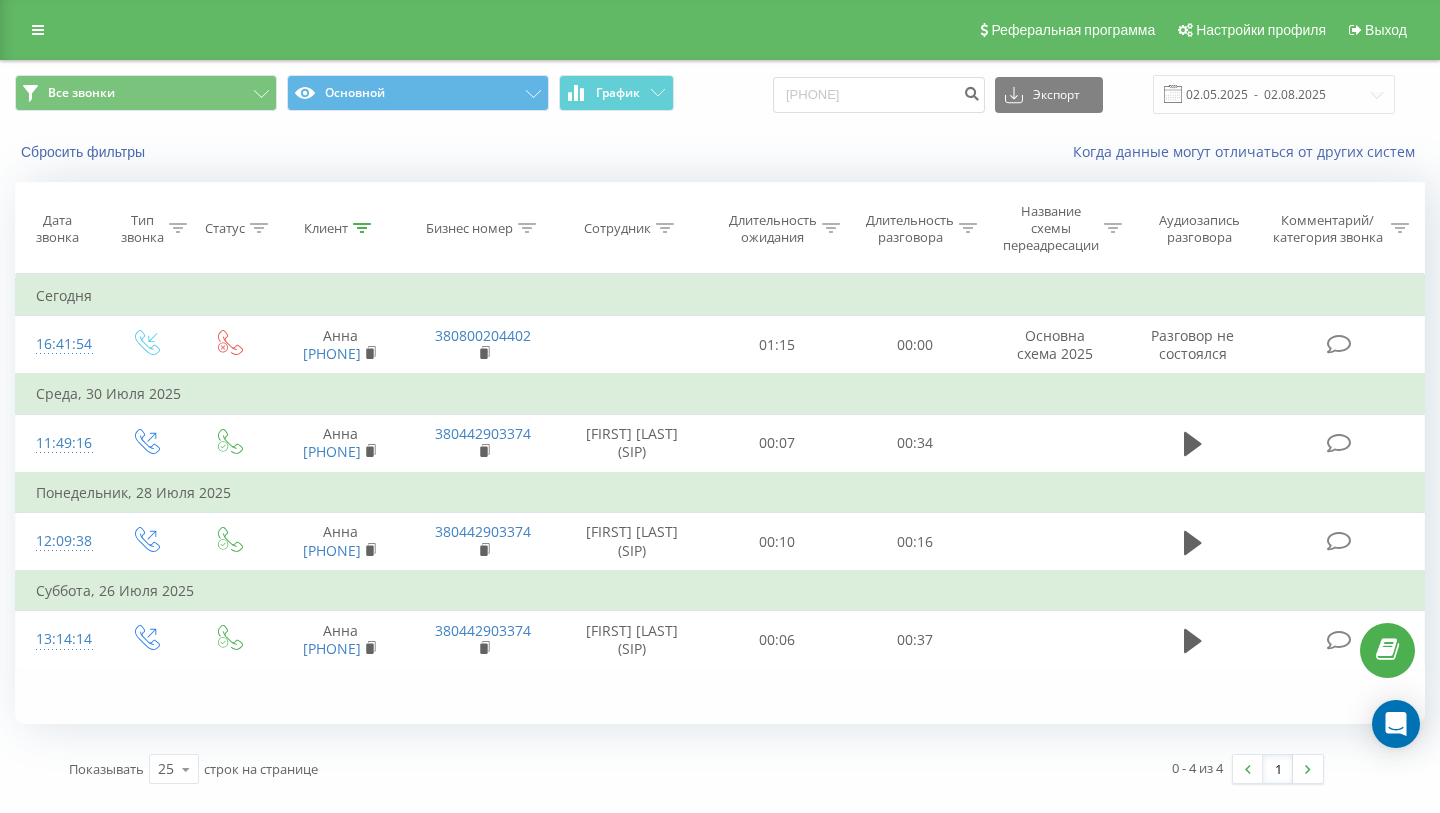 scroll, scrollTop: 0, scrollLeft: 0, axis: both 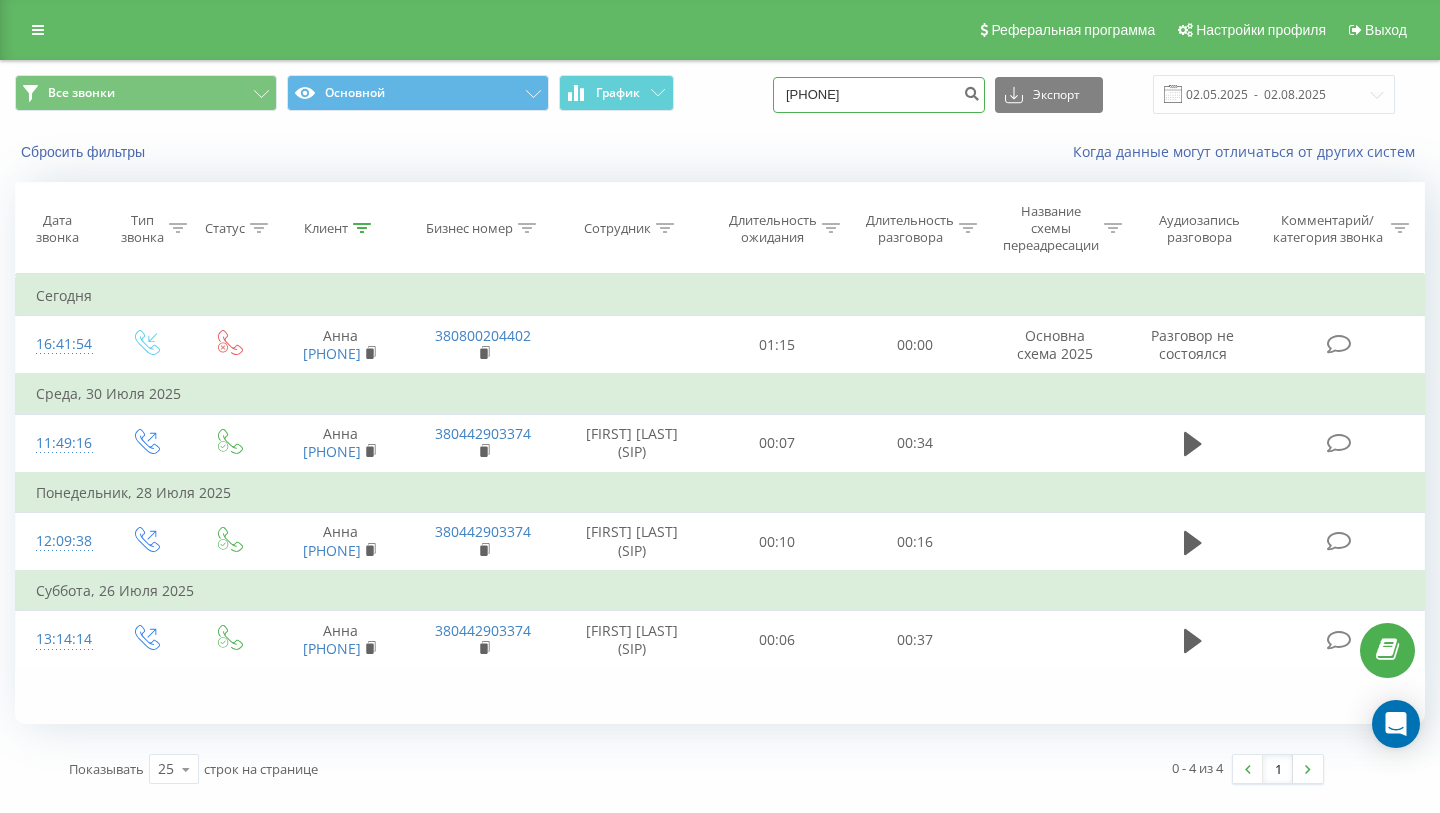 click on "[PHONE]" at bounding box center [879, 95] 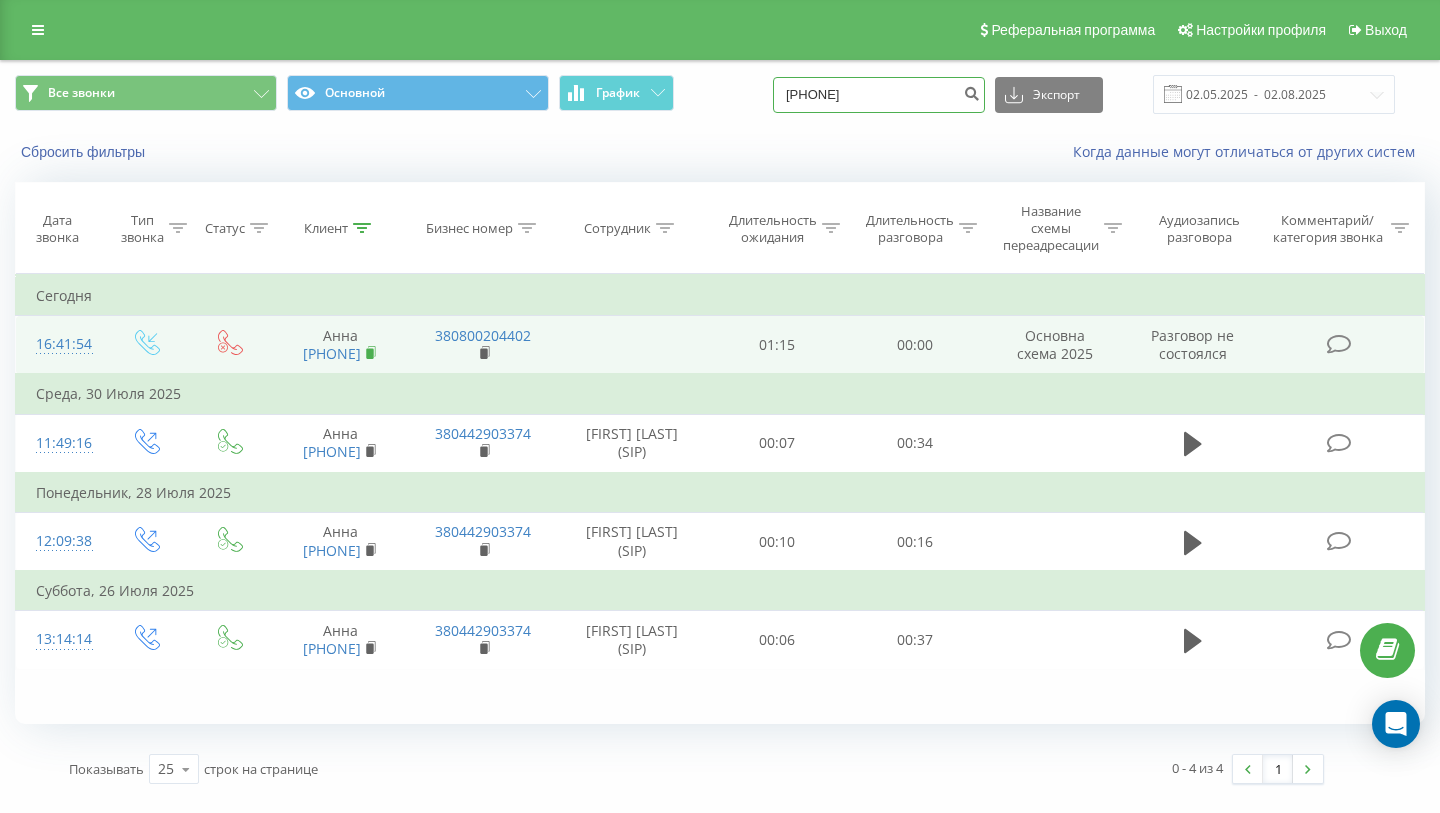type on "[PHONE]" 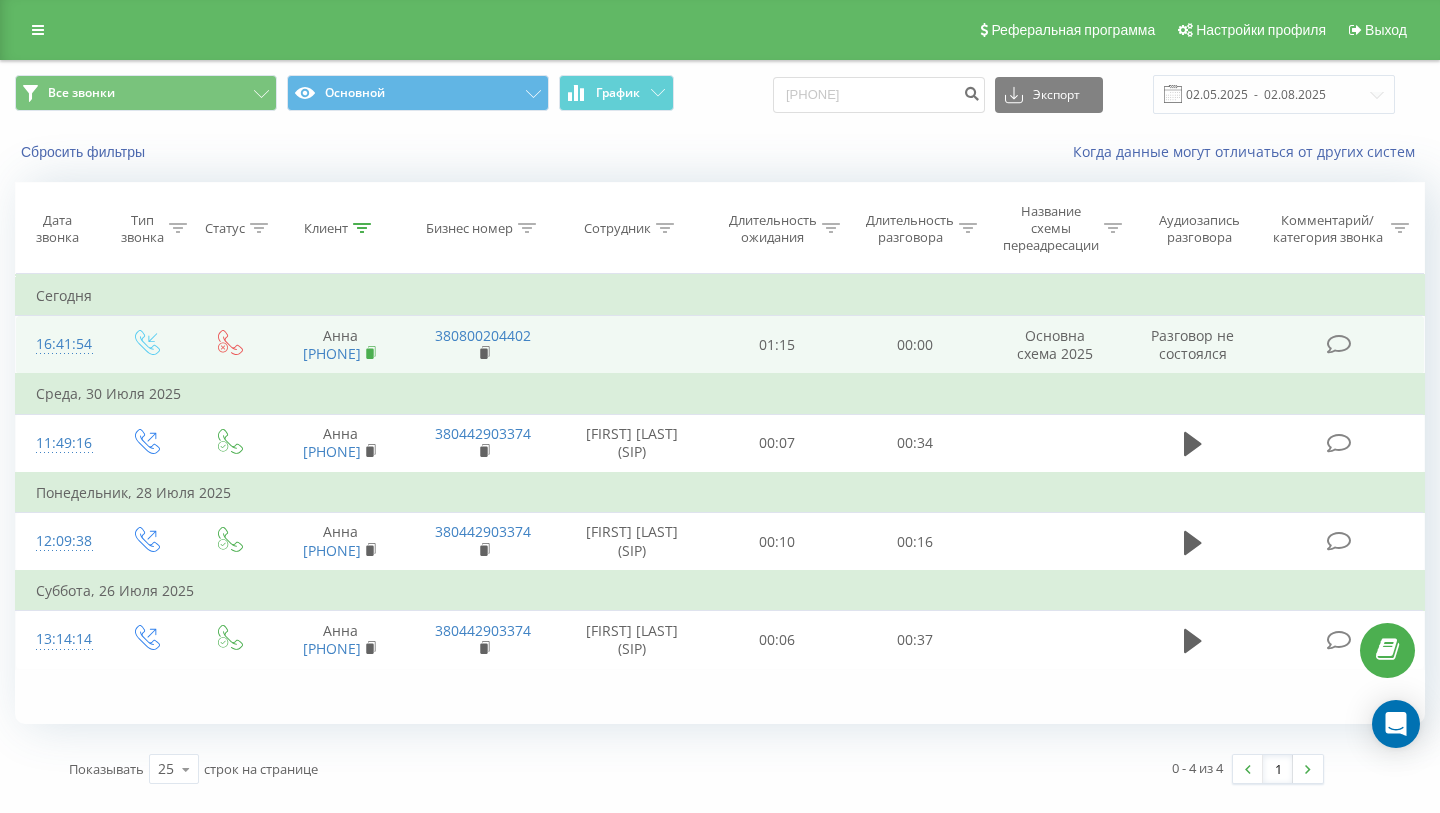 click 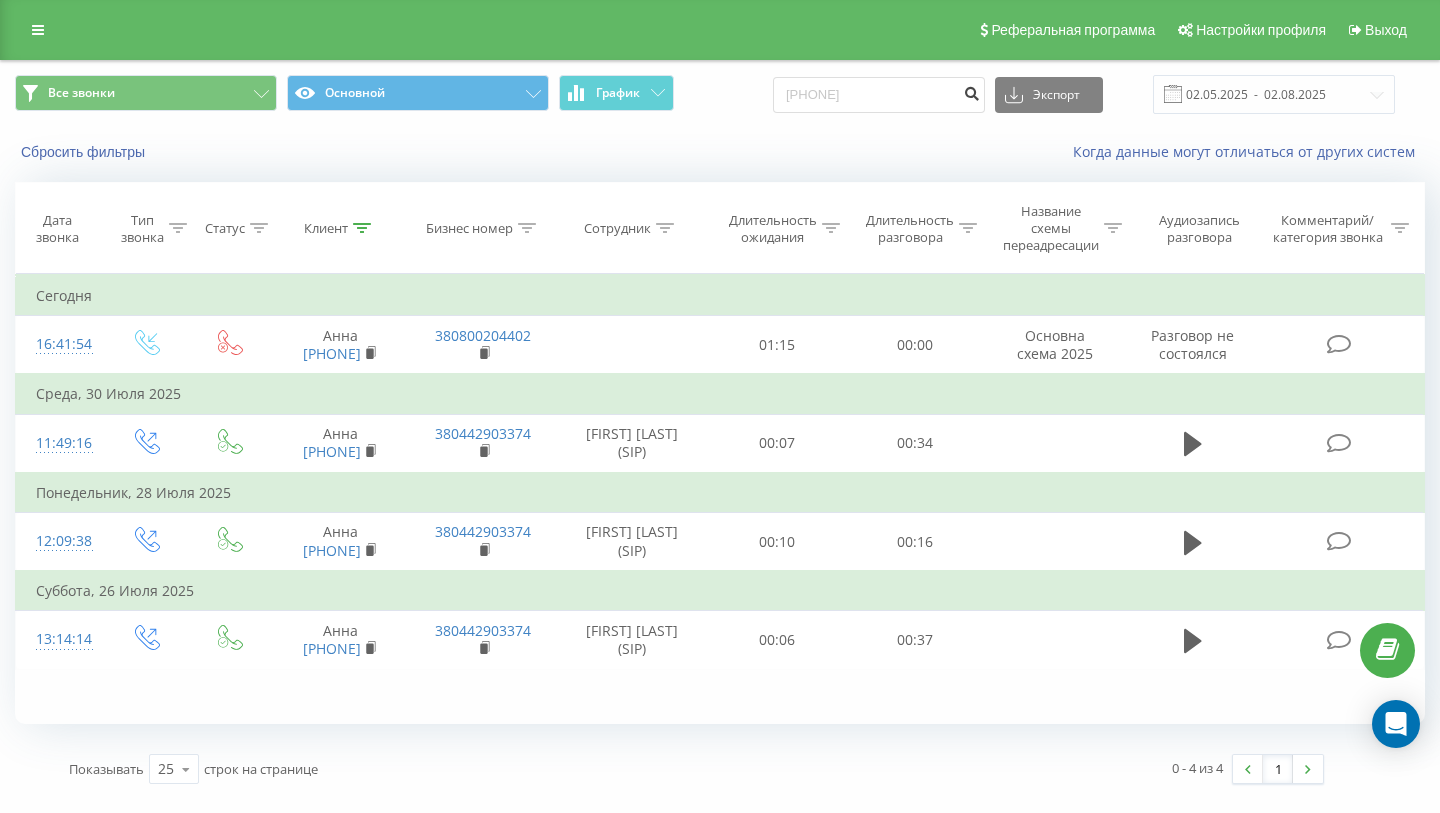 click at bounding box center (971, 91) 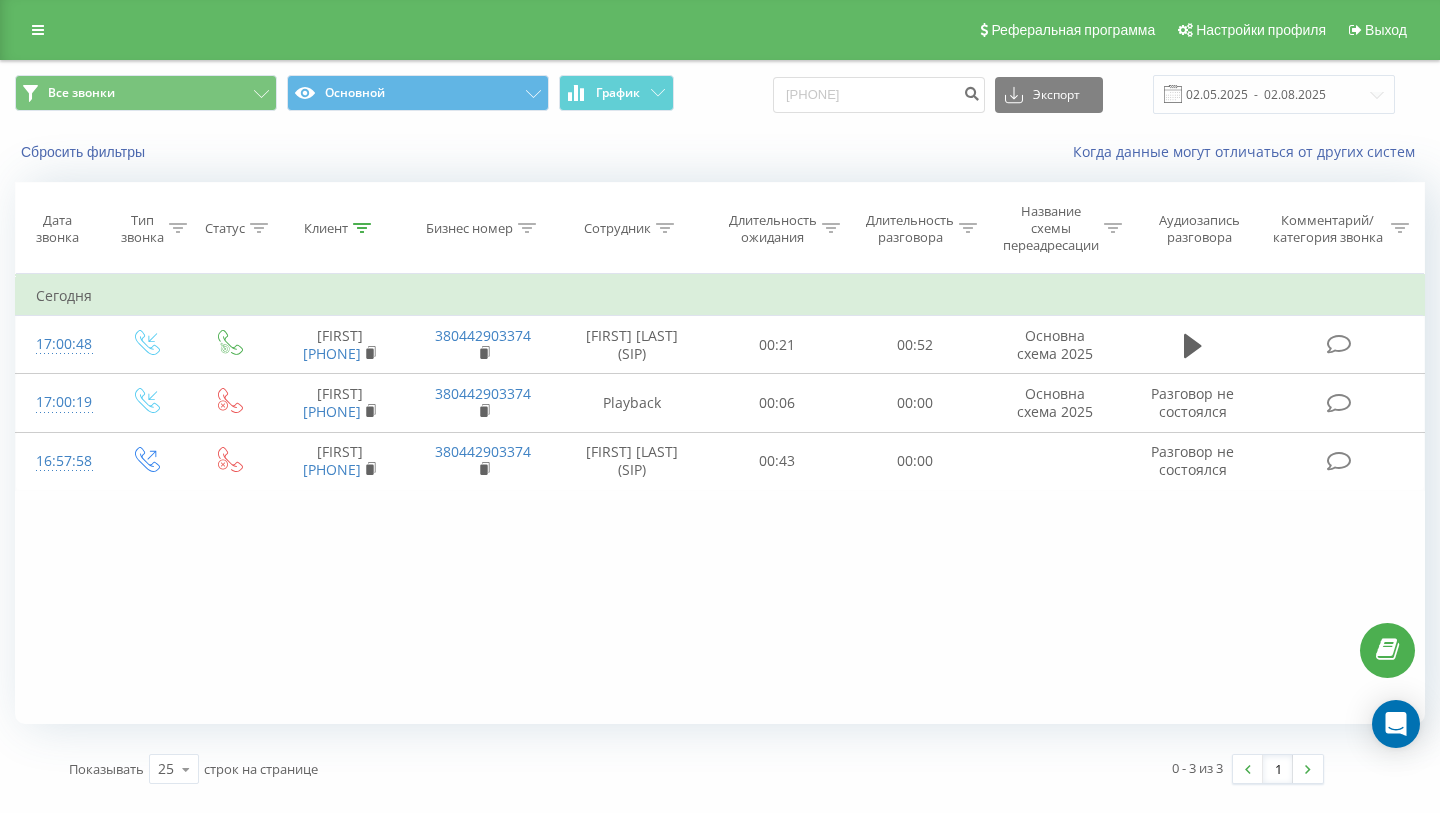 scroll, scrollTop: 0, scrollLeft: 0, axis: both 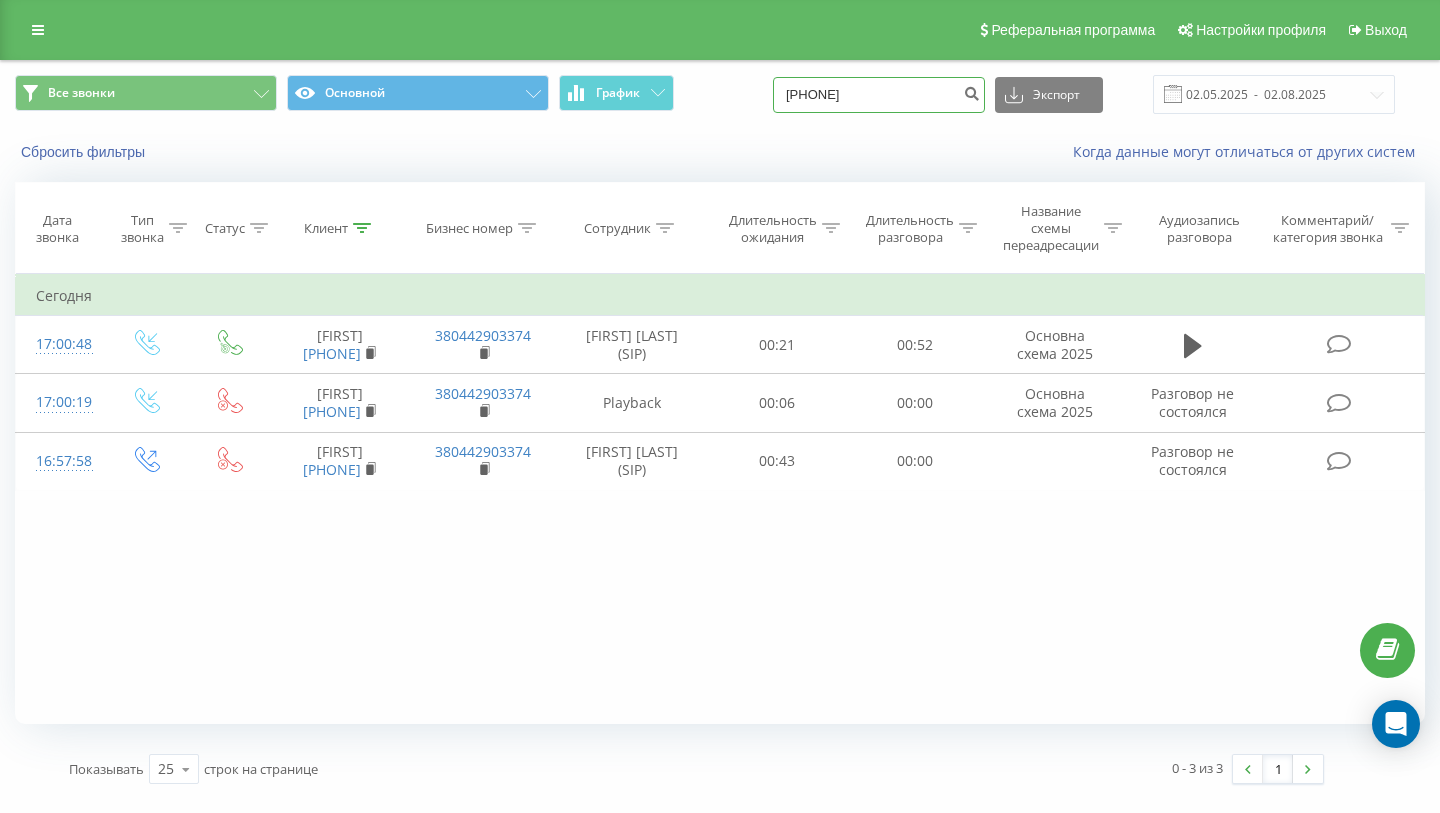click on "380937192750" at bounding box center [879, 95] 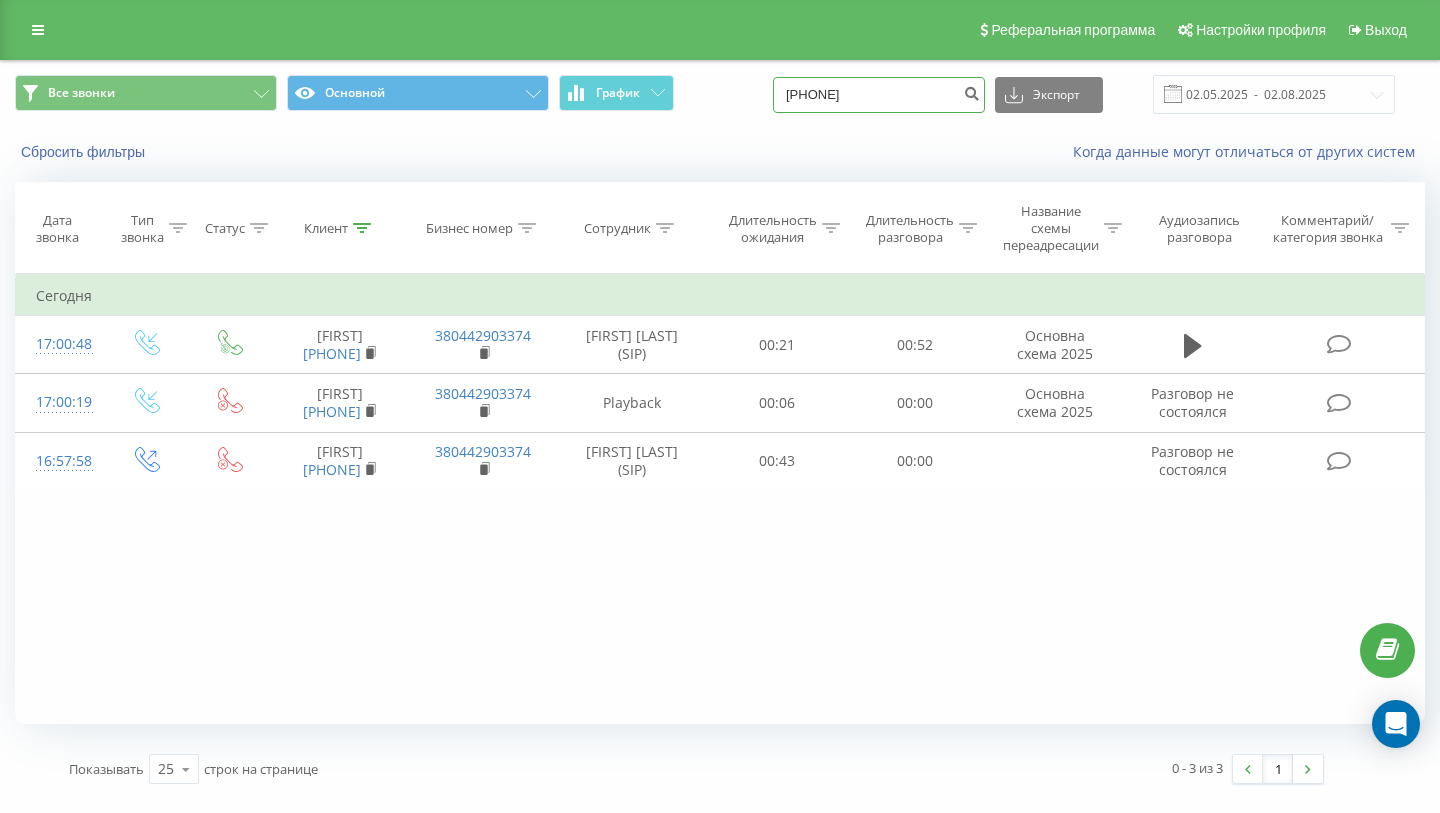 paste on "[PHONE]" 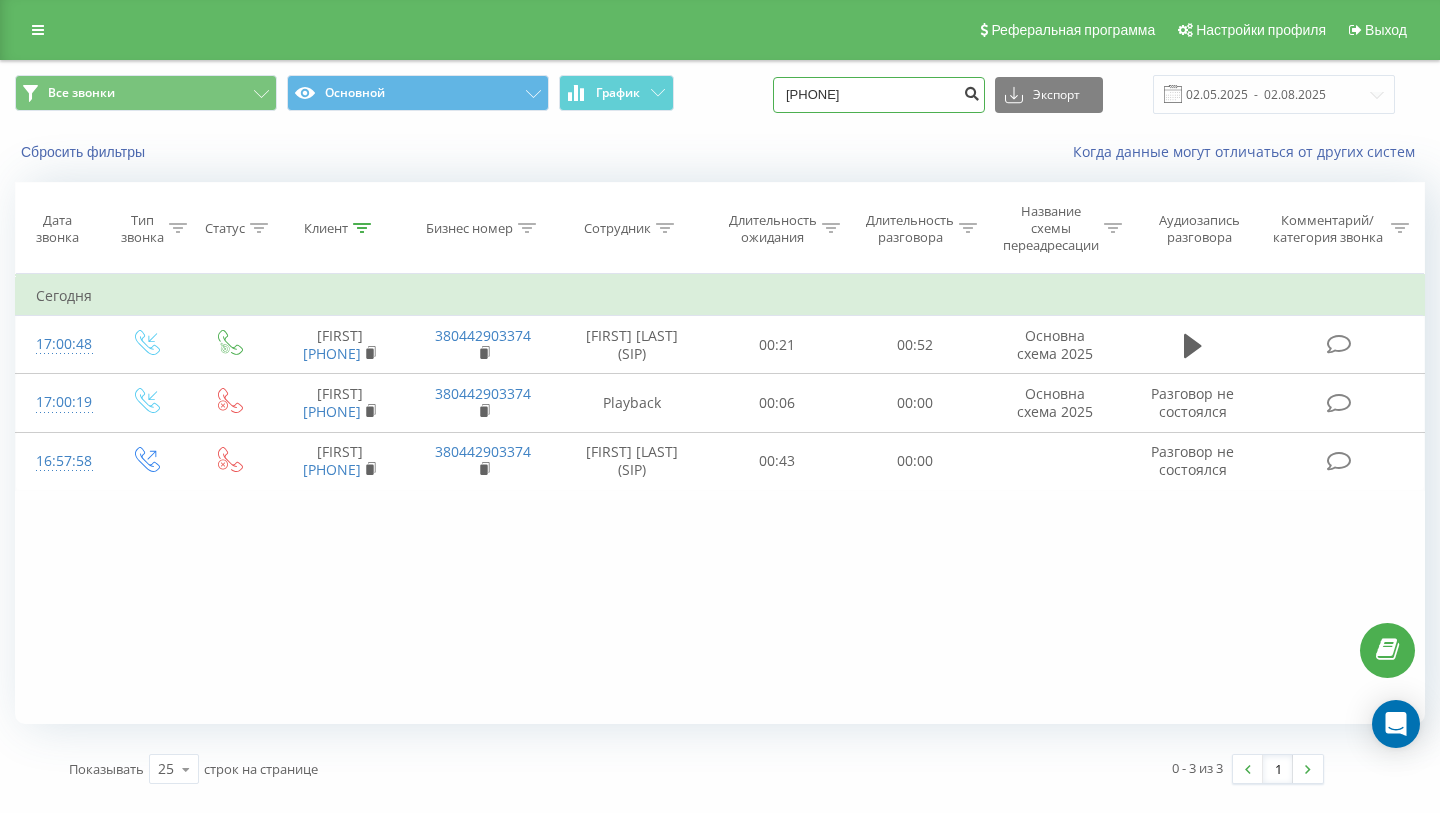 type on "[PHONE]" 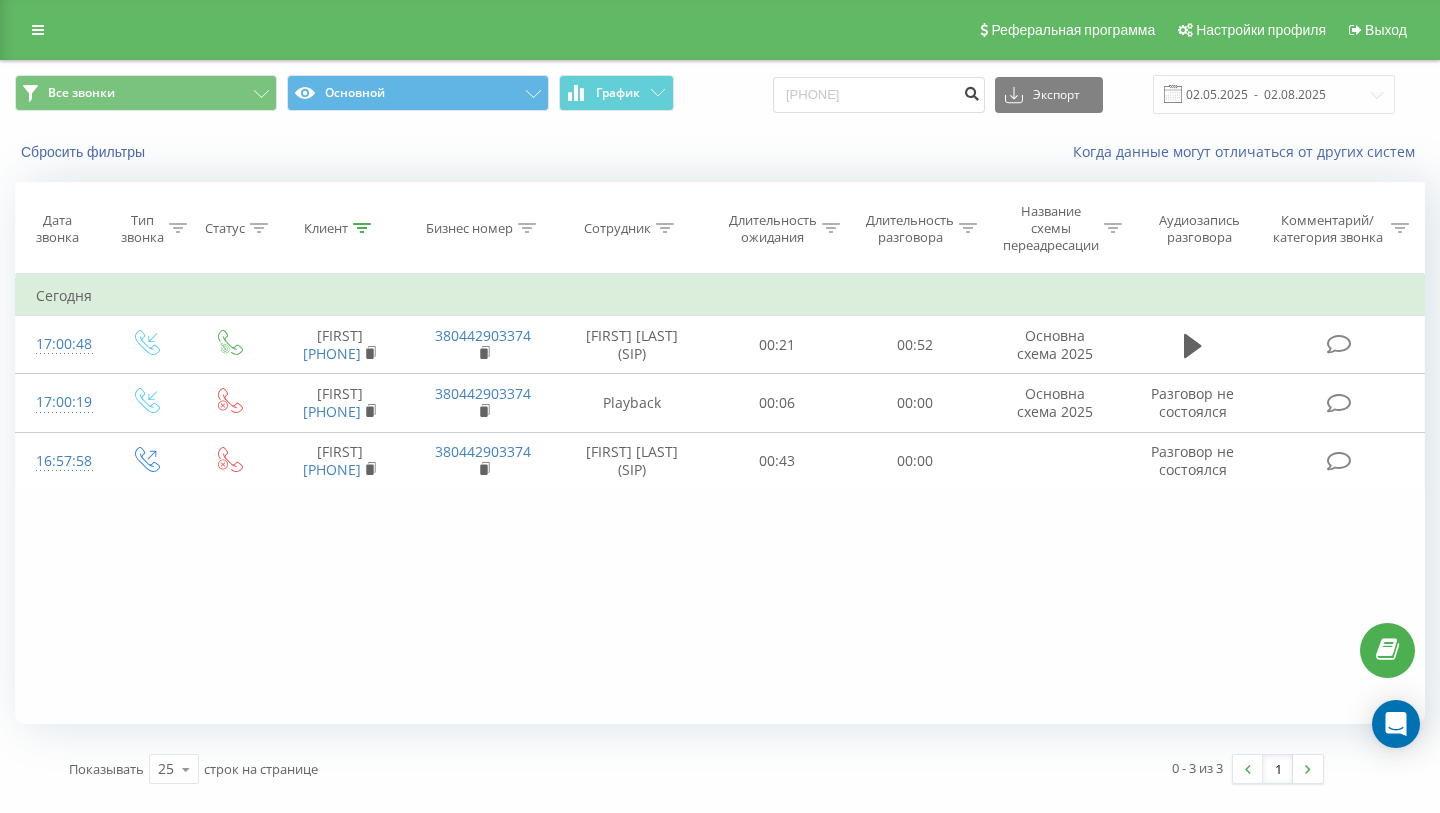 click at bounding box center [971, 91] 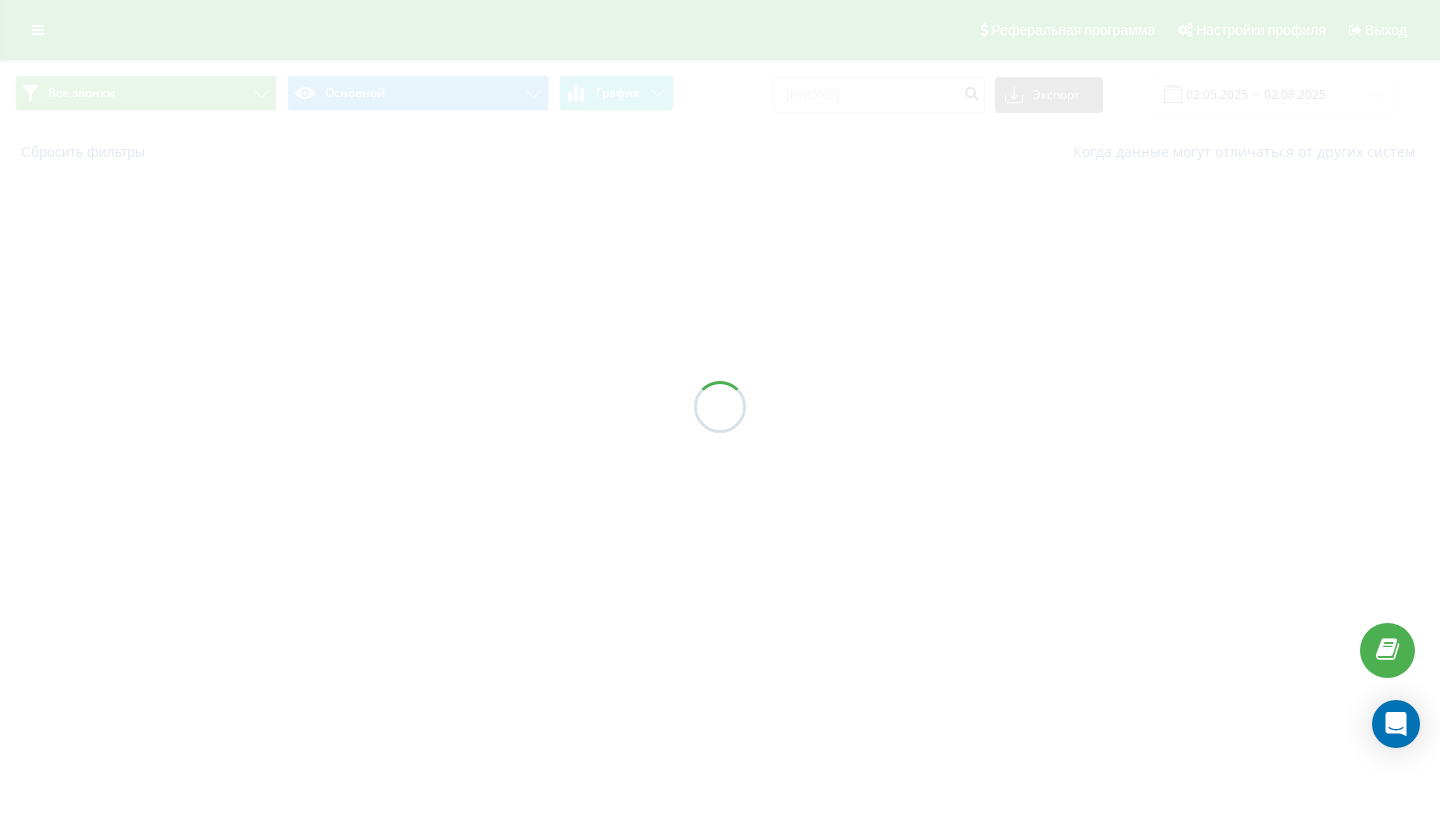 scroll, scrollTop: 0, scrollLeft: 0, axis: both 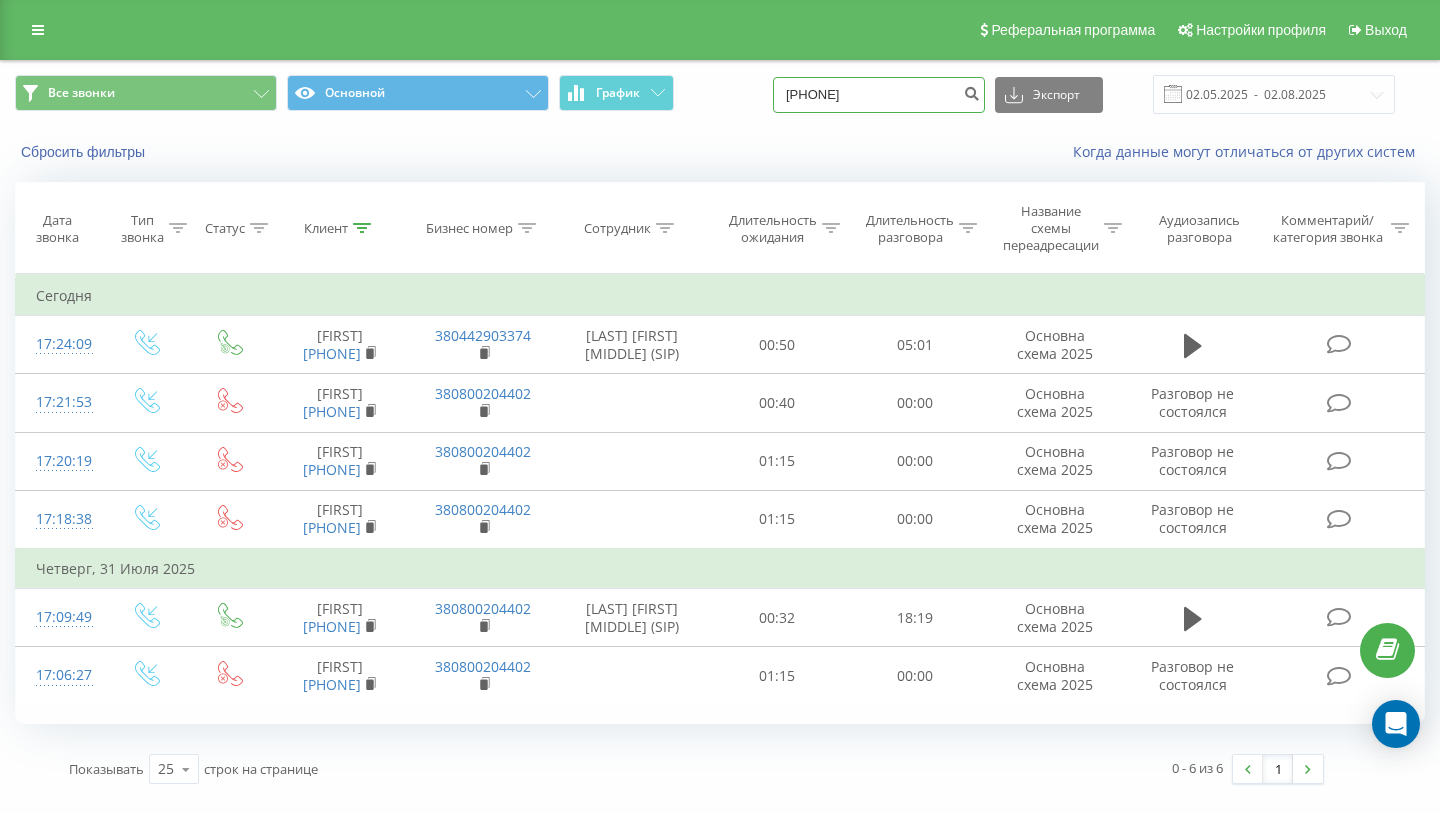 click on "[PHONE]" at bounding box center (879, 95) 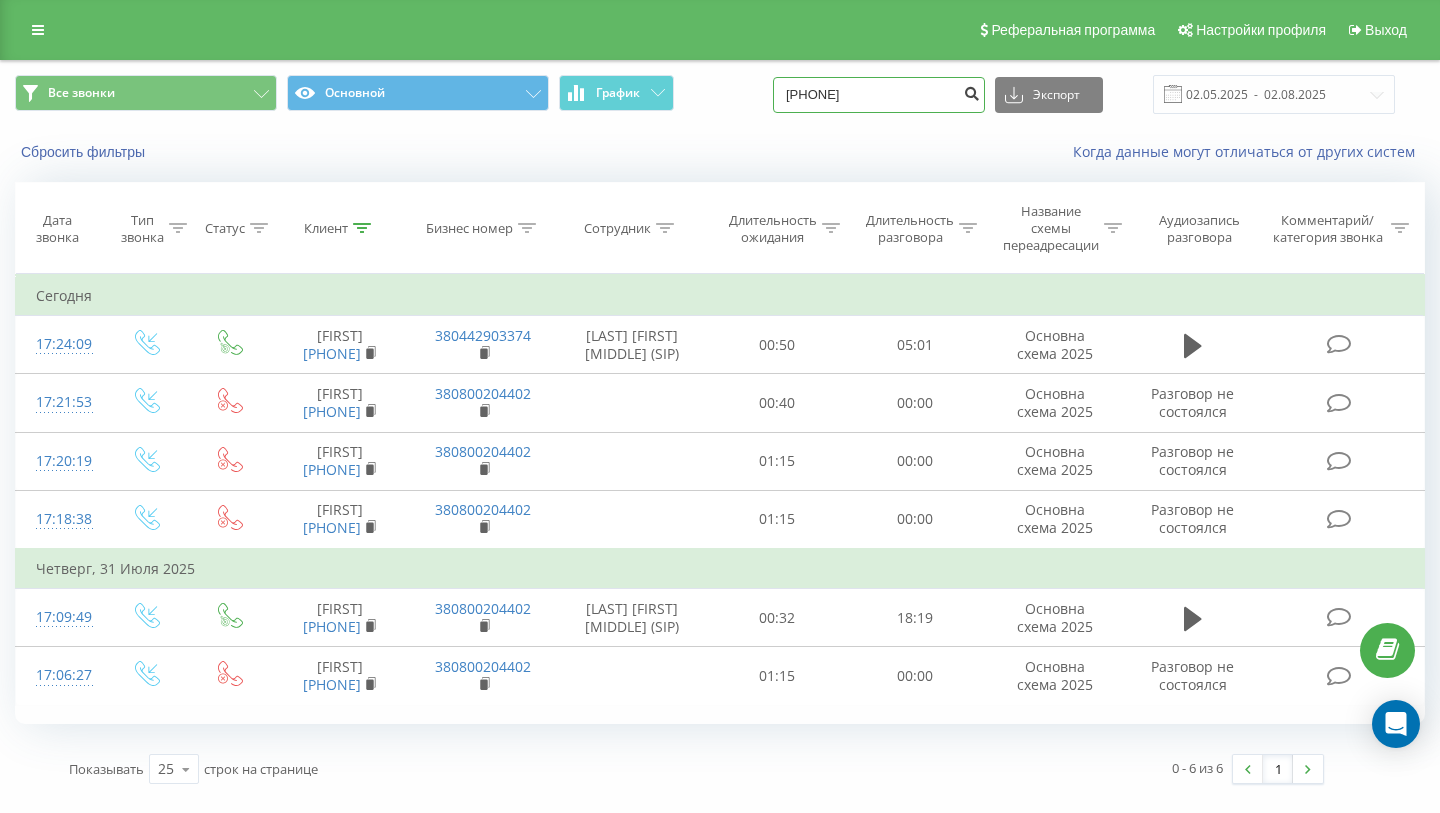 type on "[PHONE]" 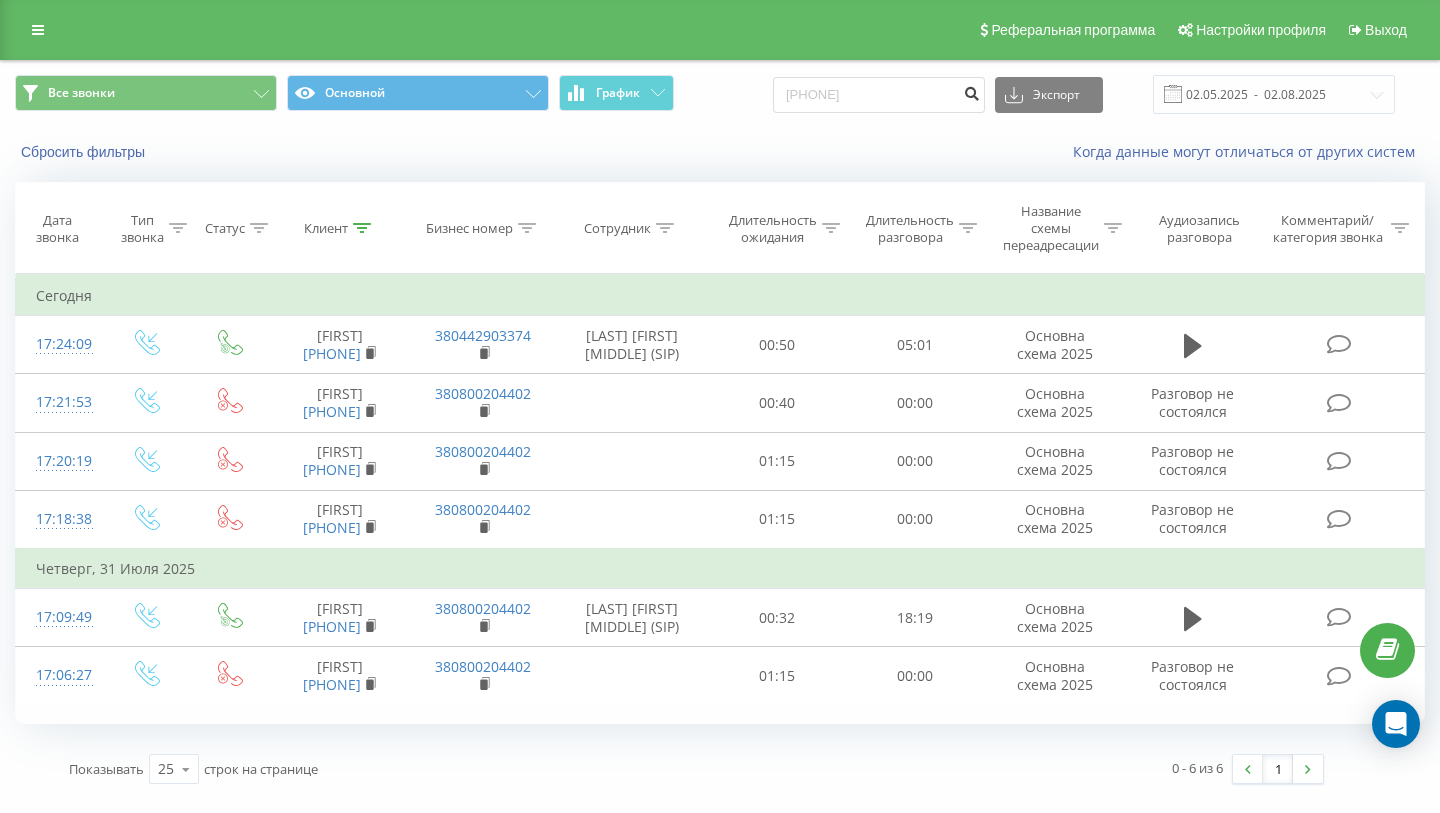 click at bounding box center (971, 91) 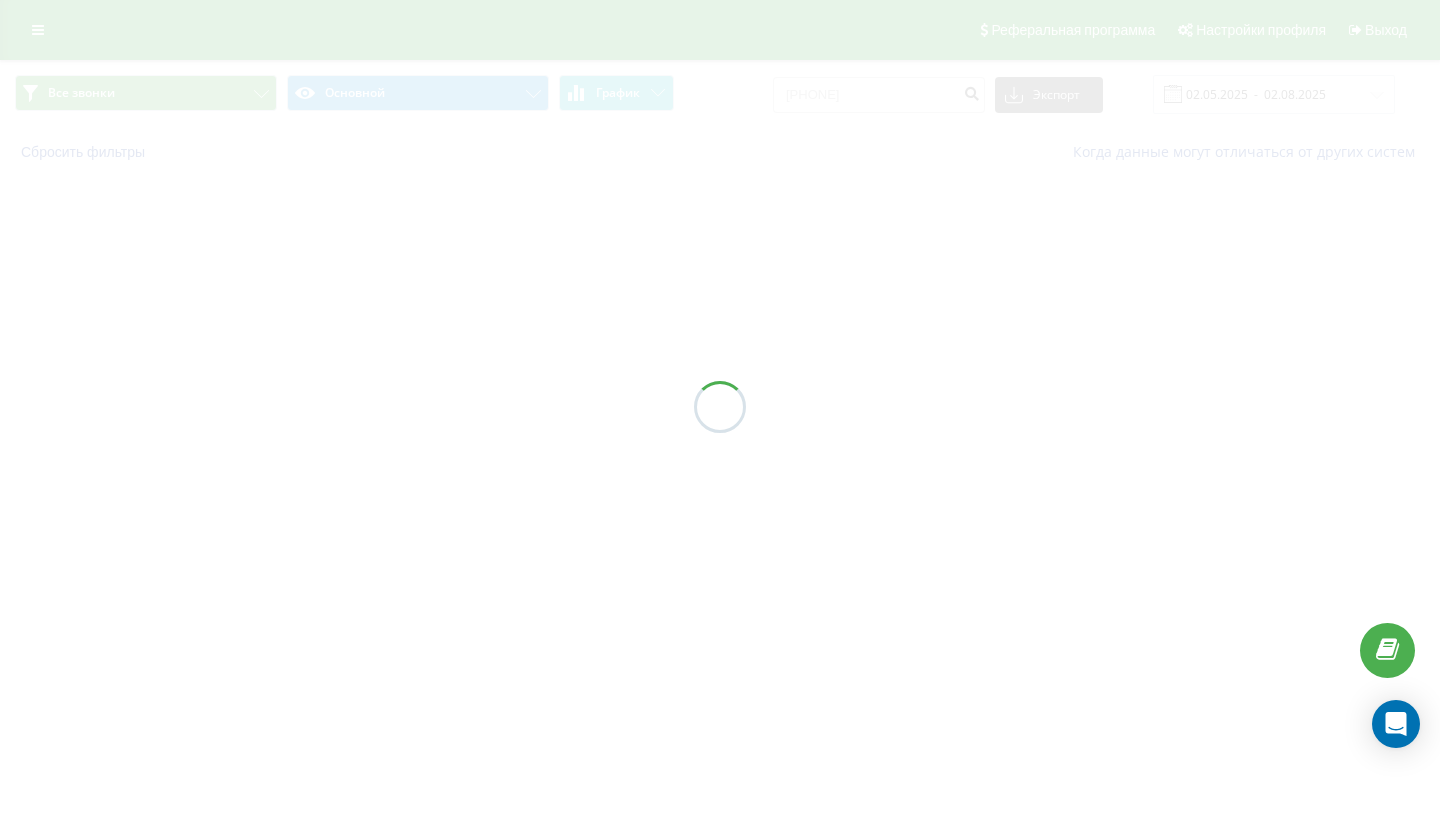 scroll, scrollTop: 0, scrollLeft: 0, axis: both 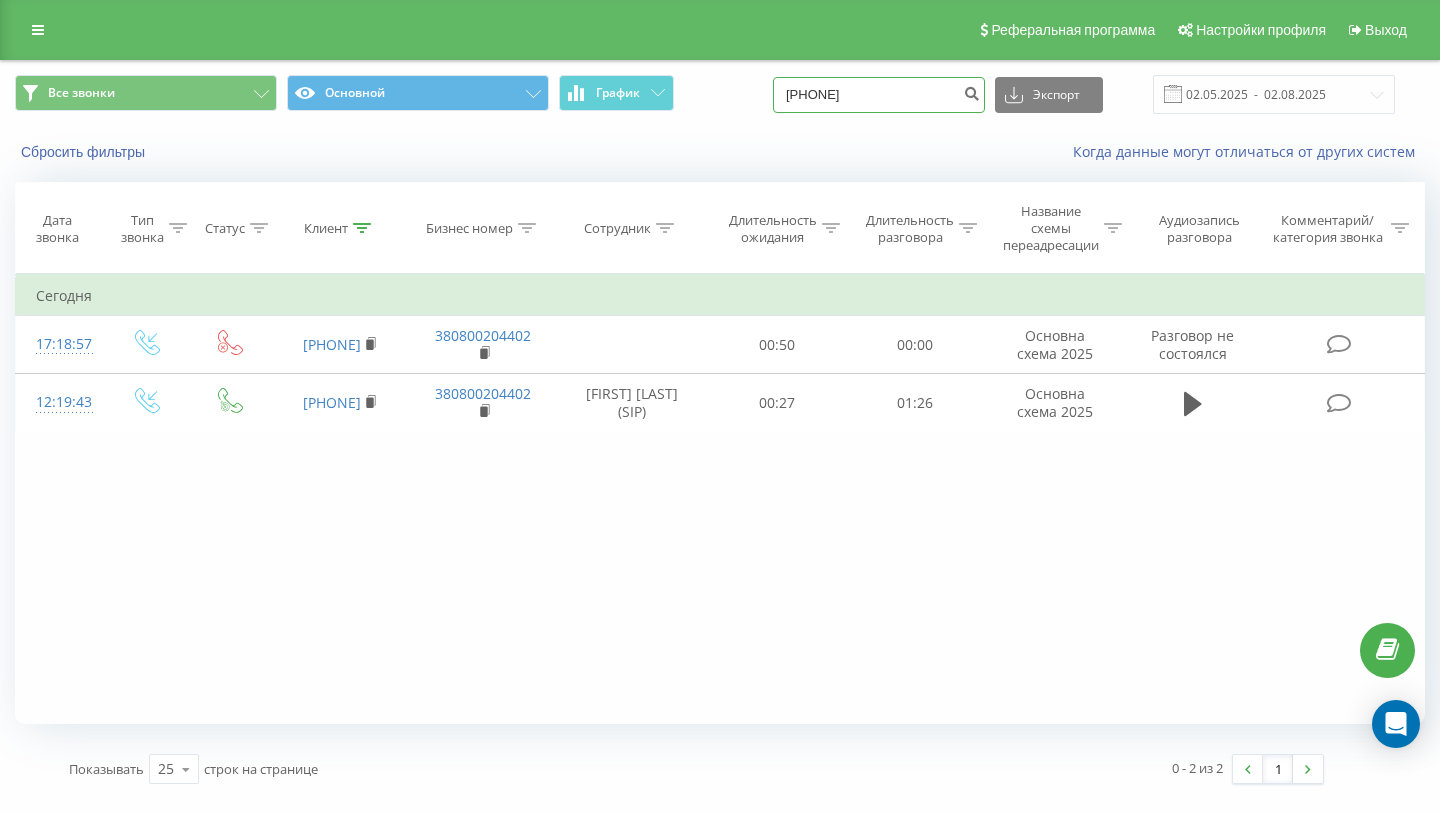 click on "[PHONE]" at bounding box center (879, 95) 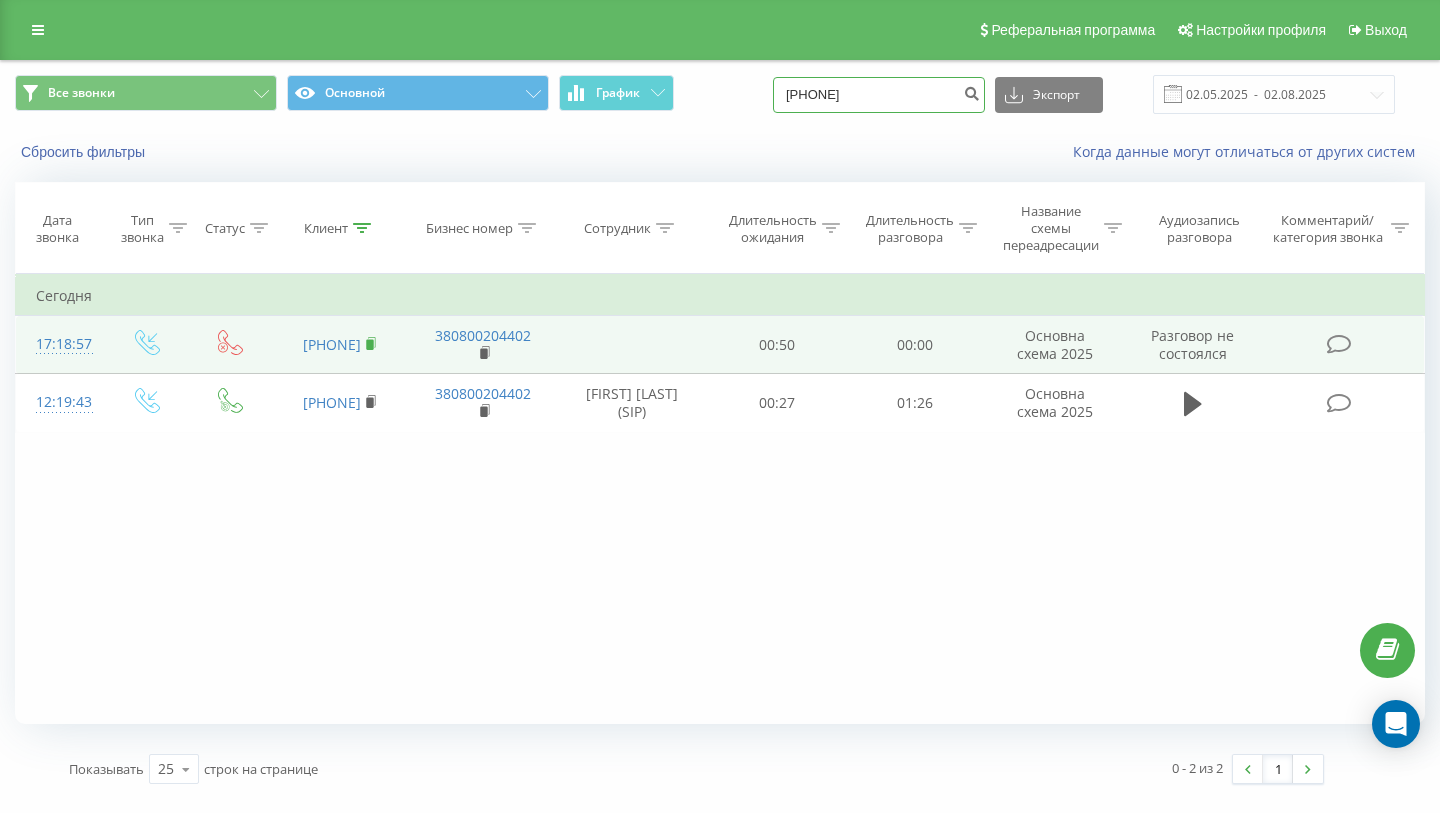 type on "[PHONE]" 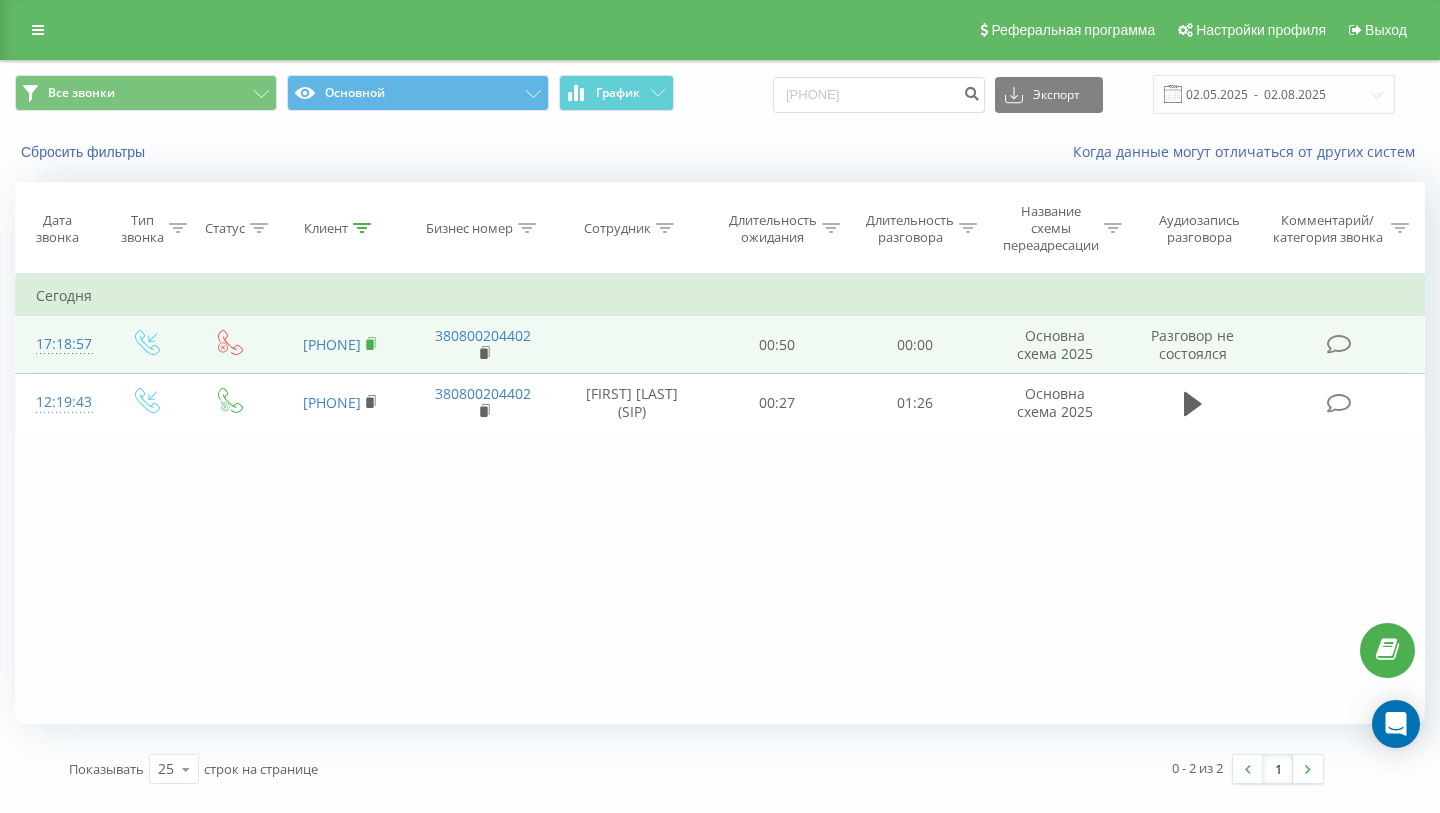 click 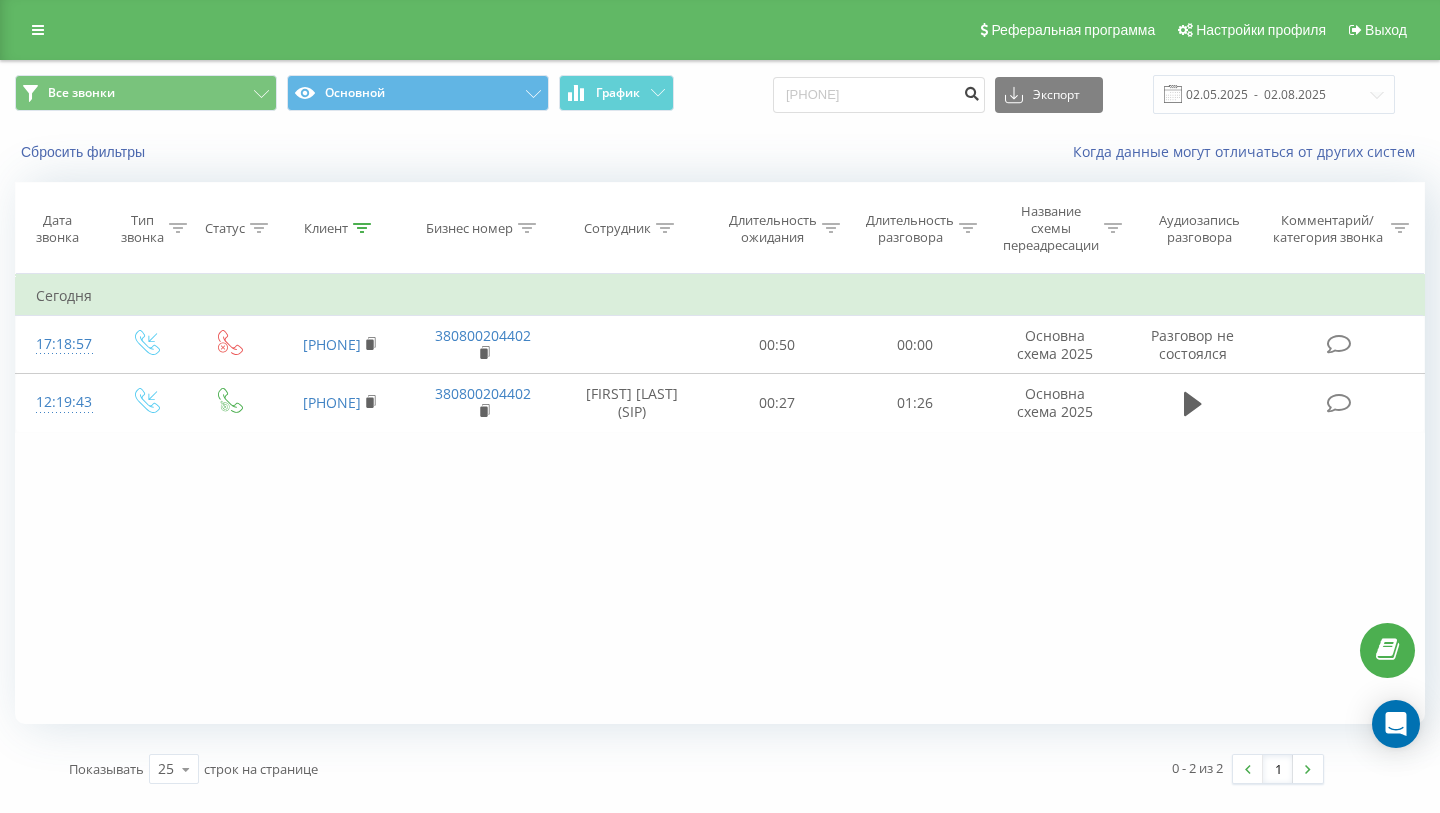 click at bounding box center (971, 91) 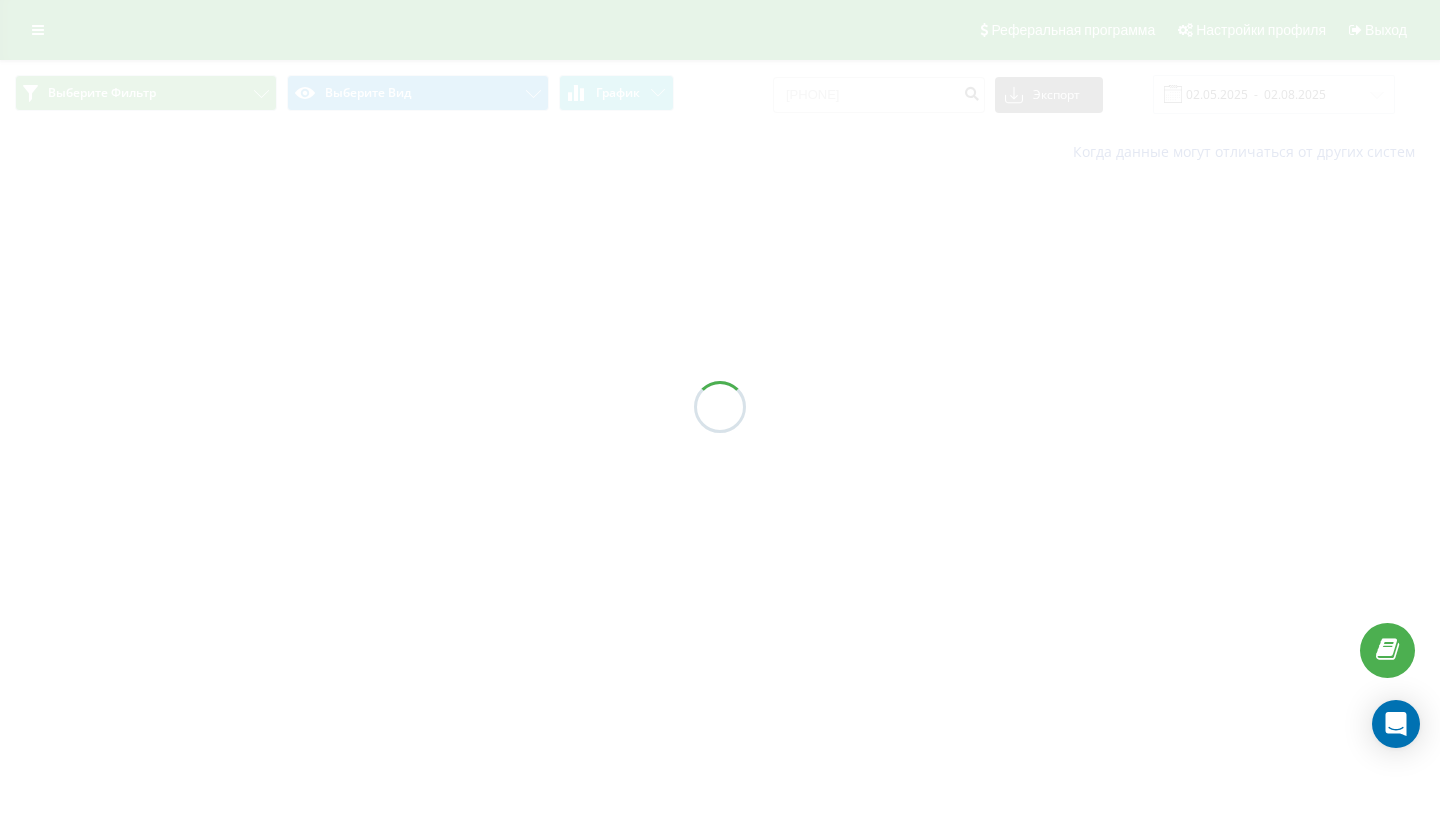scroll, scrollTop: 0, scrollLeft: 0, axis: both 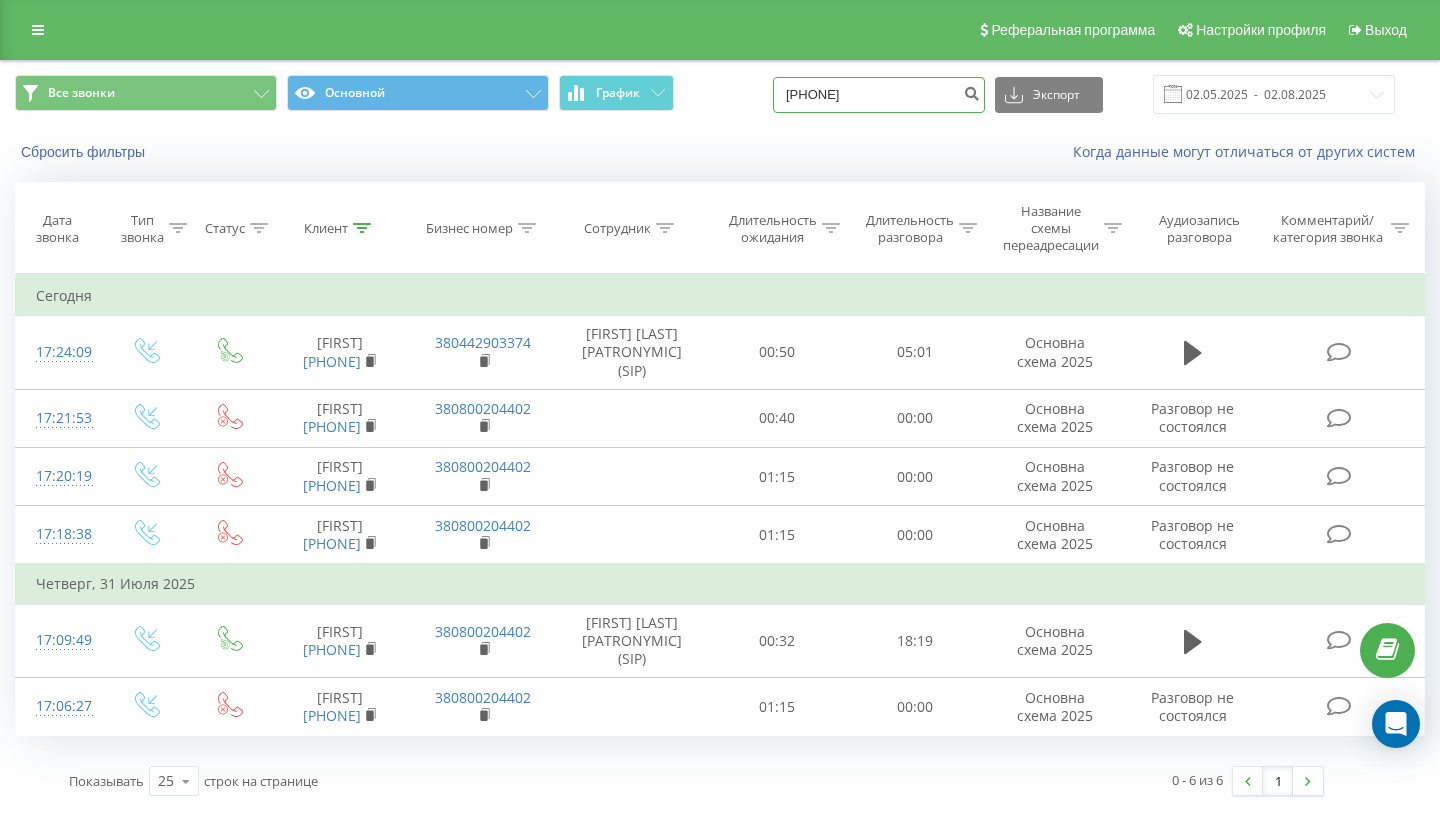 click on "380505250772" at bounding box center [879, 95] 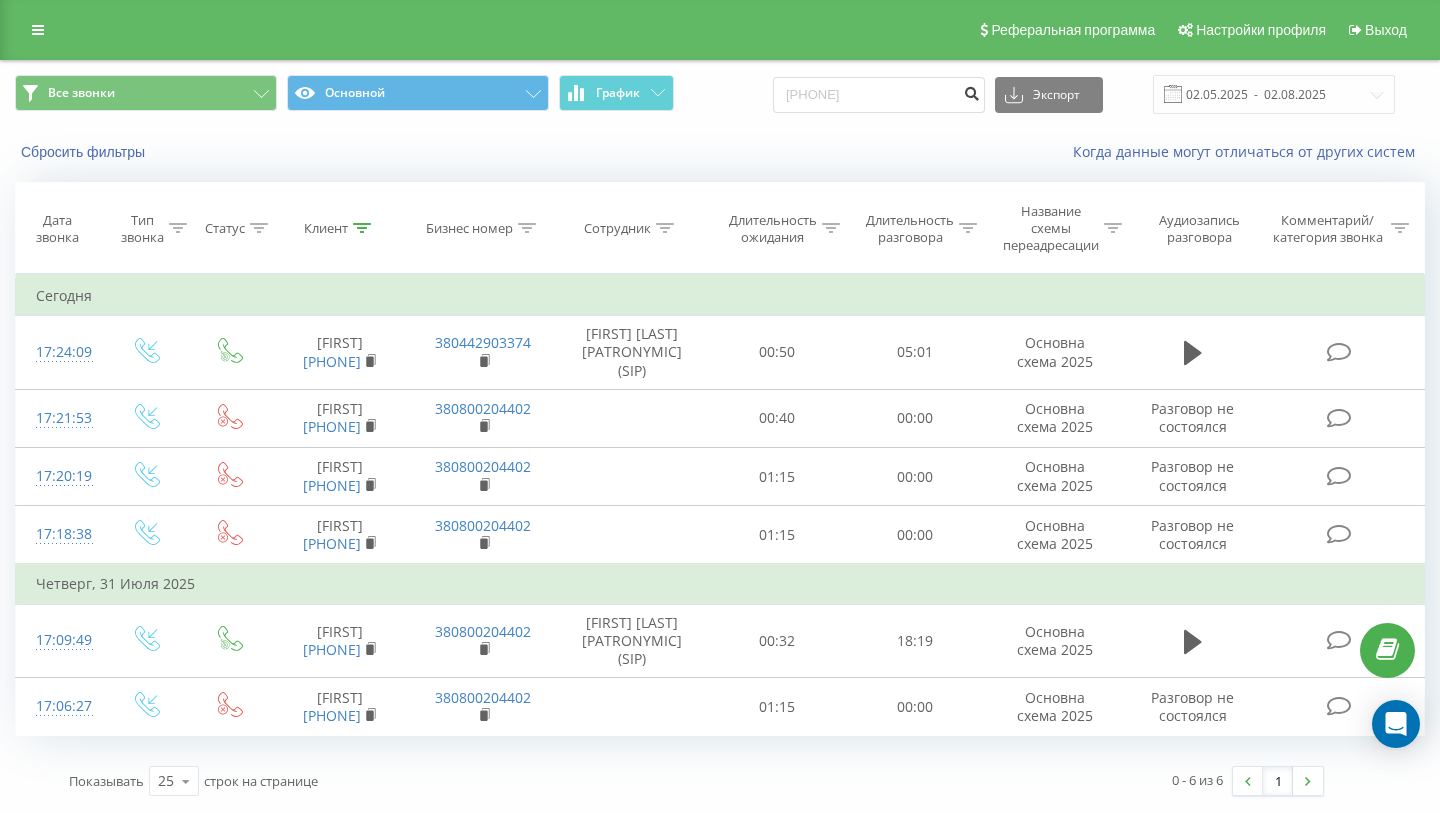 click at bounding box center [971, 91] 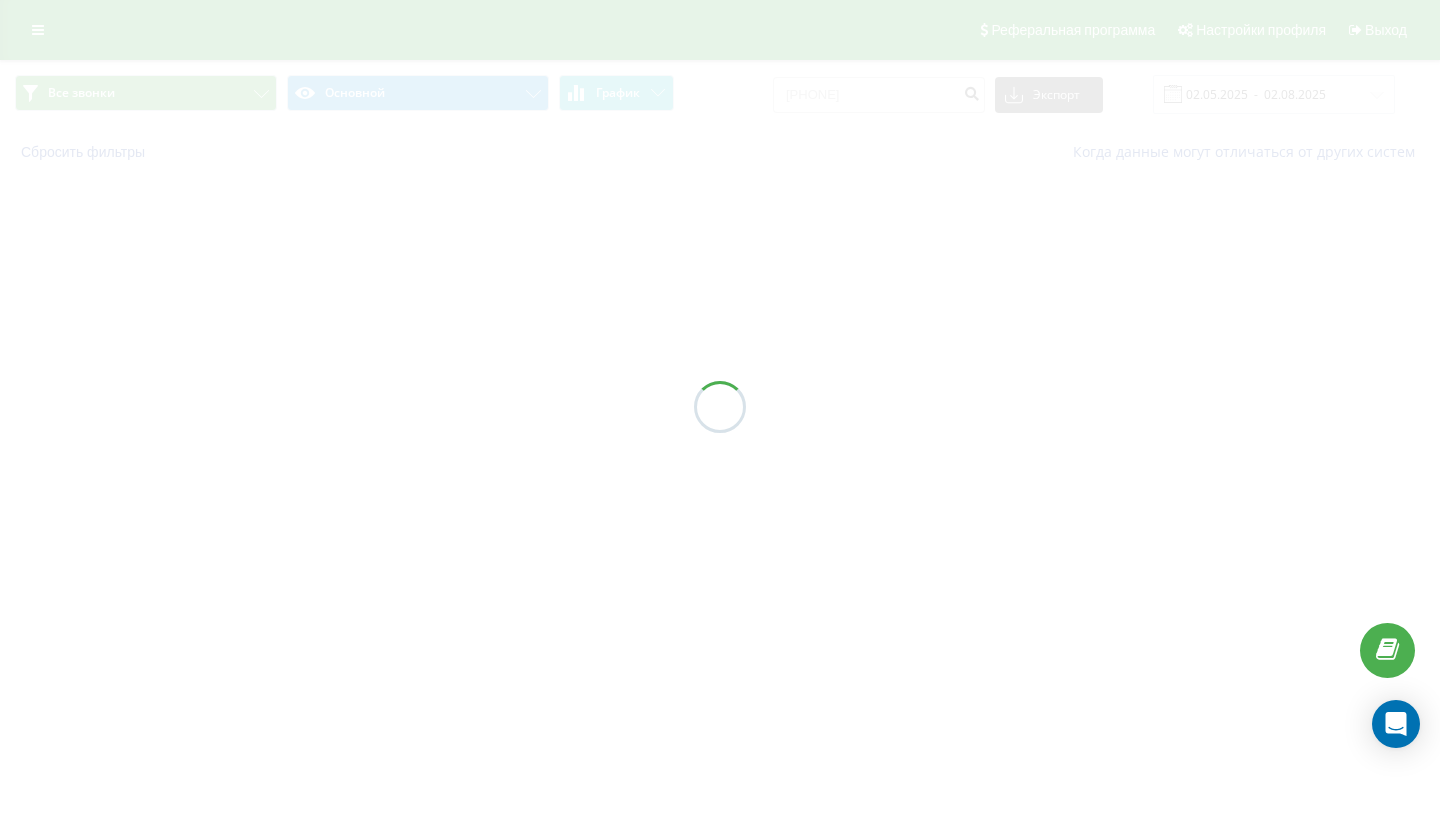 scroll, scrollTop: 0, scrollLeft: 0, axis: both 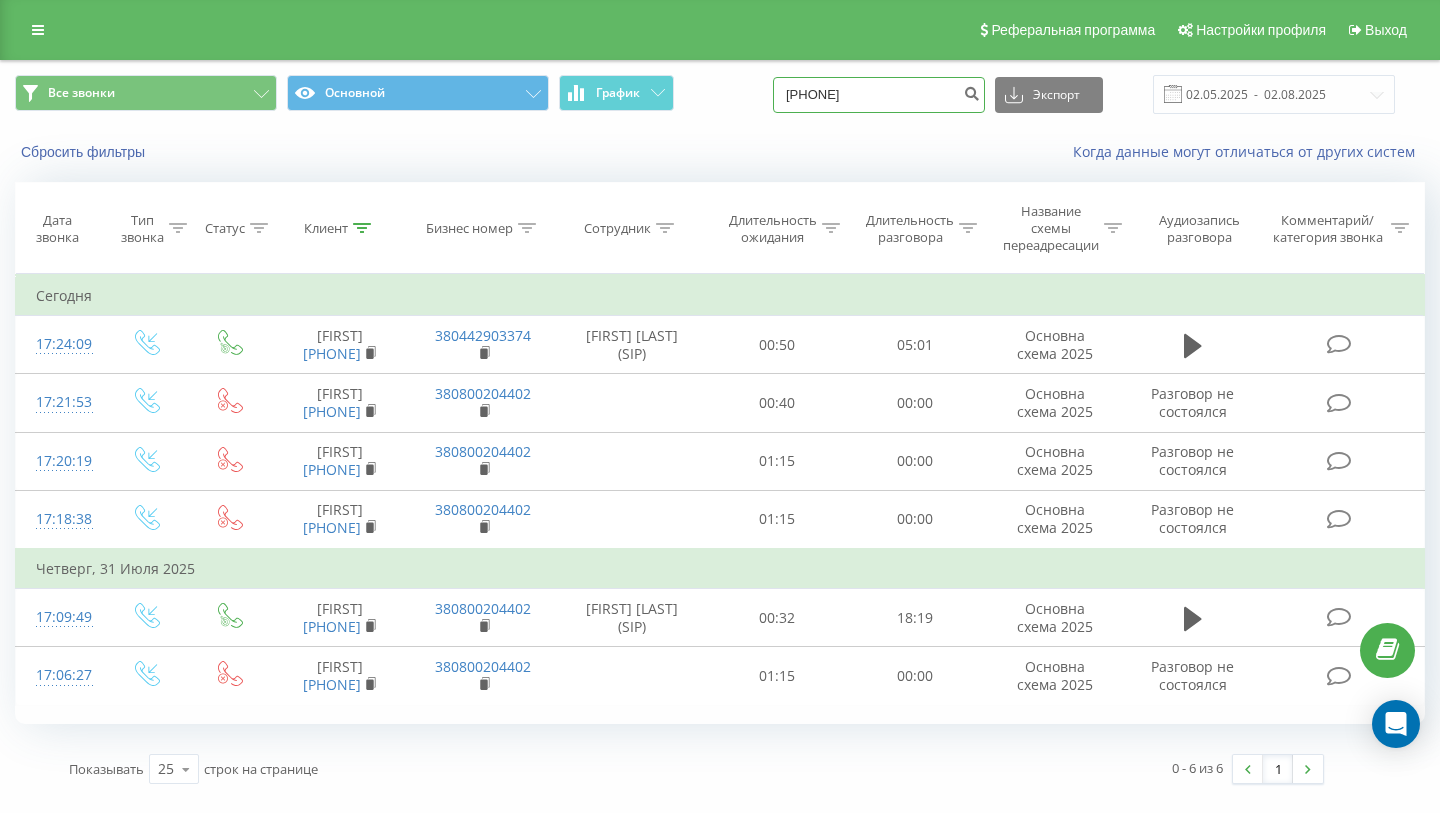 click on "380505250772" at bounding box center [879, 95] 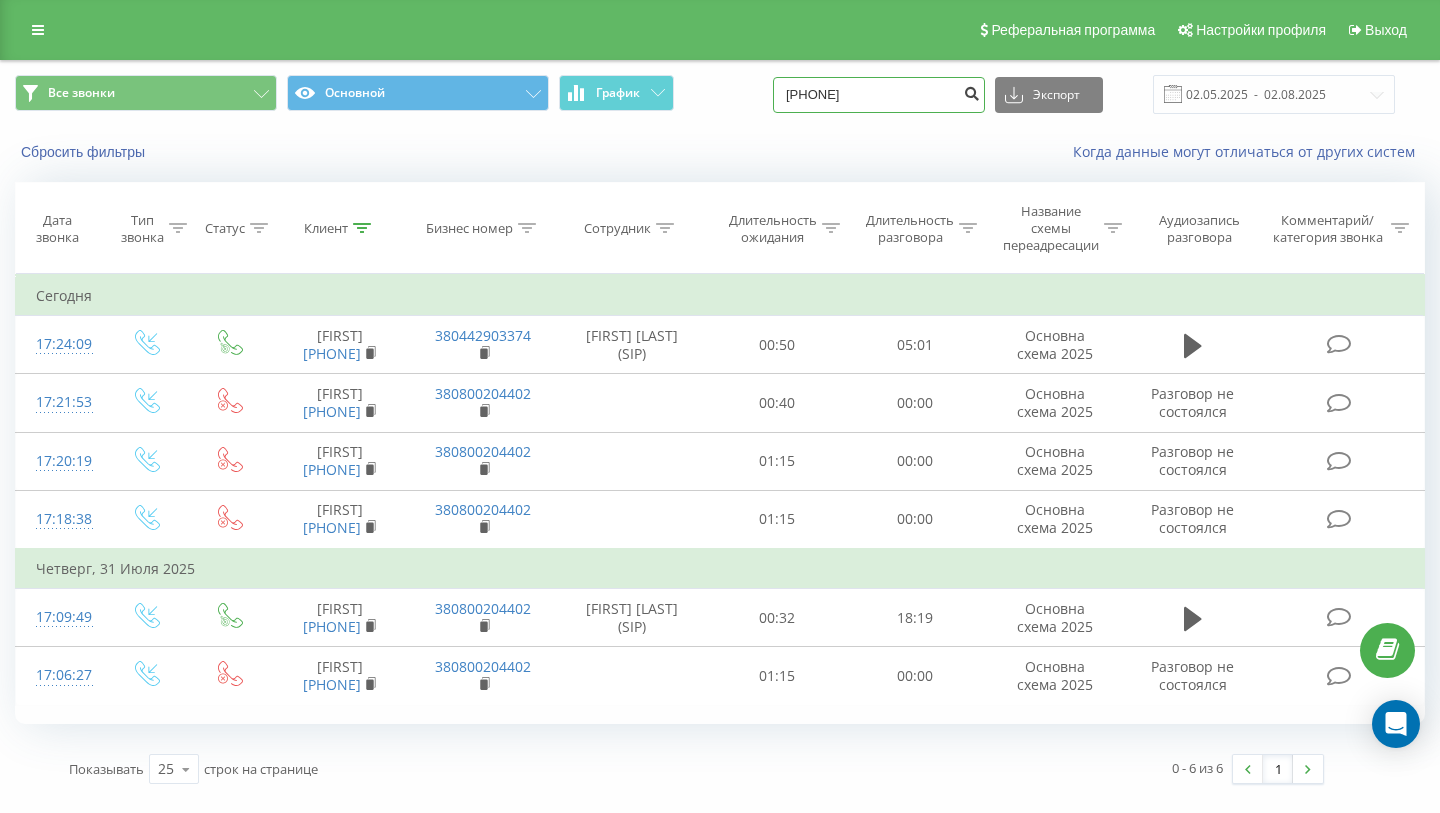 type on "[PHONE]" 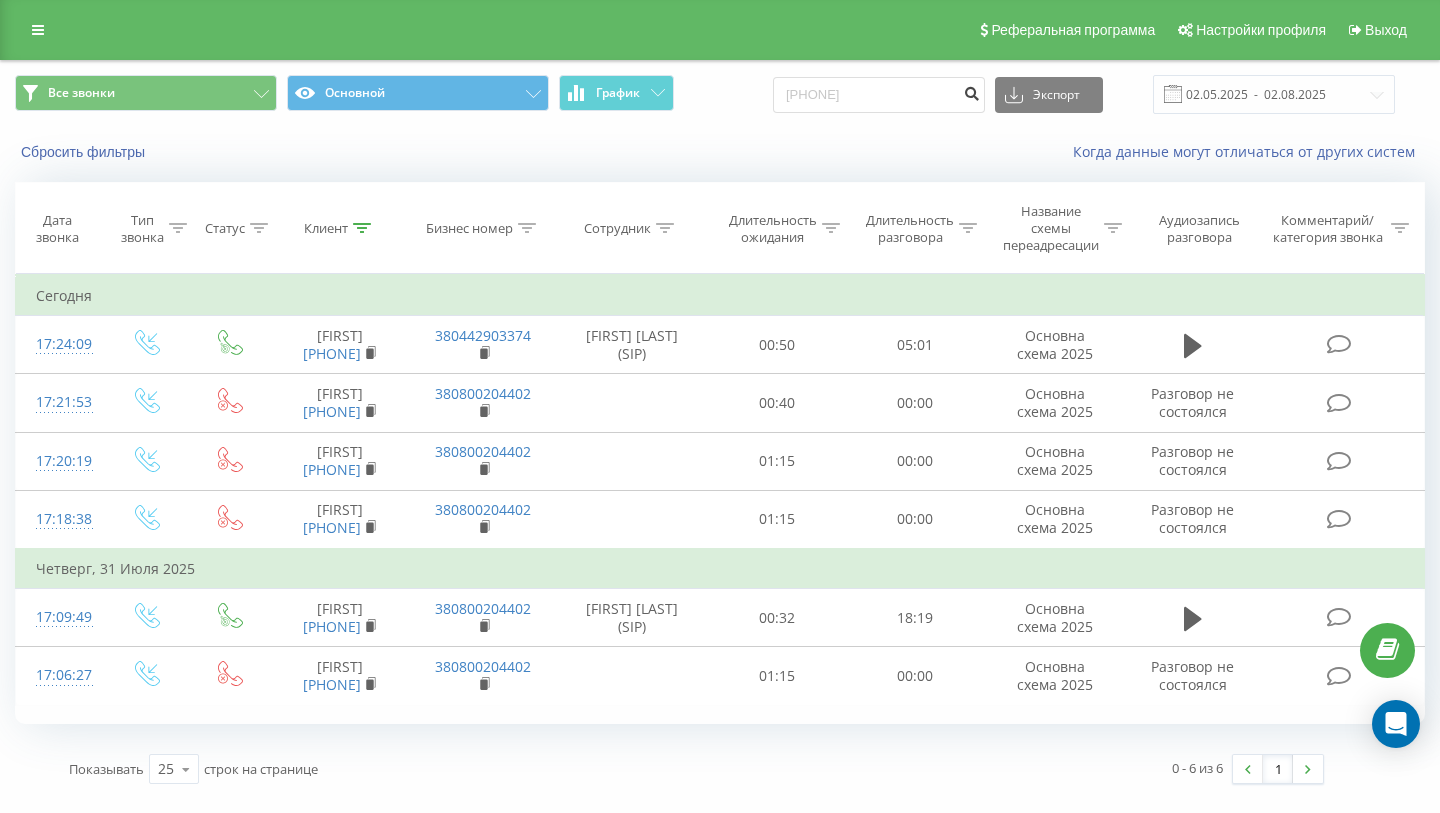 click at bounding box center [971, 91] 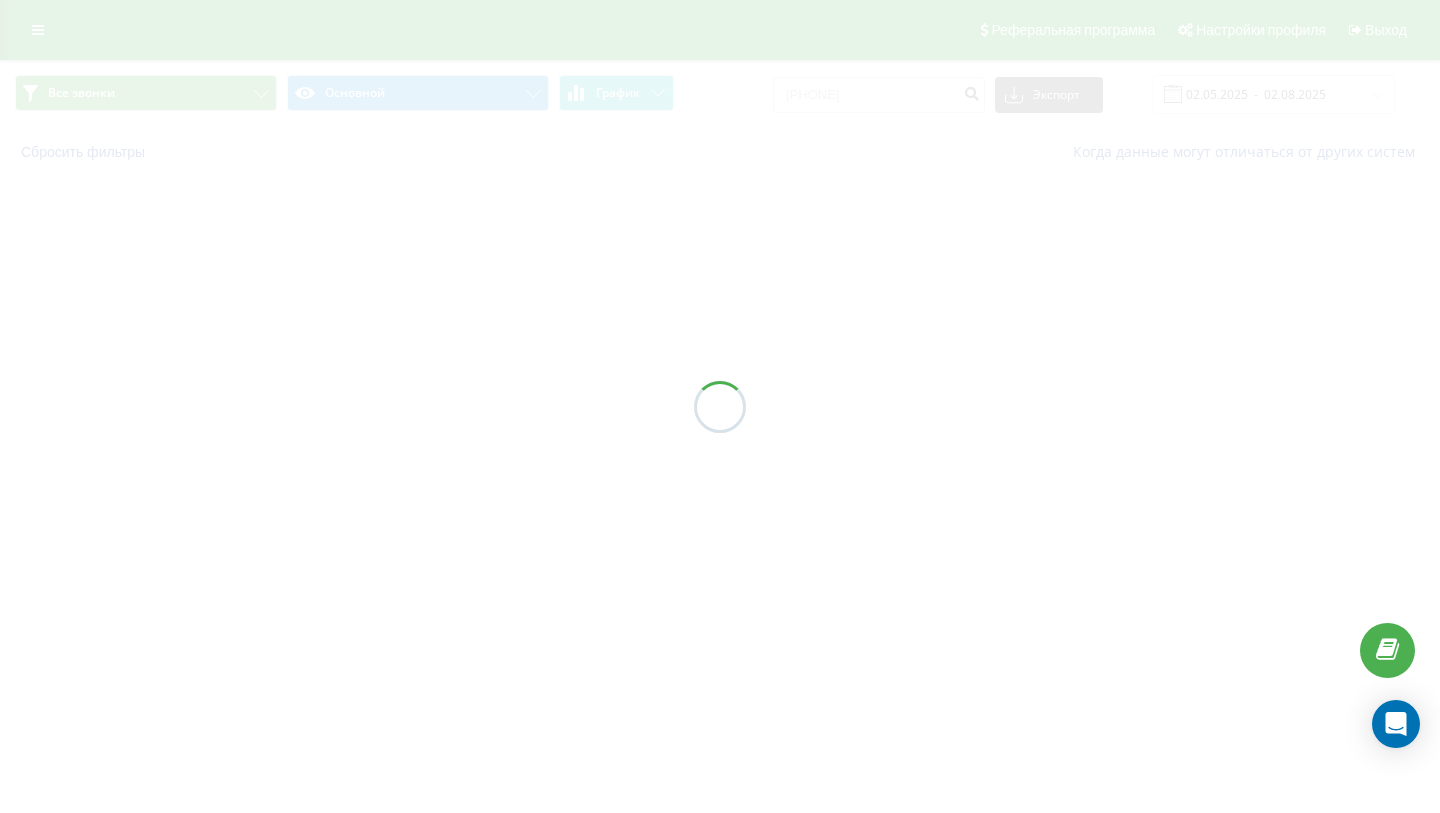 scroll, scrollTop: 0, scrollLeft: 0, axis: both 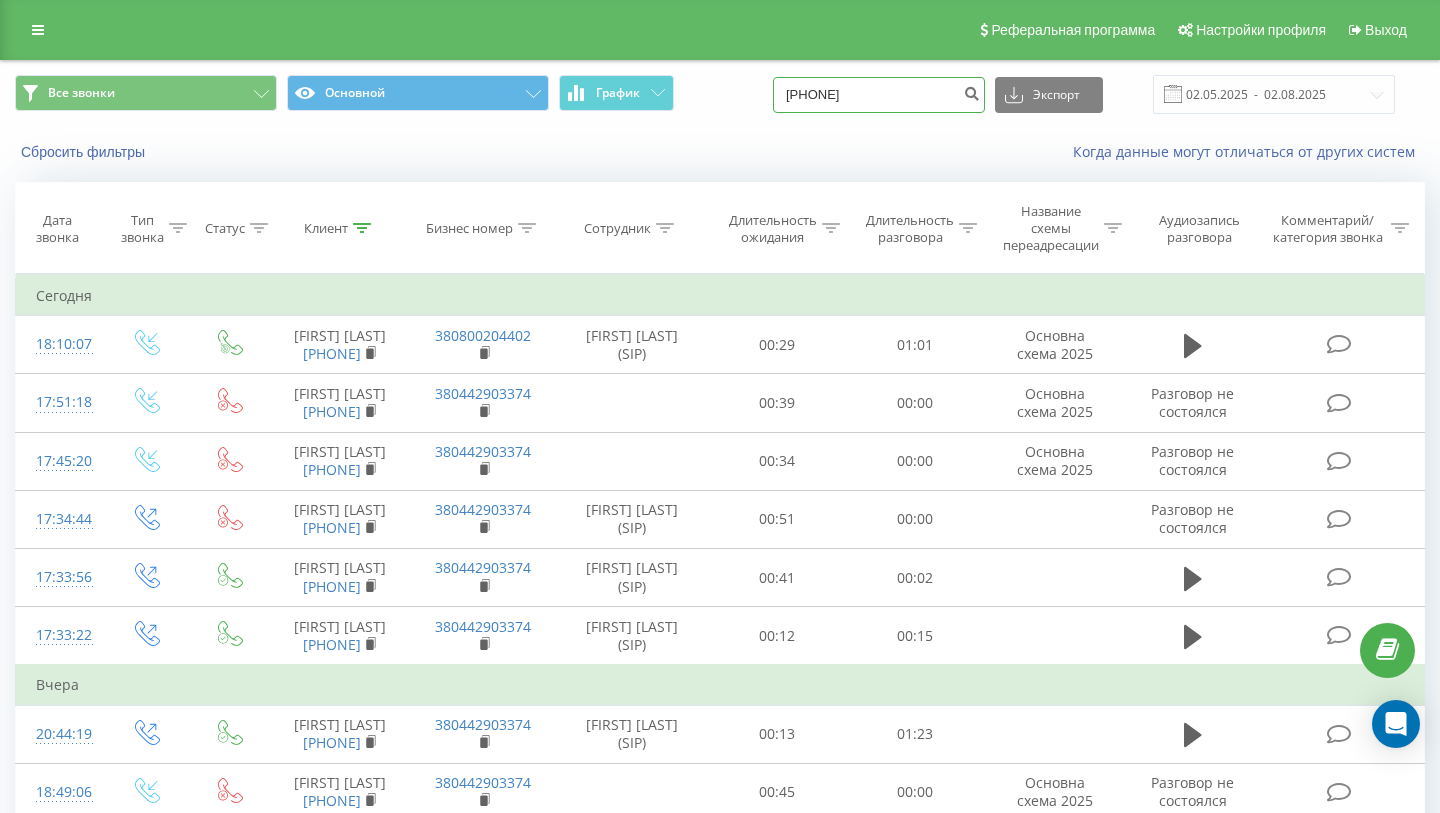 click on "[PHONE]" at bounding box center (879, 95) 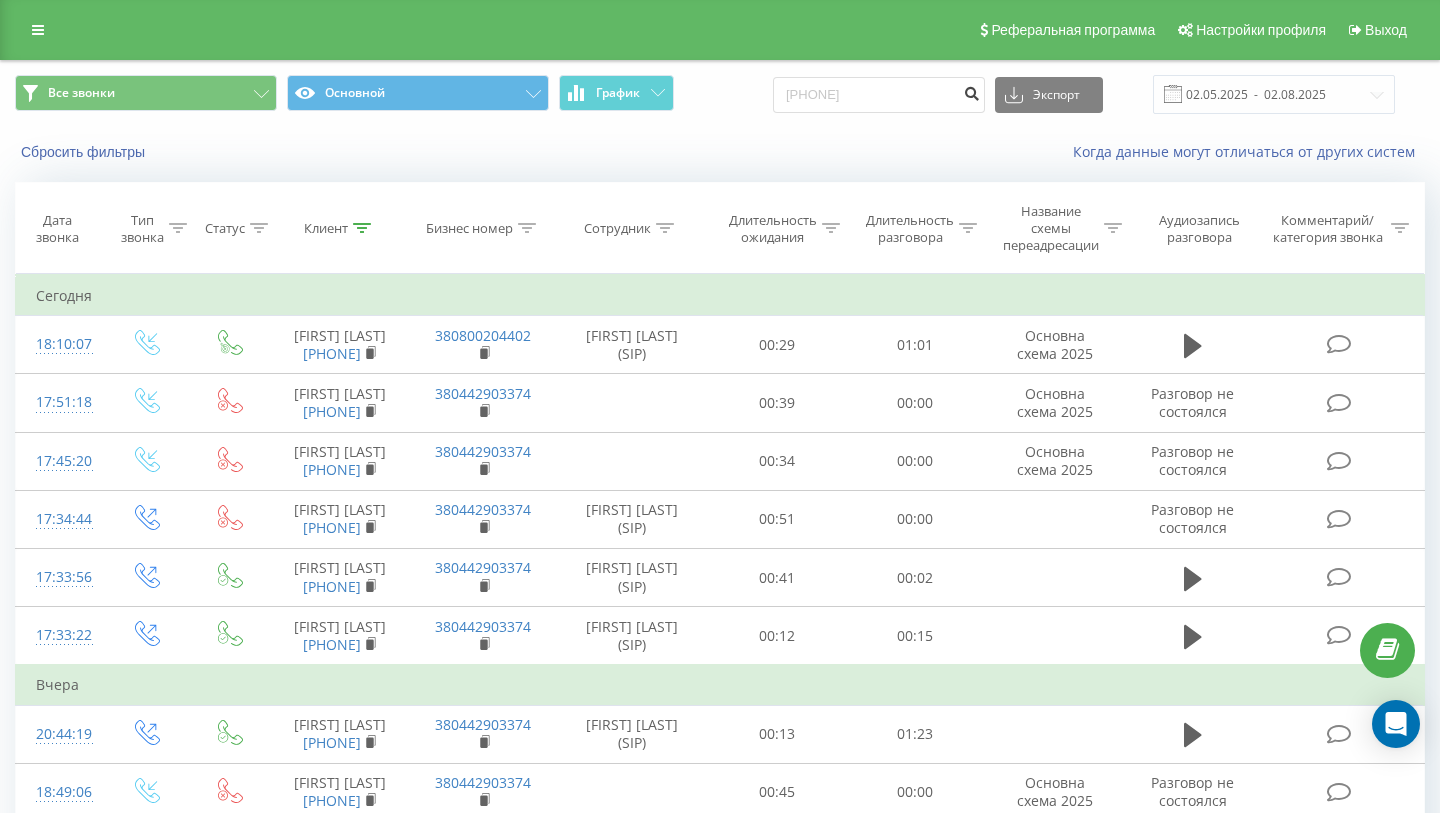 click at bounding box center [971, 91] 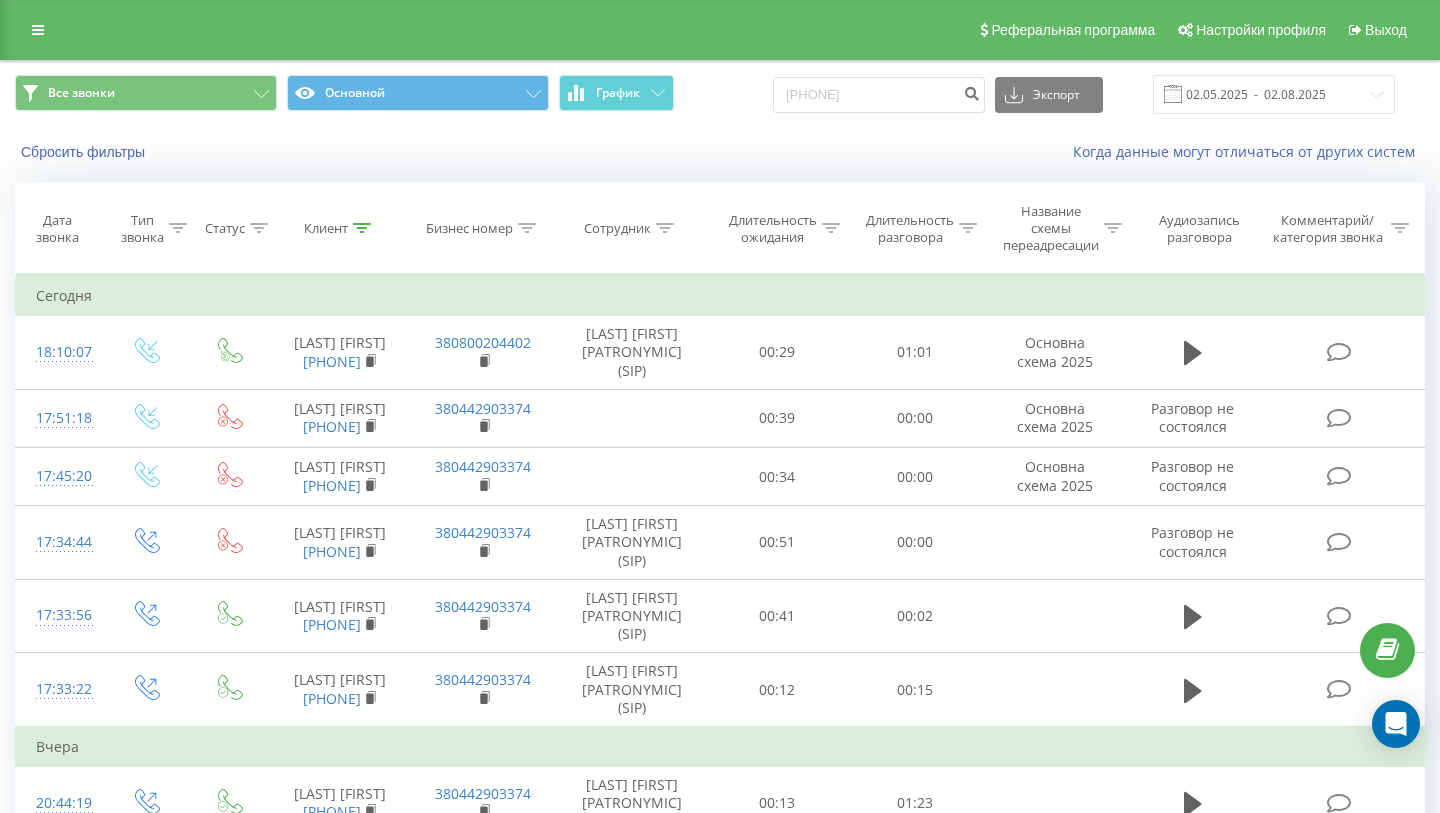 scroll, scrollTop: 0, scrollLeft: 0, axis: both 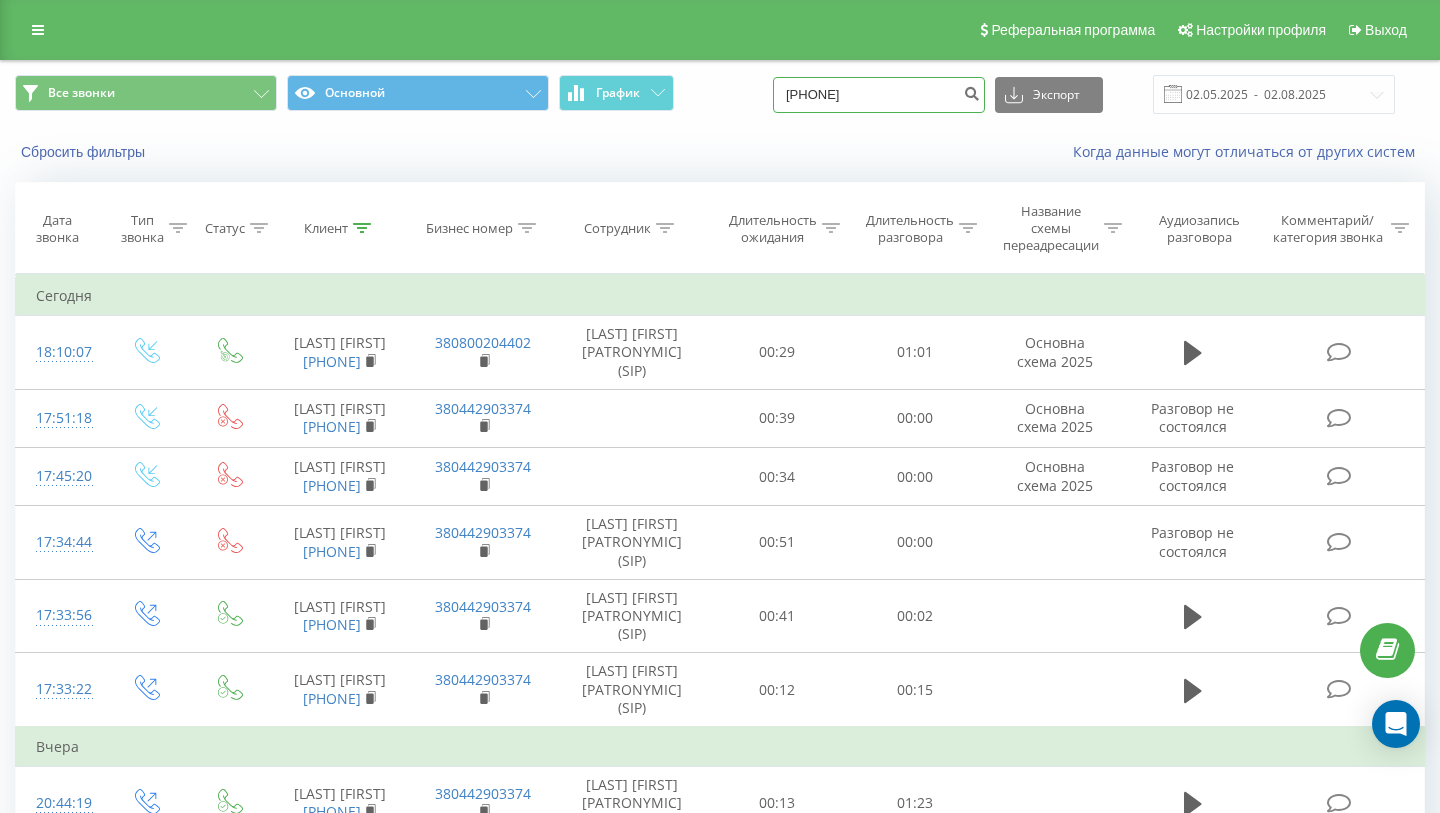 click on "380502221142" at bounding box center (879, 95) 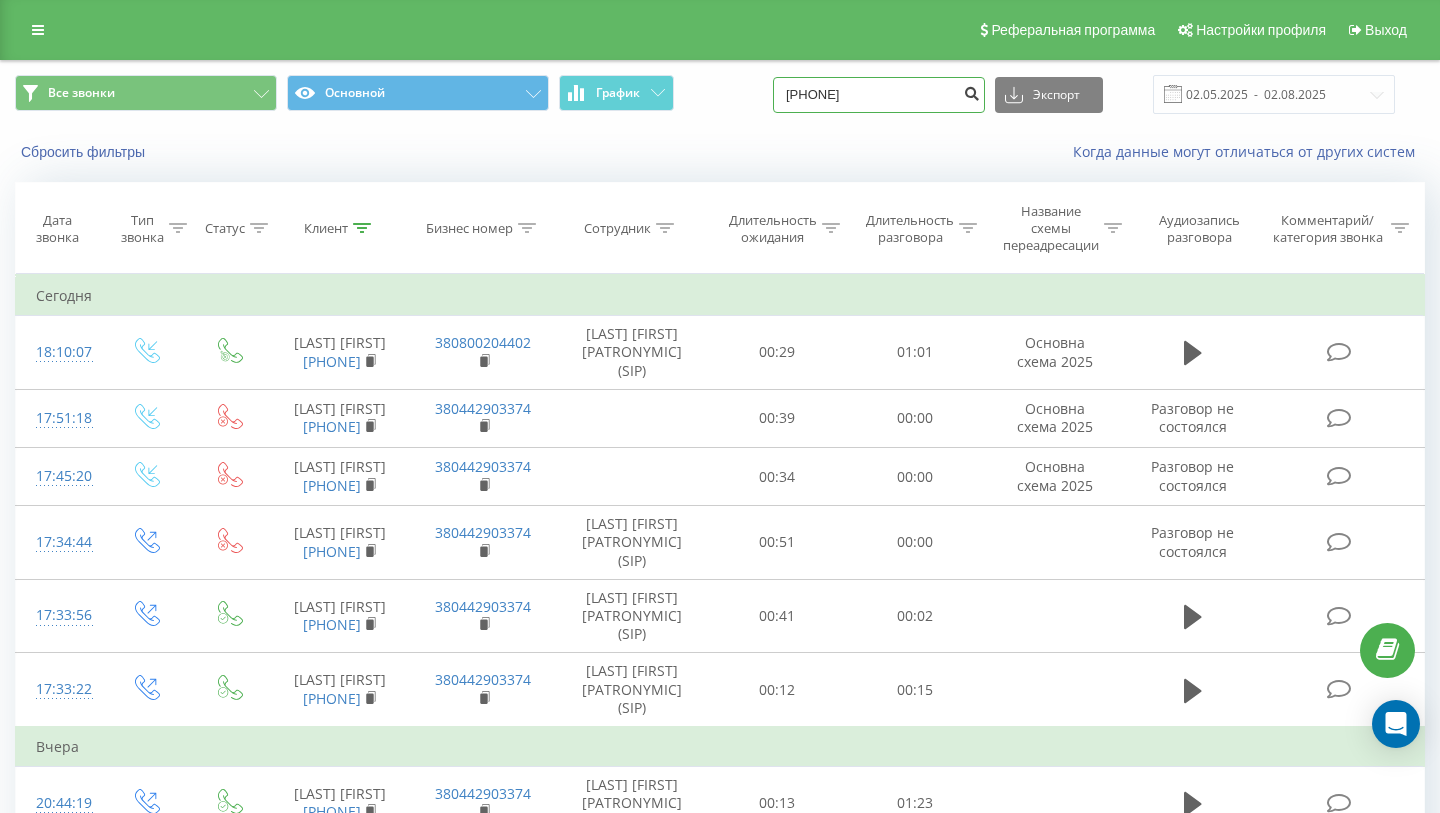 type on "380996009360" 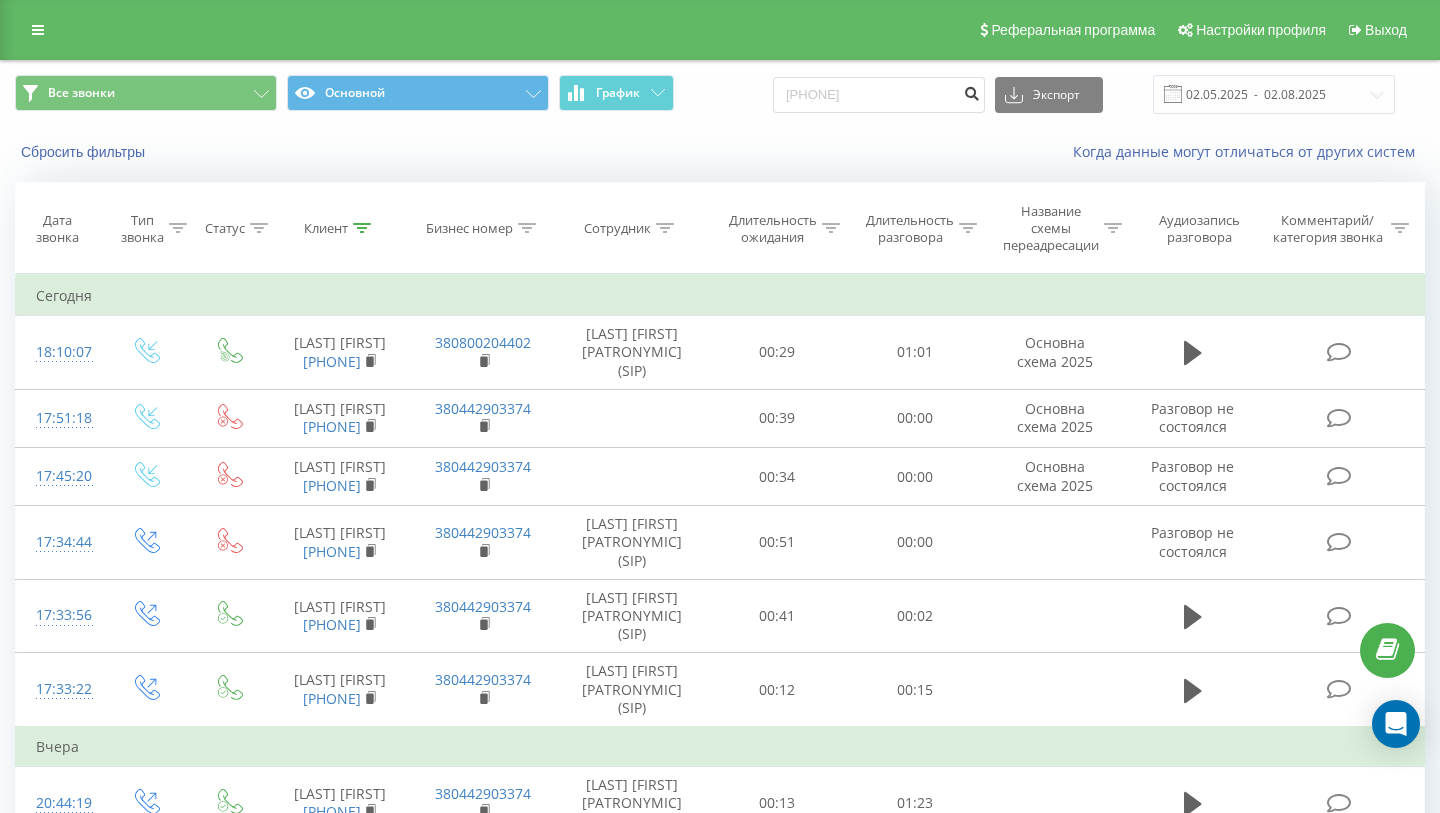 click at bounding box center (971, 91) 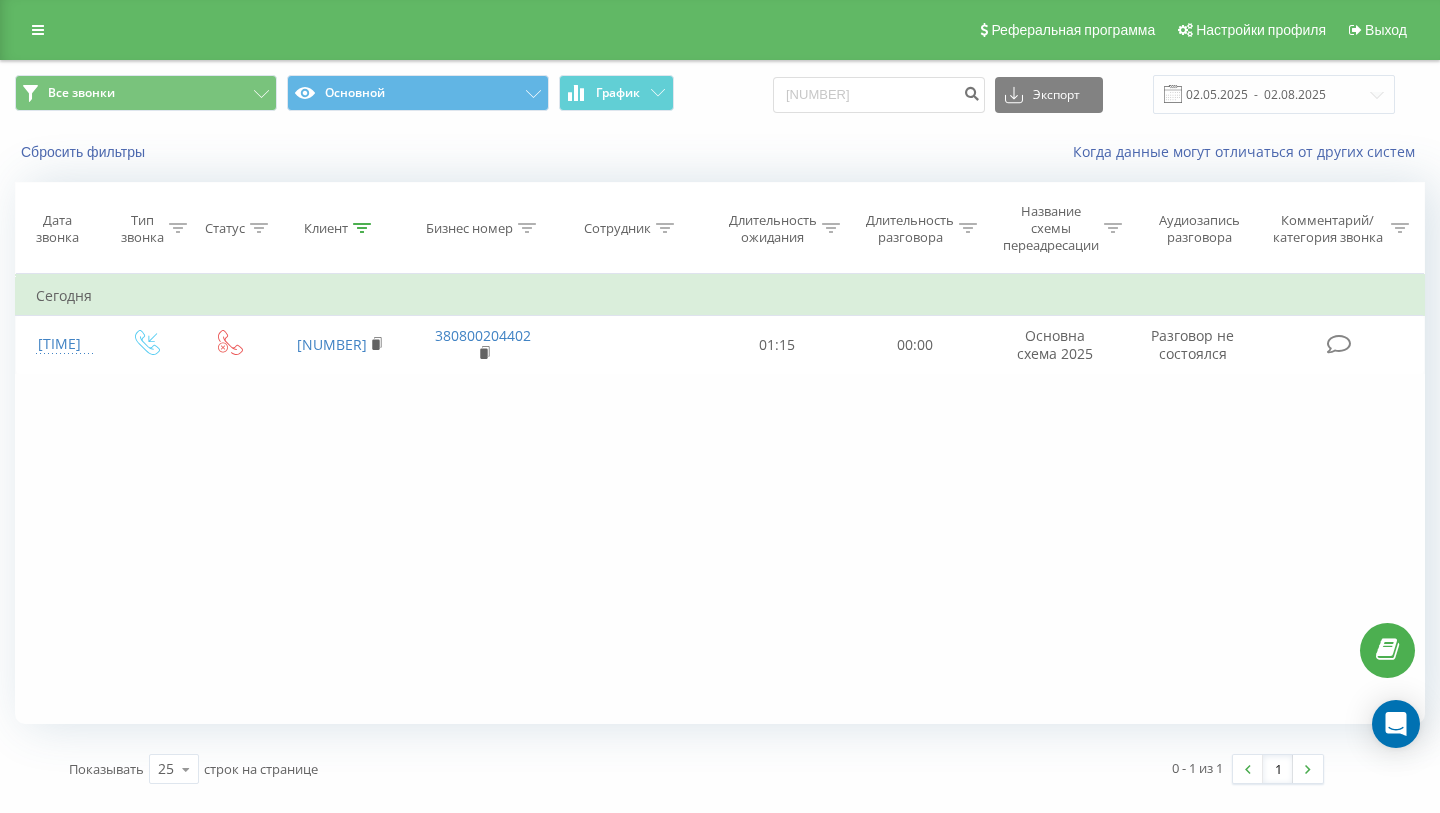 scroll, scrollTop: 0, scrollLeft: 0, axis: both 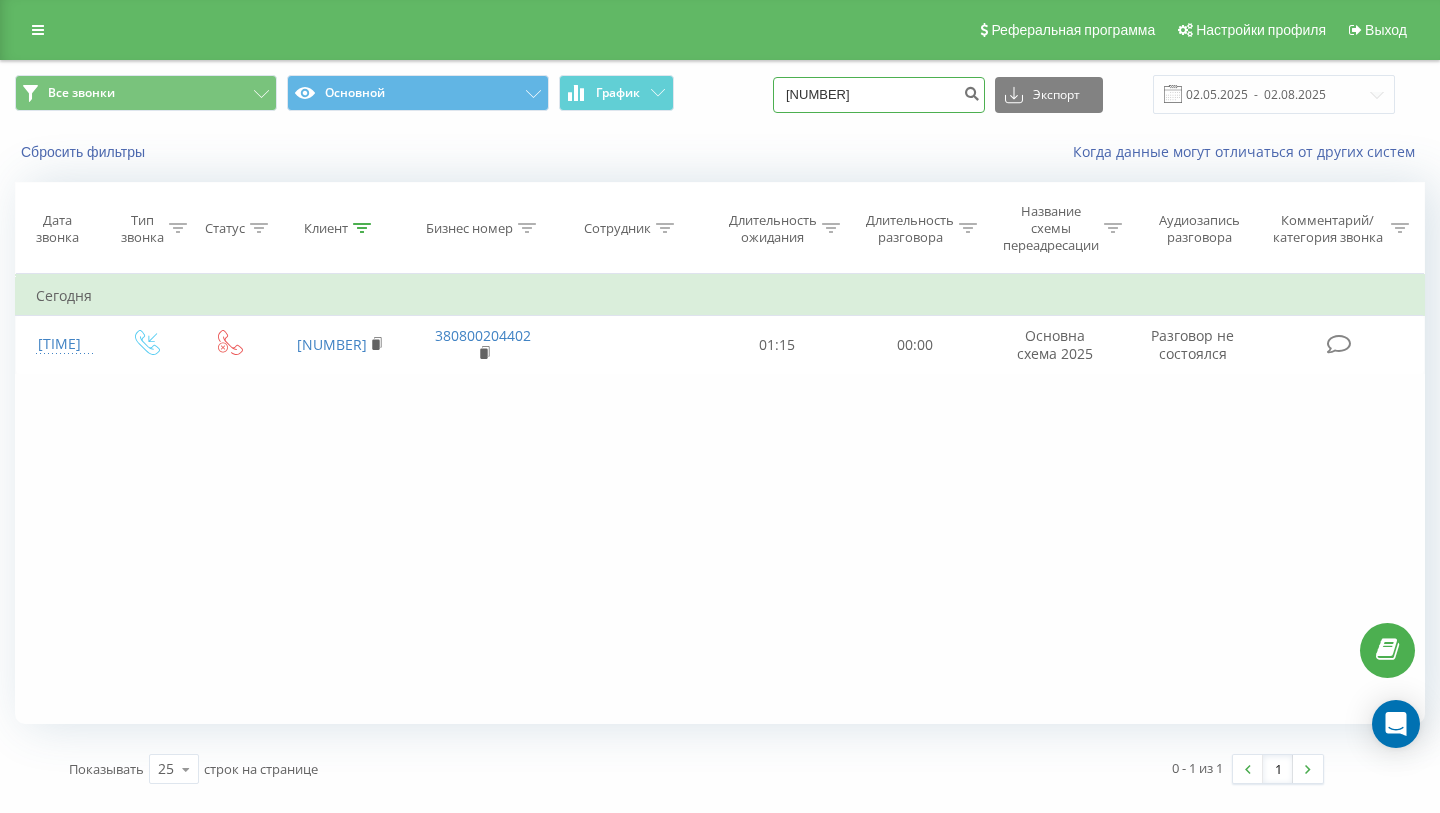 click on "[NUMBER]" at bounding box center (879, 95) 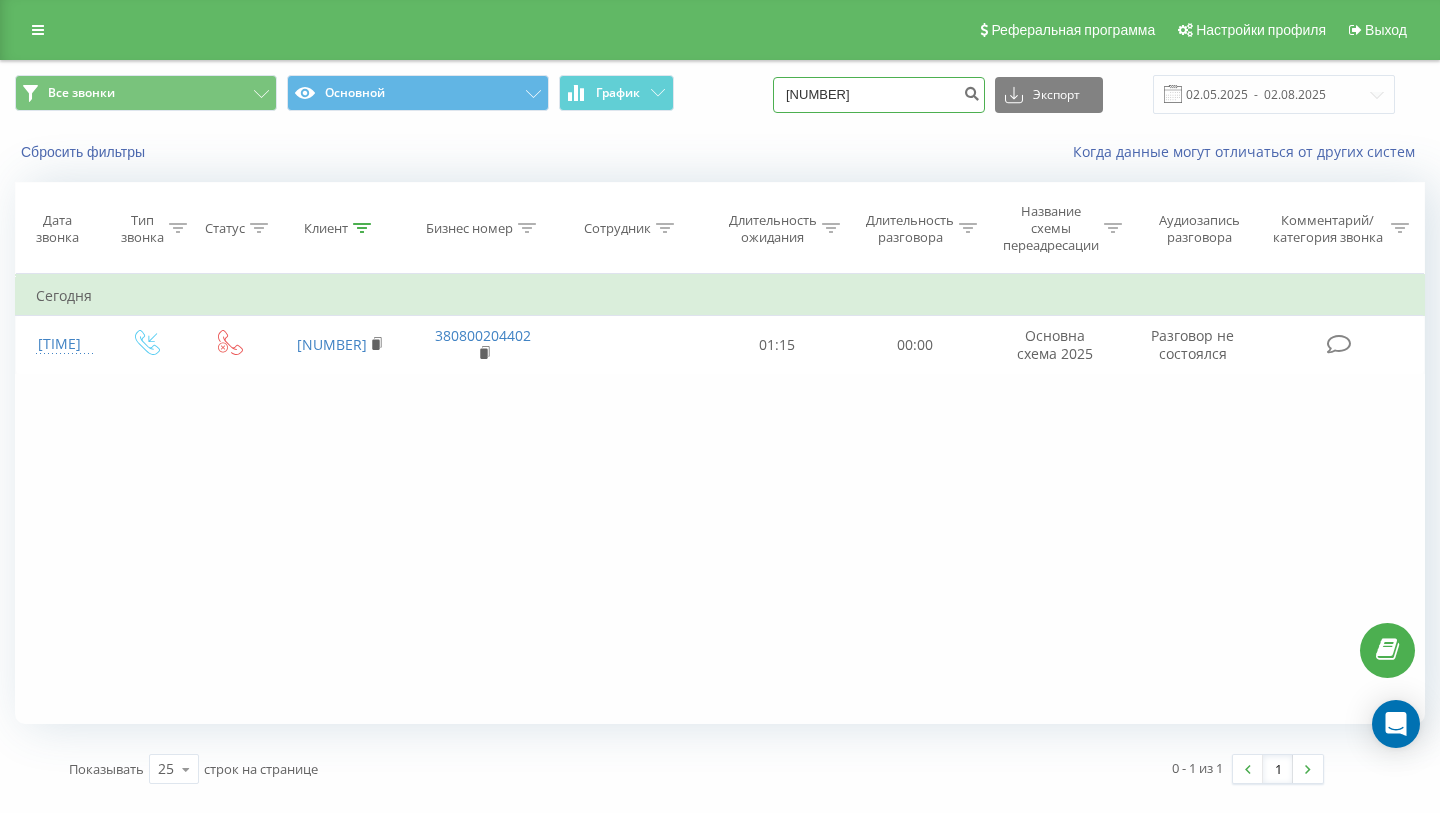 drag, startPoint x: 848, startPoint y: 95, endPoint x: 957, endPoint y: 90, distance: 109.11462 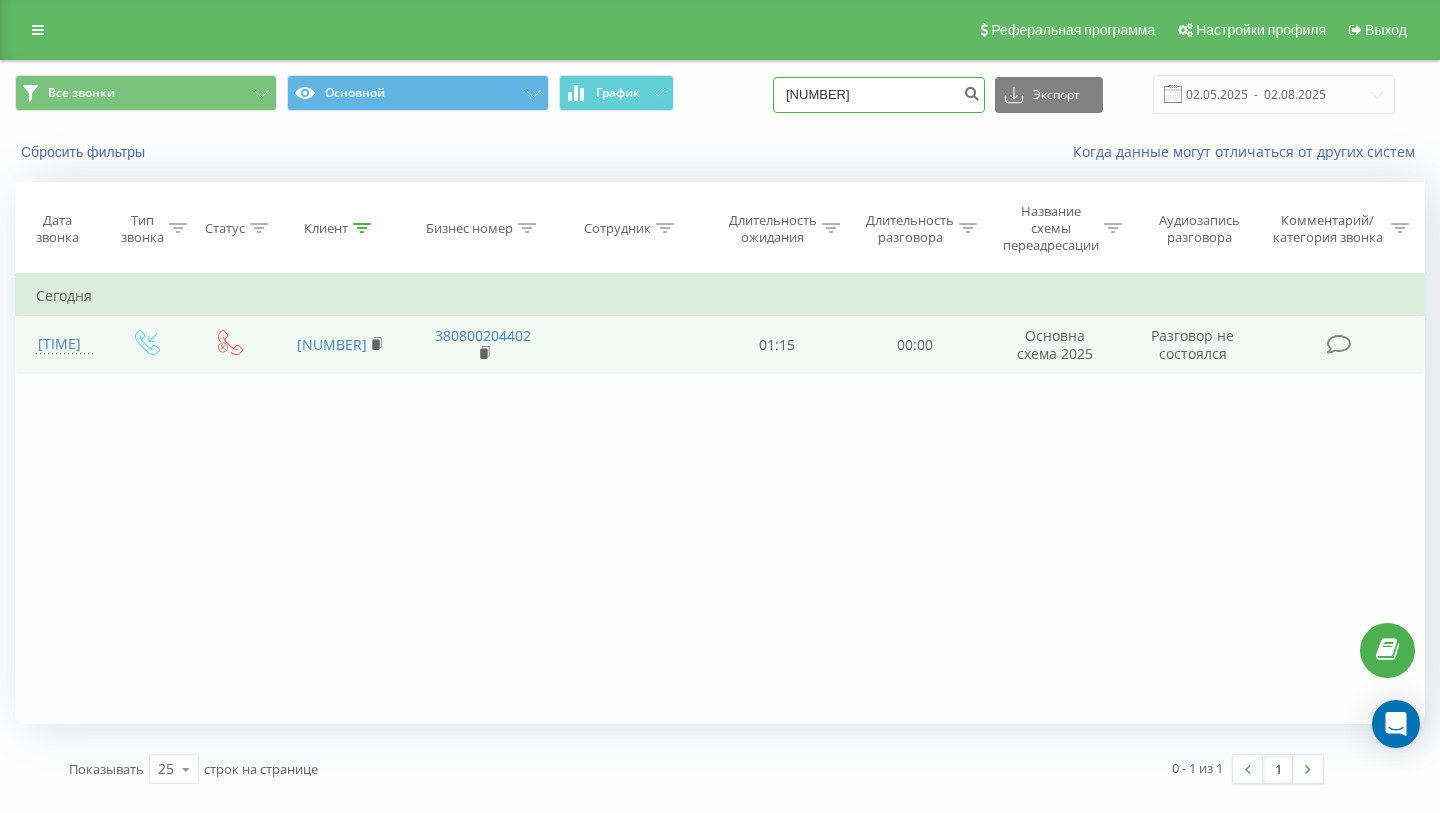 type on "[NUMBER]" 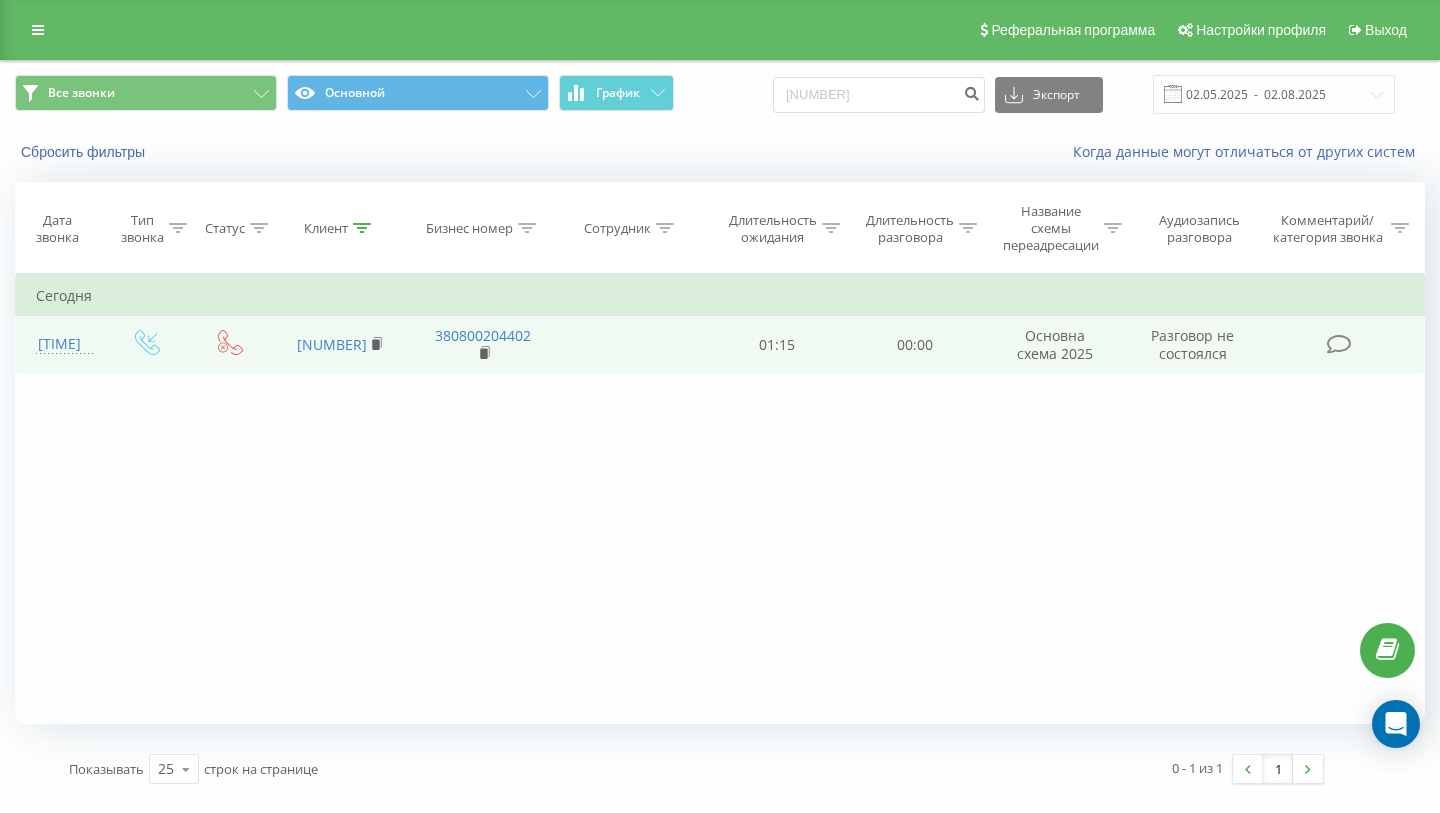 click on "[NUMBER]" at bounding box center (340, 345) 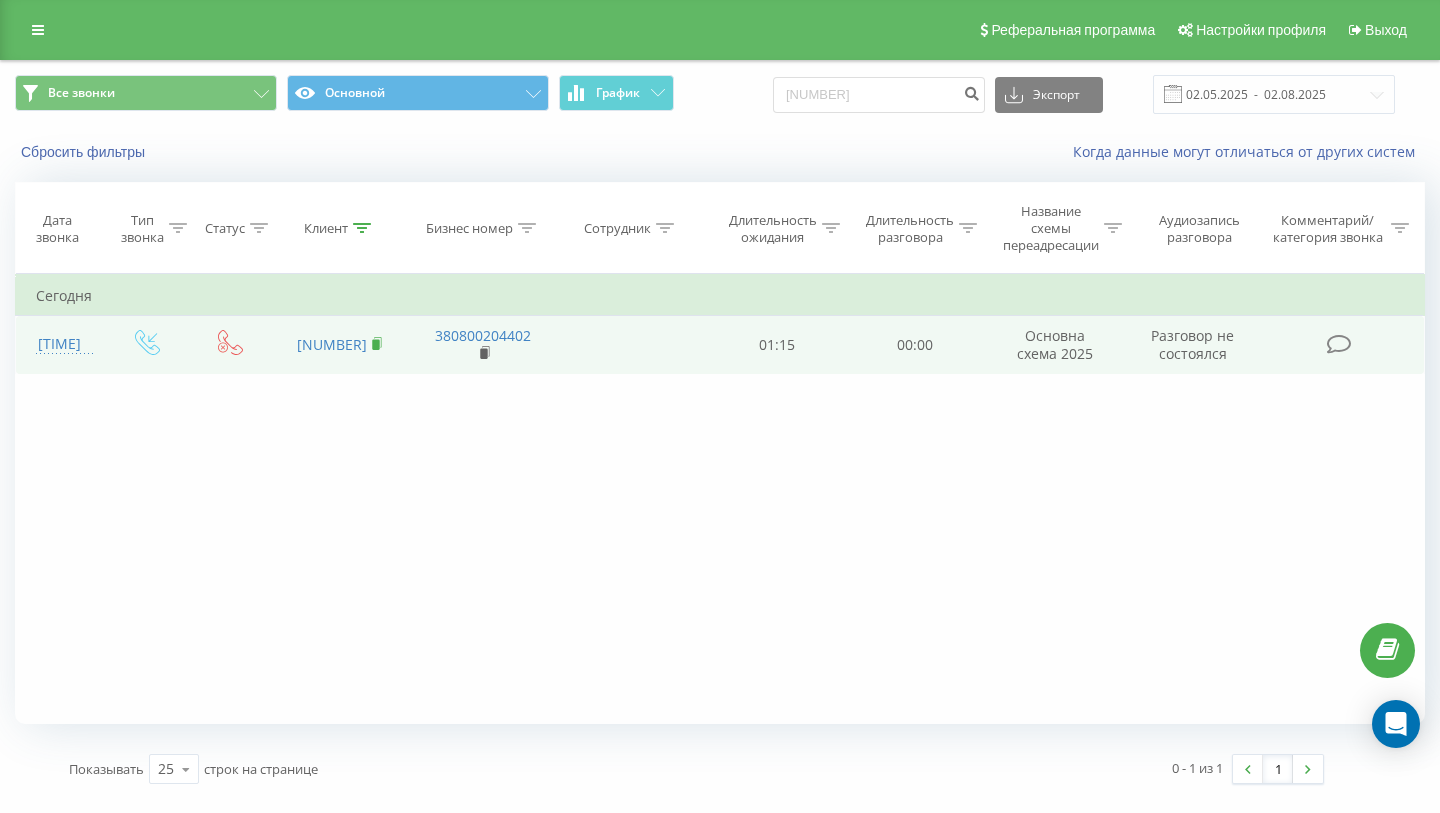click 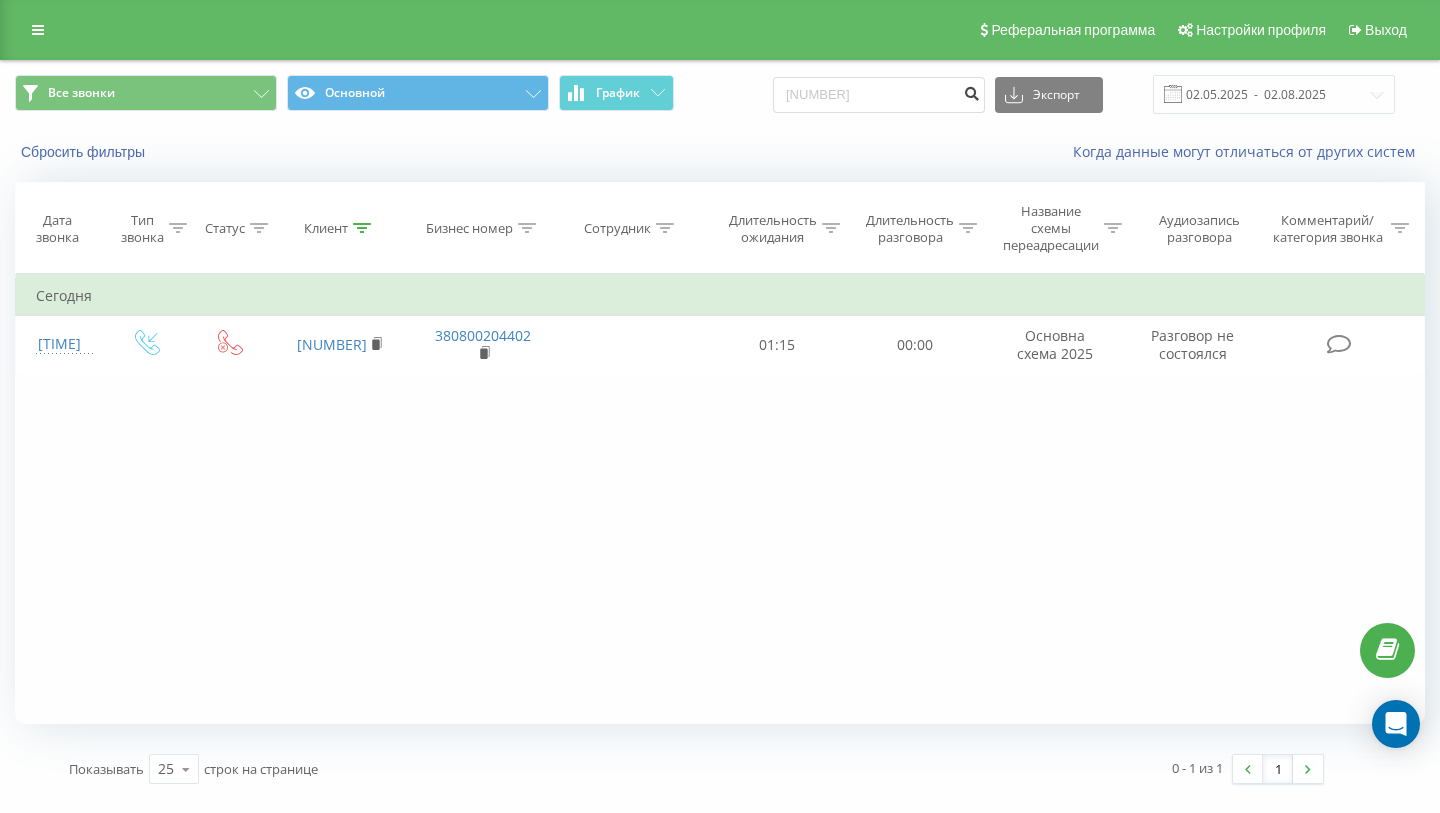 click at bounding box center [971, 95] 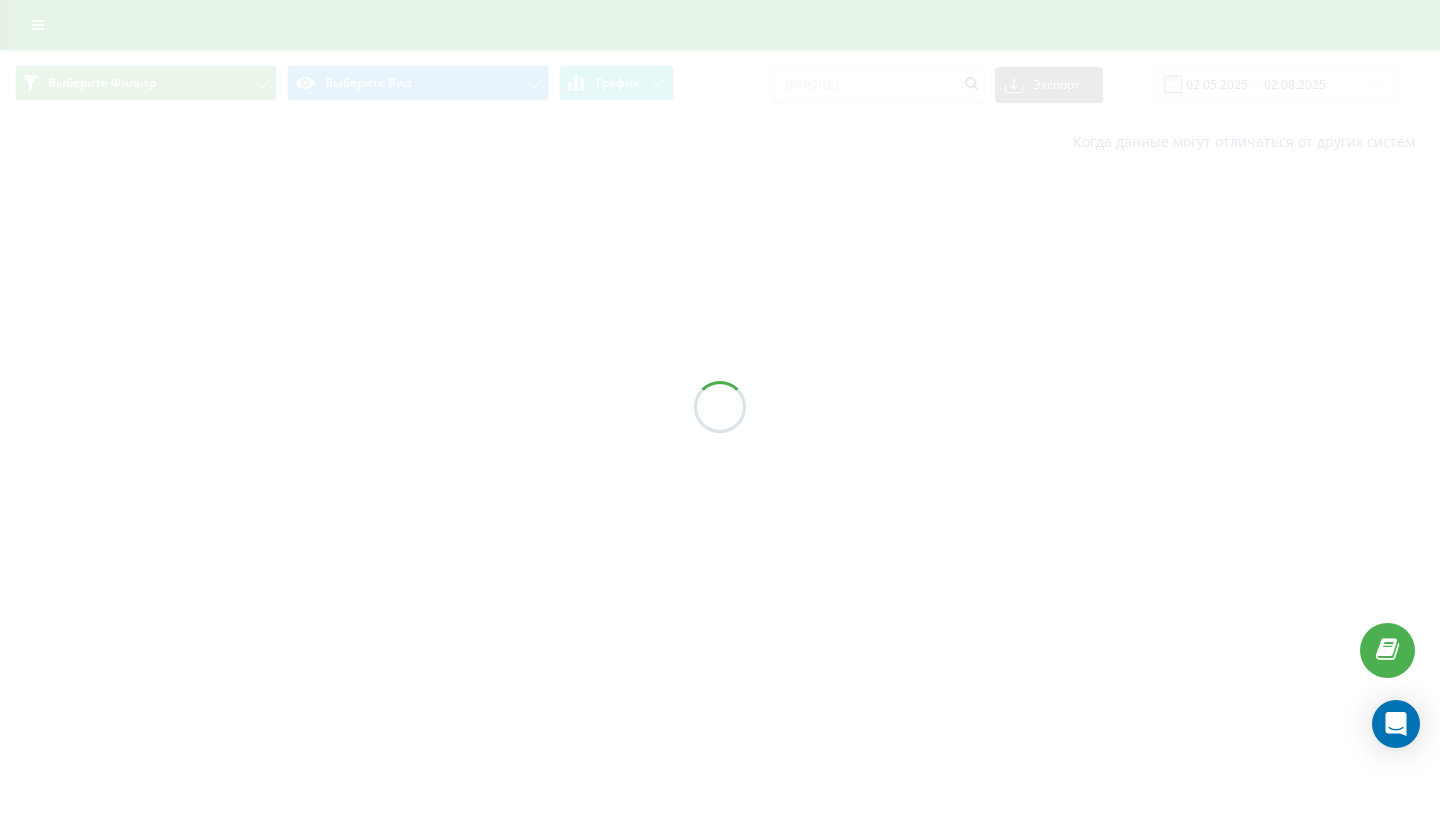 scroll, scrollTop: 0, scrollLeft: 0, axis: both 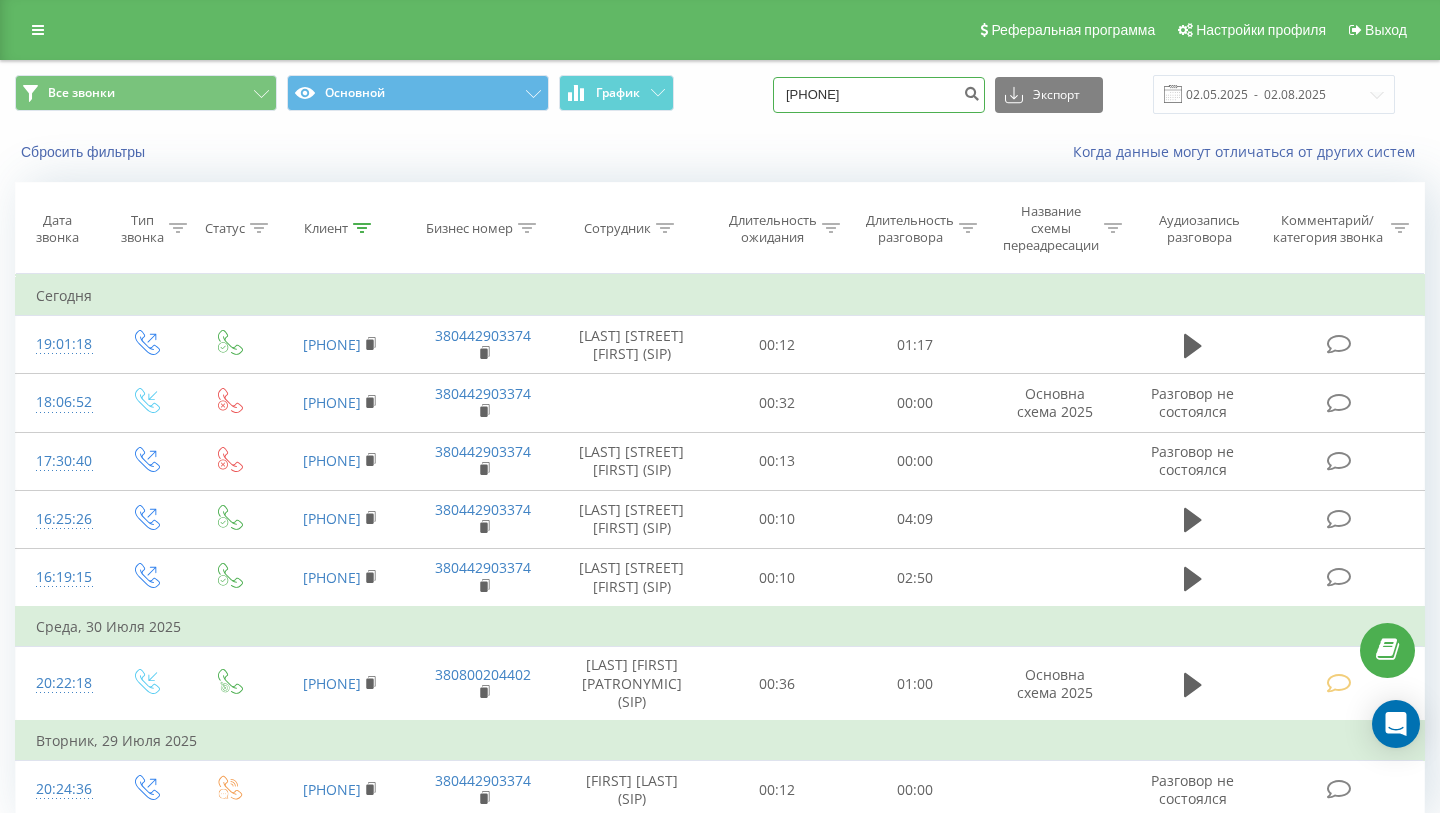click on "380960532503" at bounding box center [879, 95] 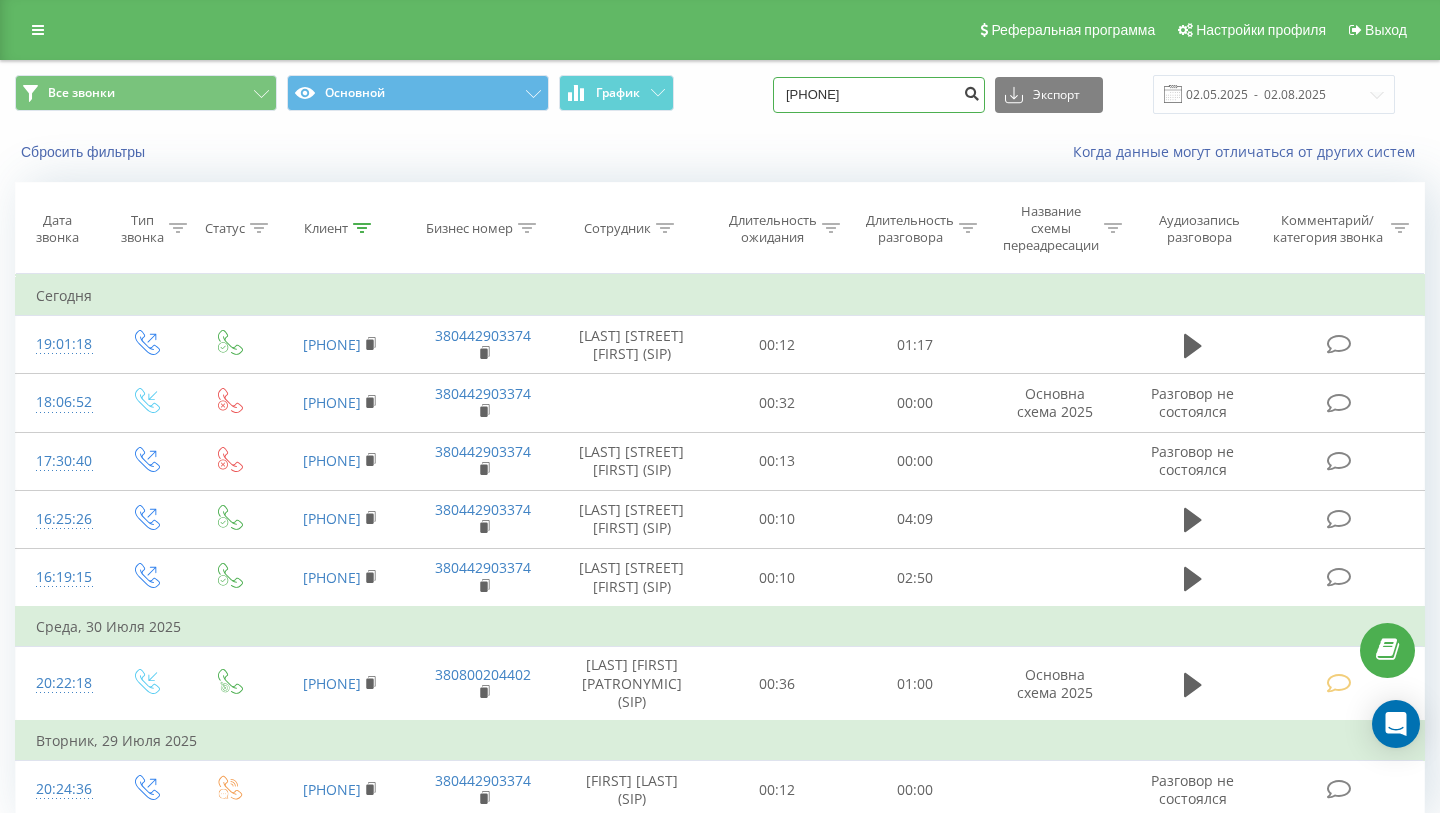 type on "380955532033" 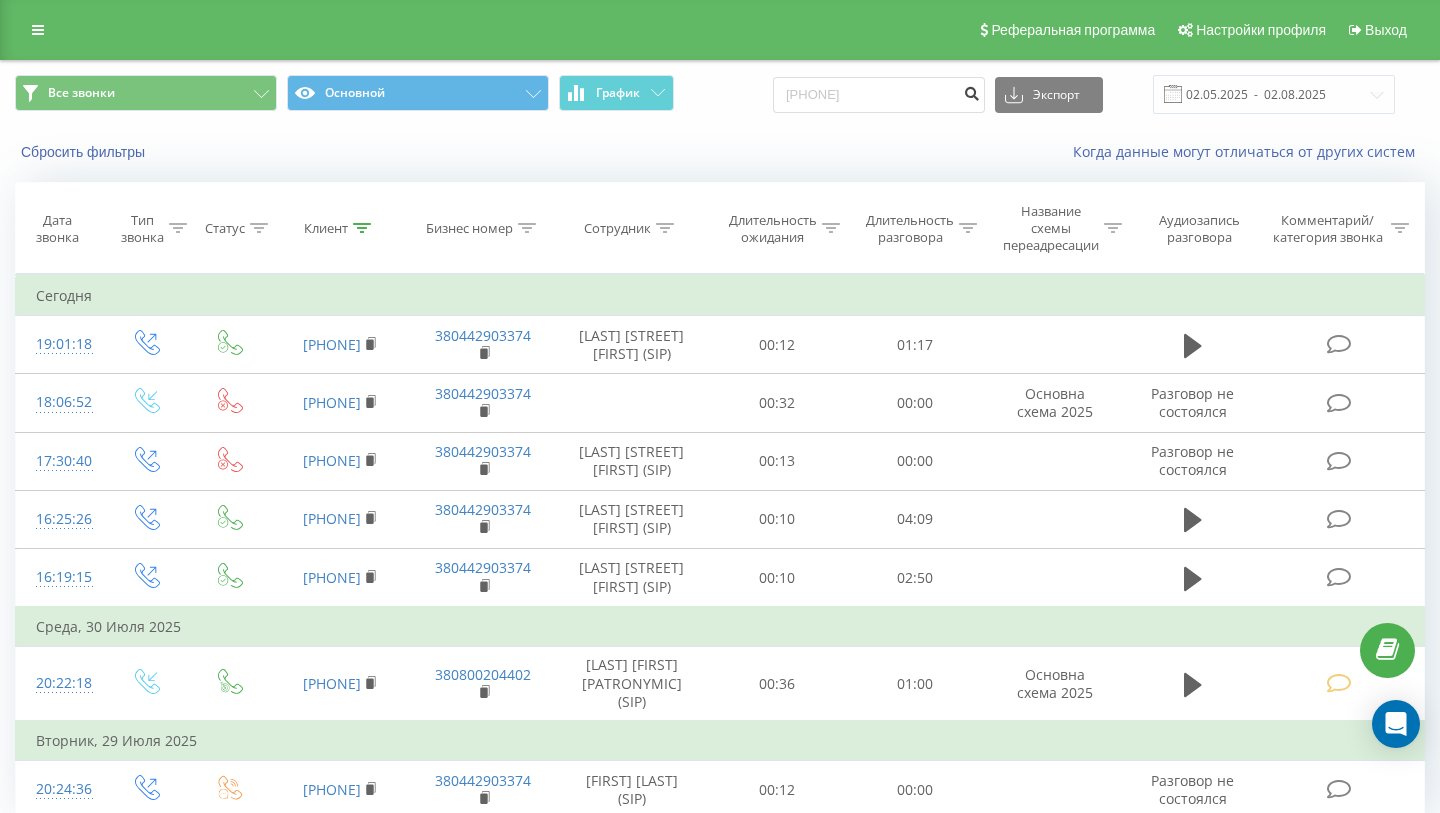 click at bounding box center [971, 91] 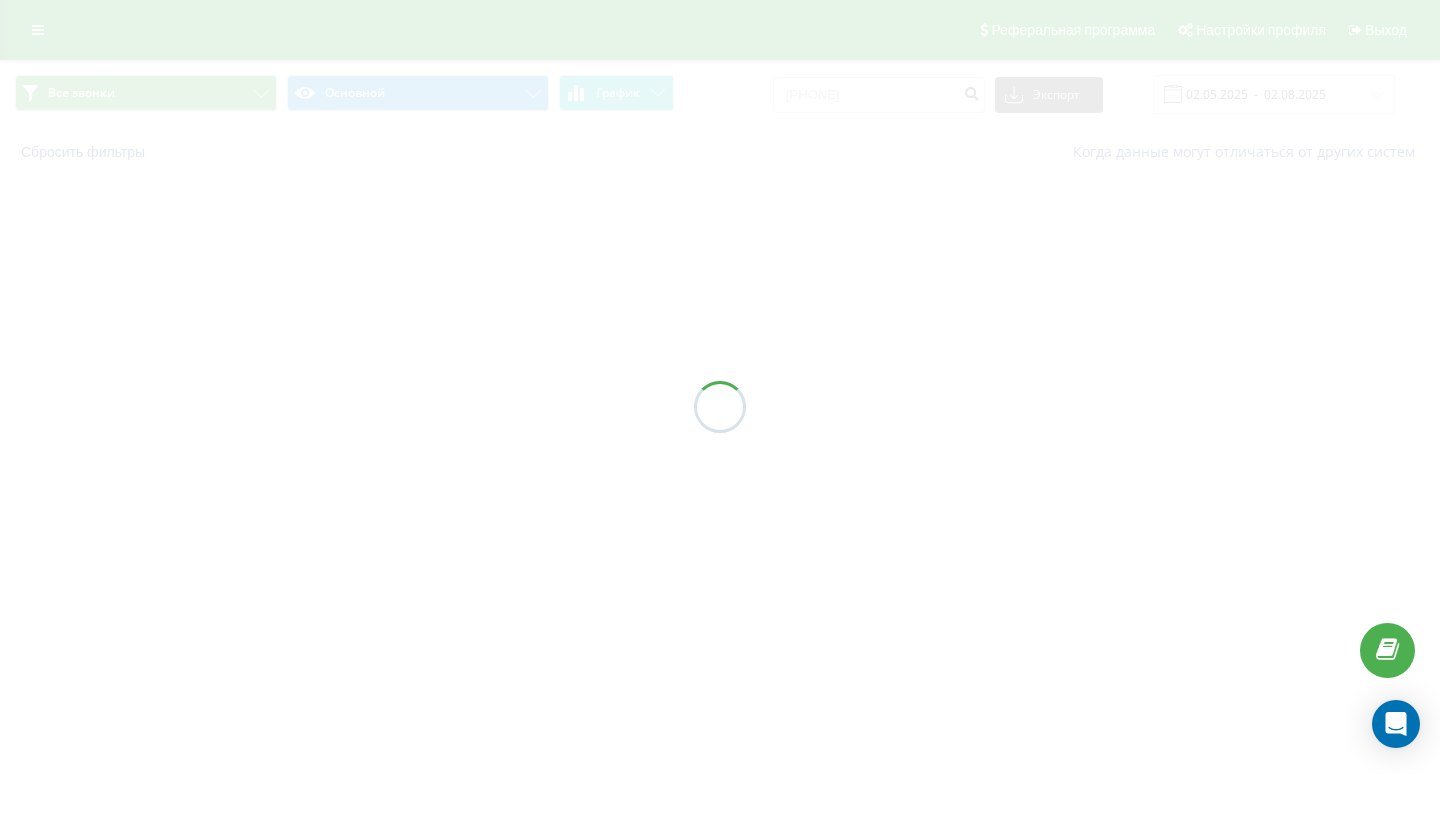 scroll, scrollTop: 0, scrollLeft: 0, axis: both 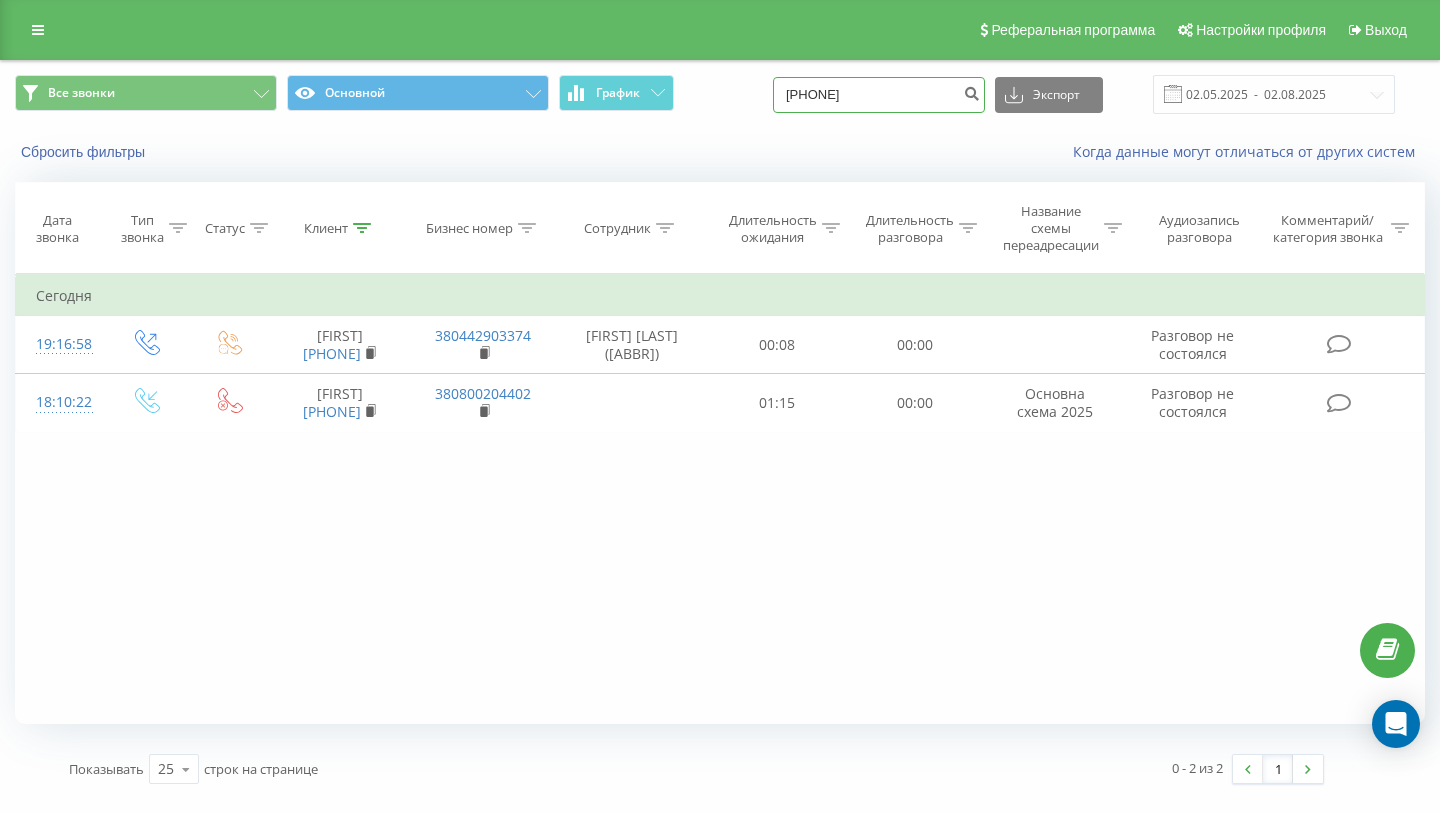 click on "[PHONE]" at bounding box center [879, 95] 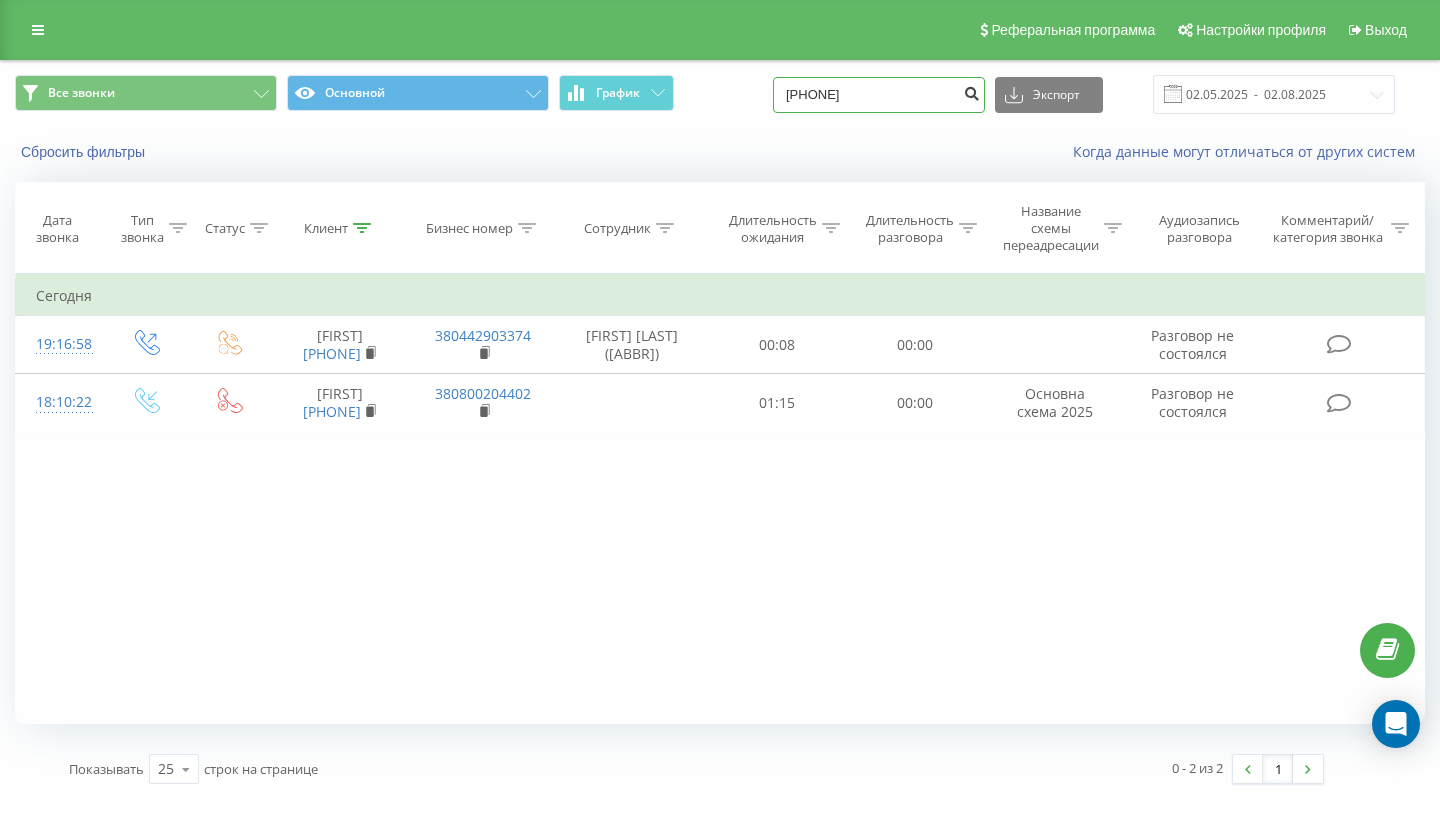 type on "[PHONE]" 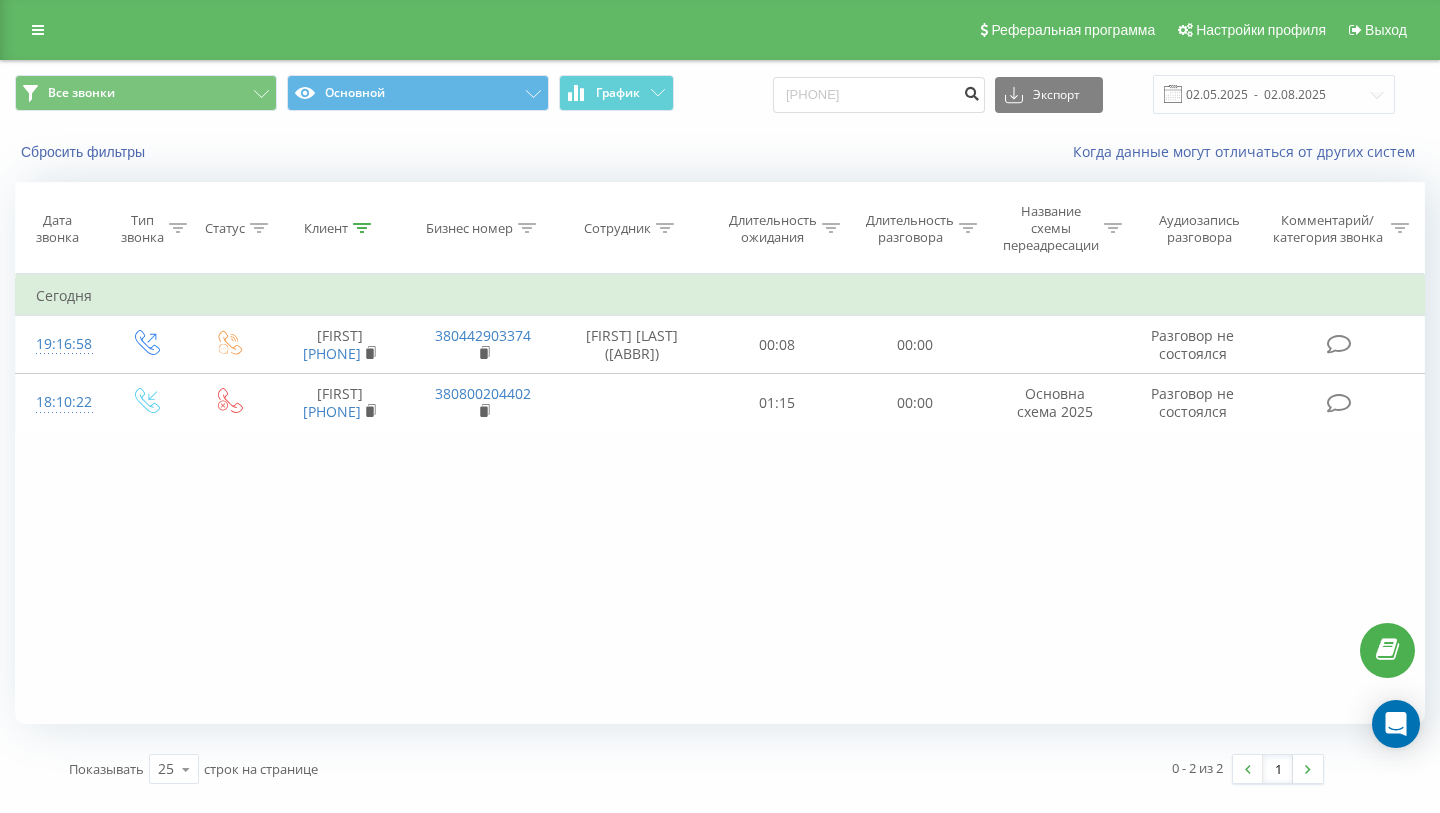 click at bounding box center (971, 95) 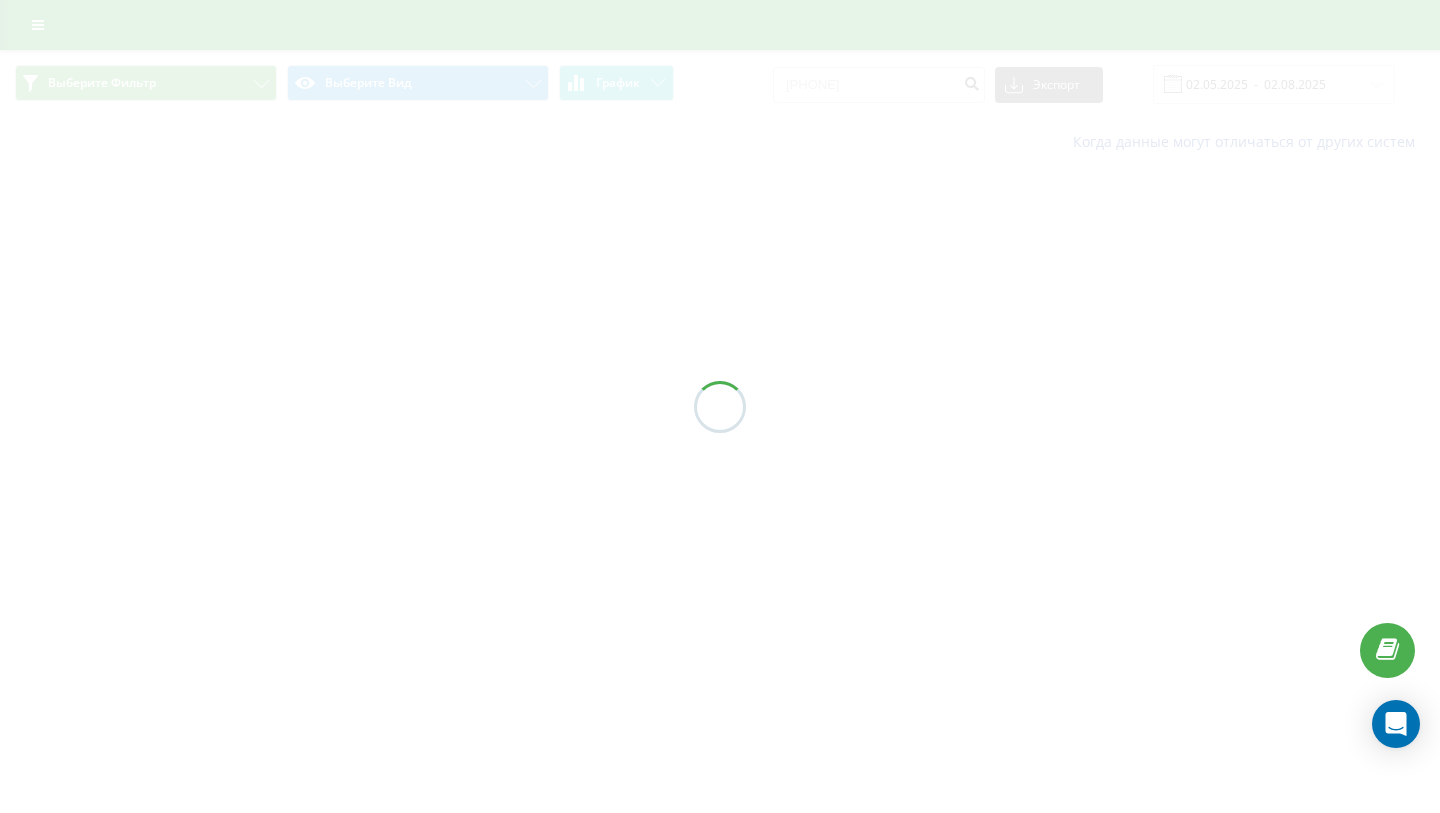 scroll, scrollTop: 0, scrollLeft: 0, axis: both 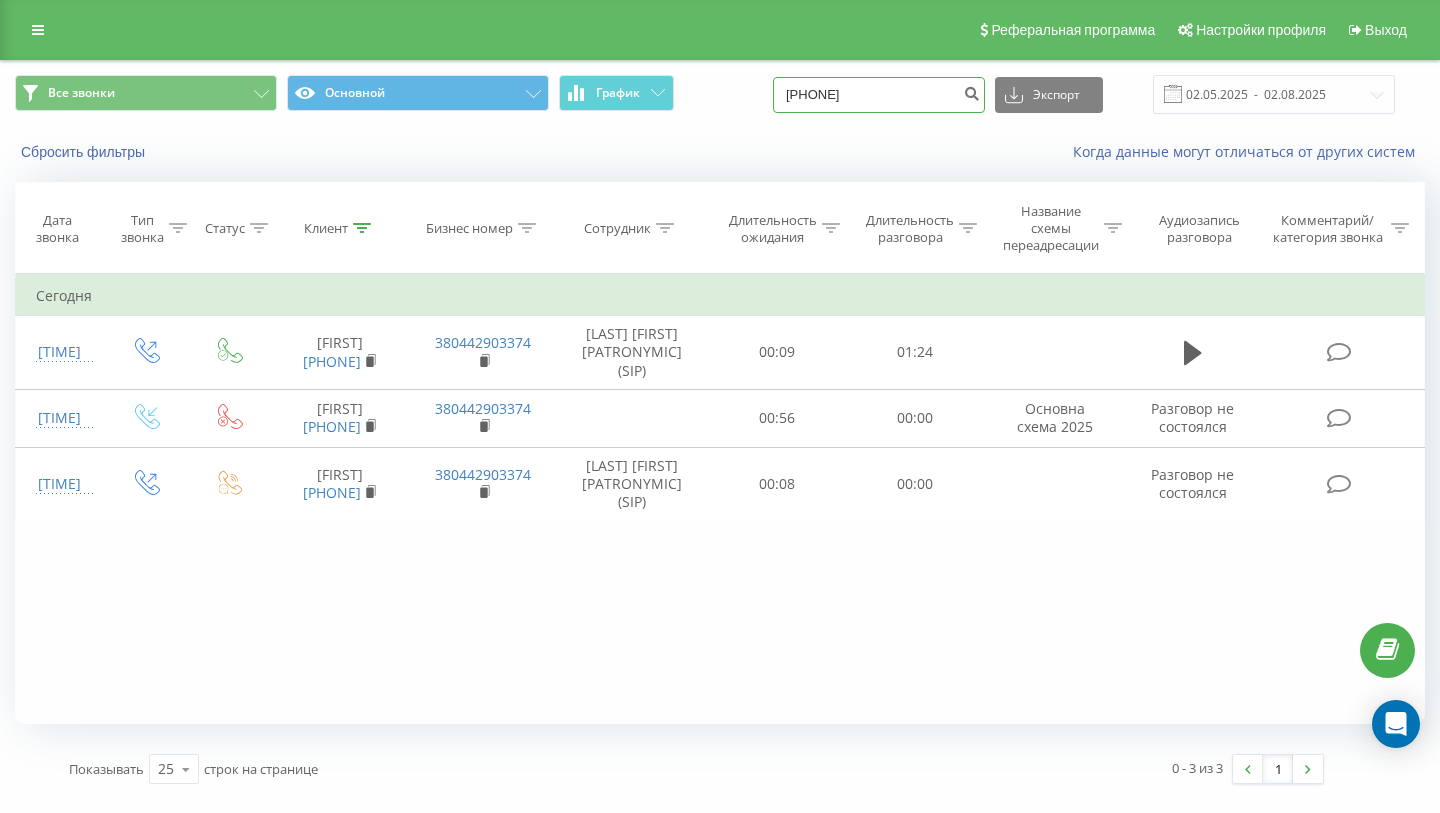 click on "380671089094" at bounding box center (879, 95) 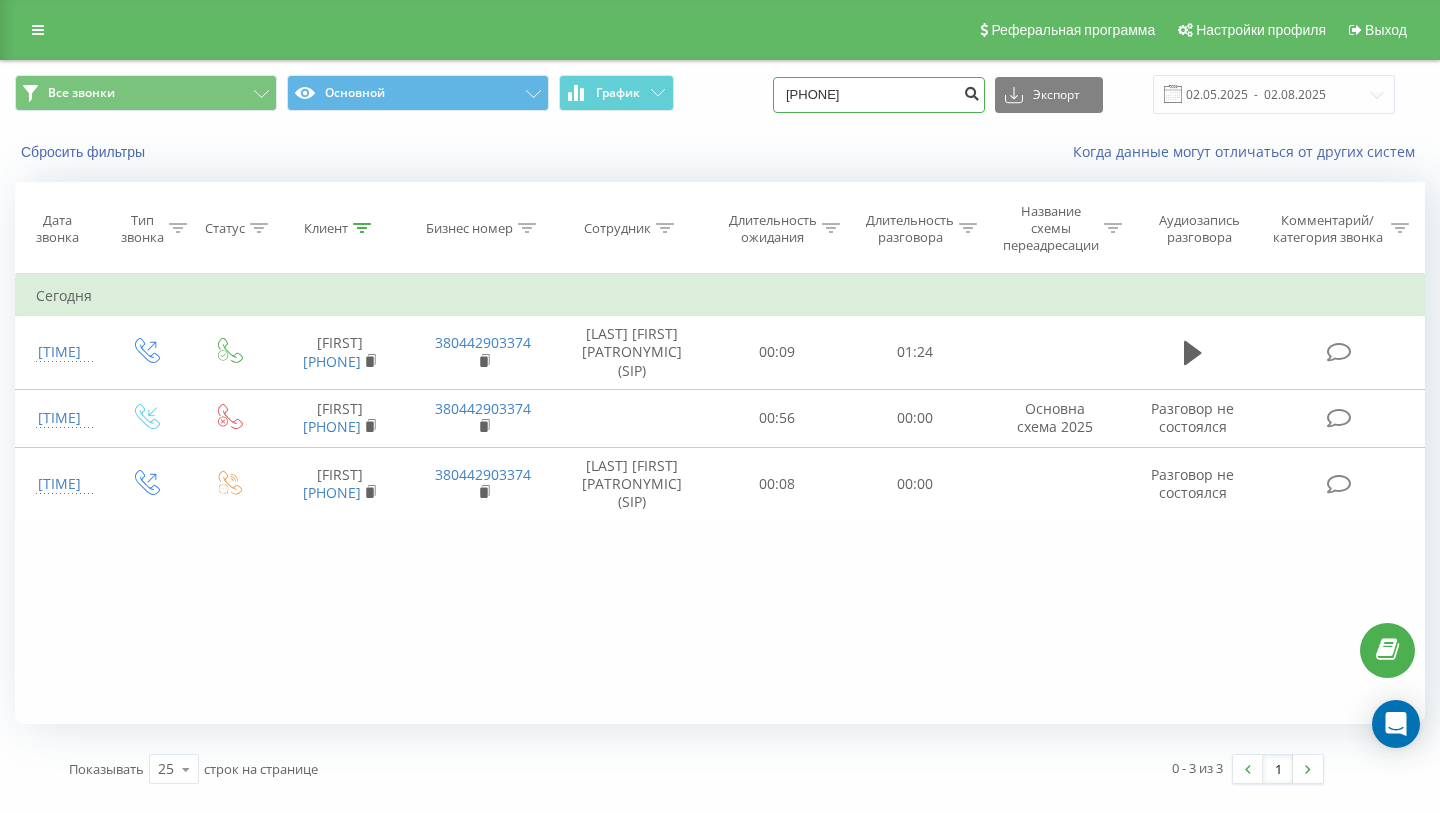type on "380677974470" 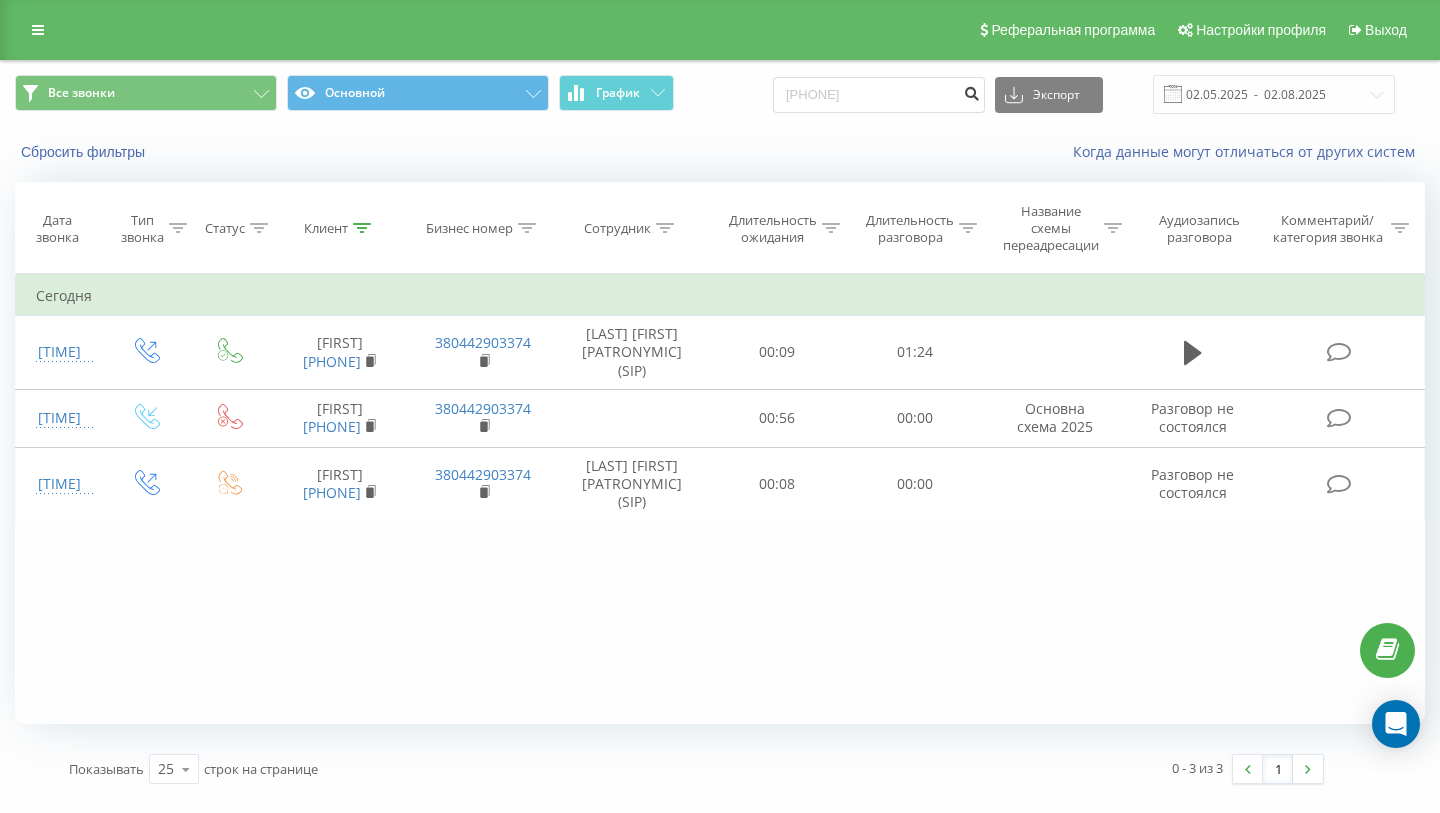 click at bounding box center [971, 91] 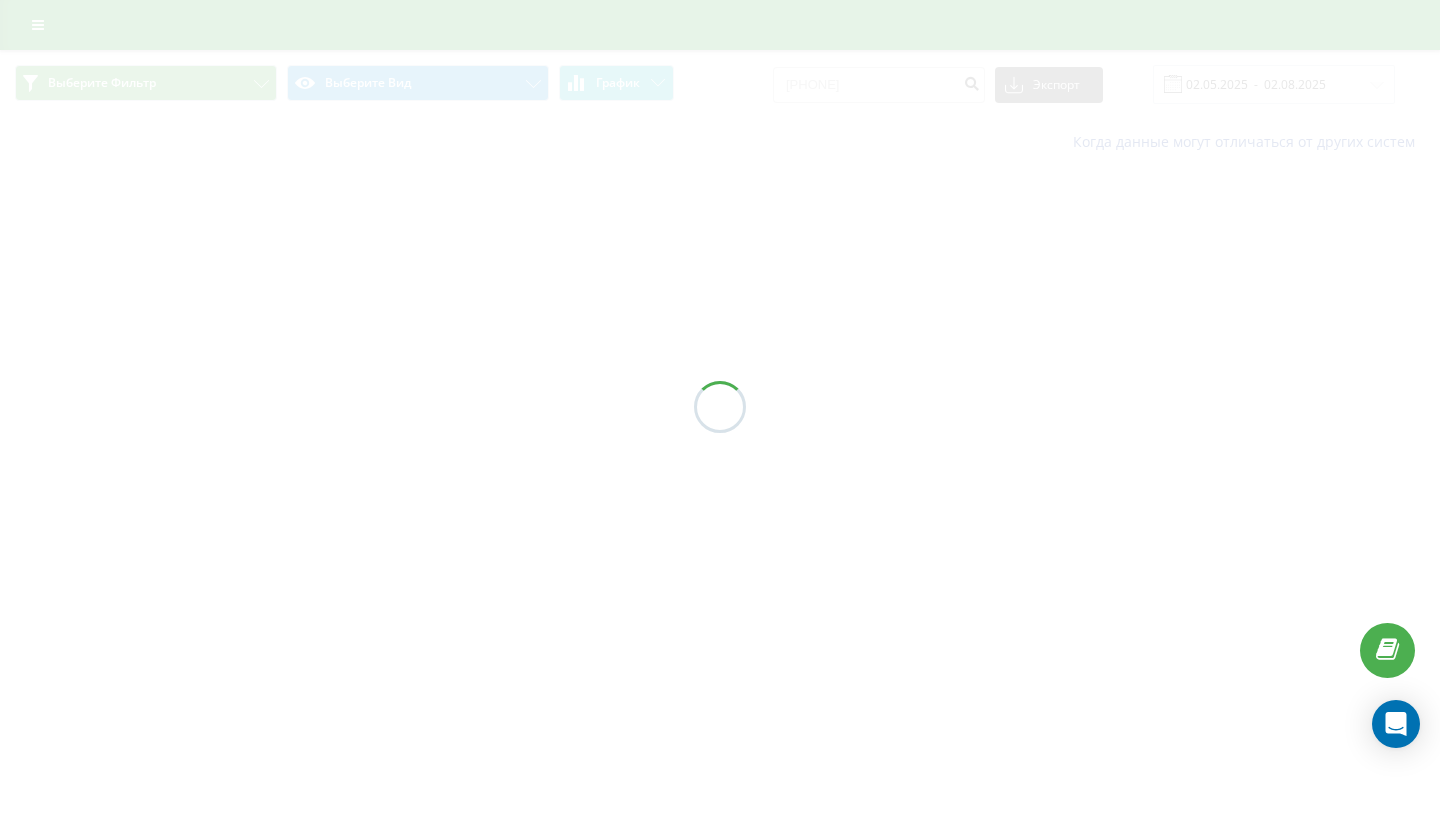 scroll, scrollTop: 0, scrollLeft: 0, axis: both 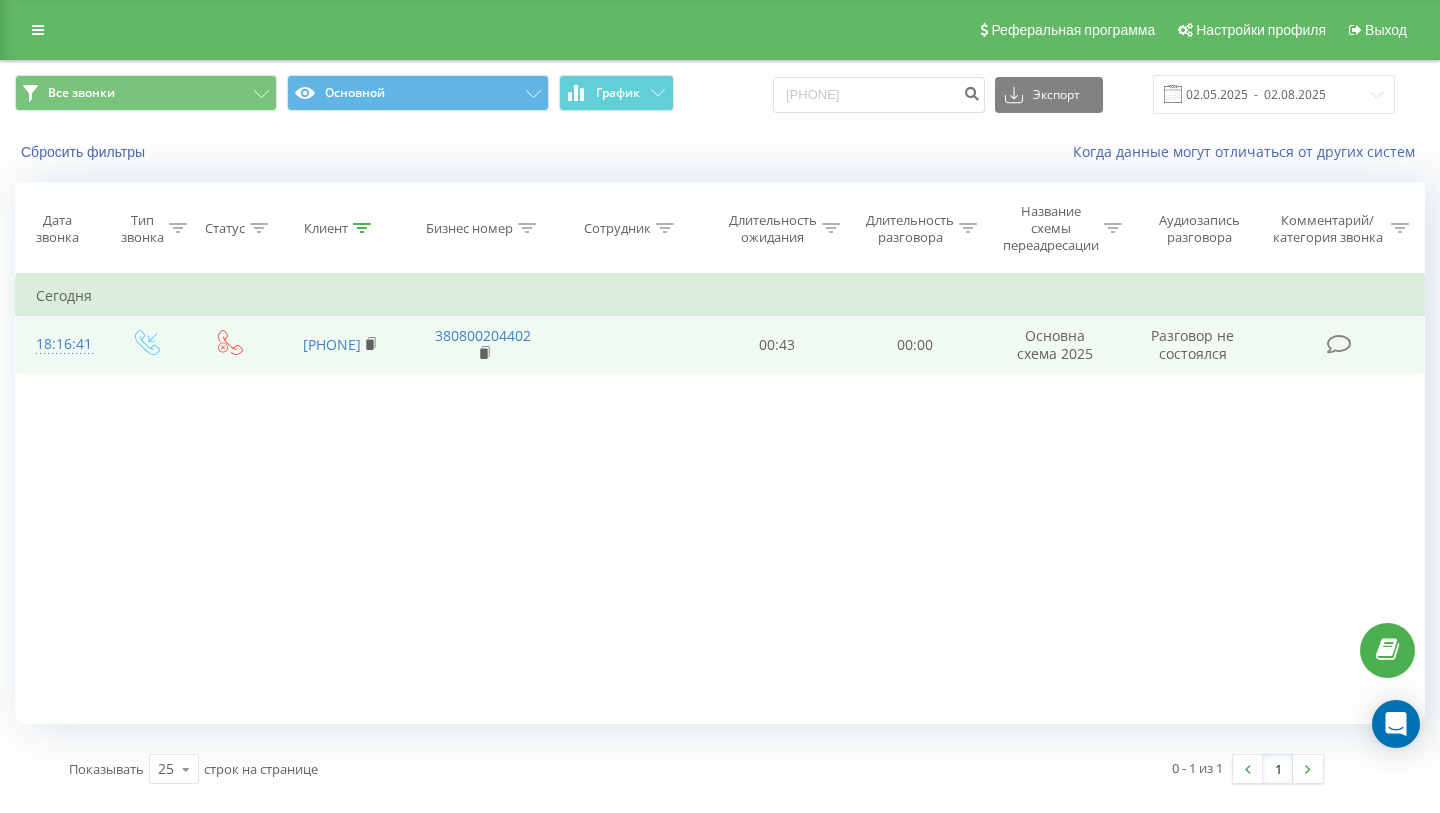 click on "380677974470" at bounding box center [340, 345] 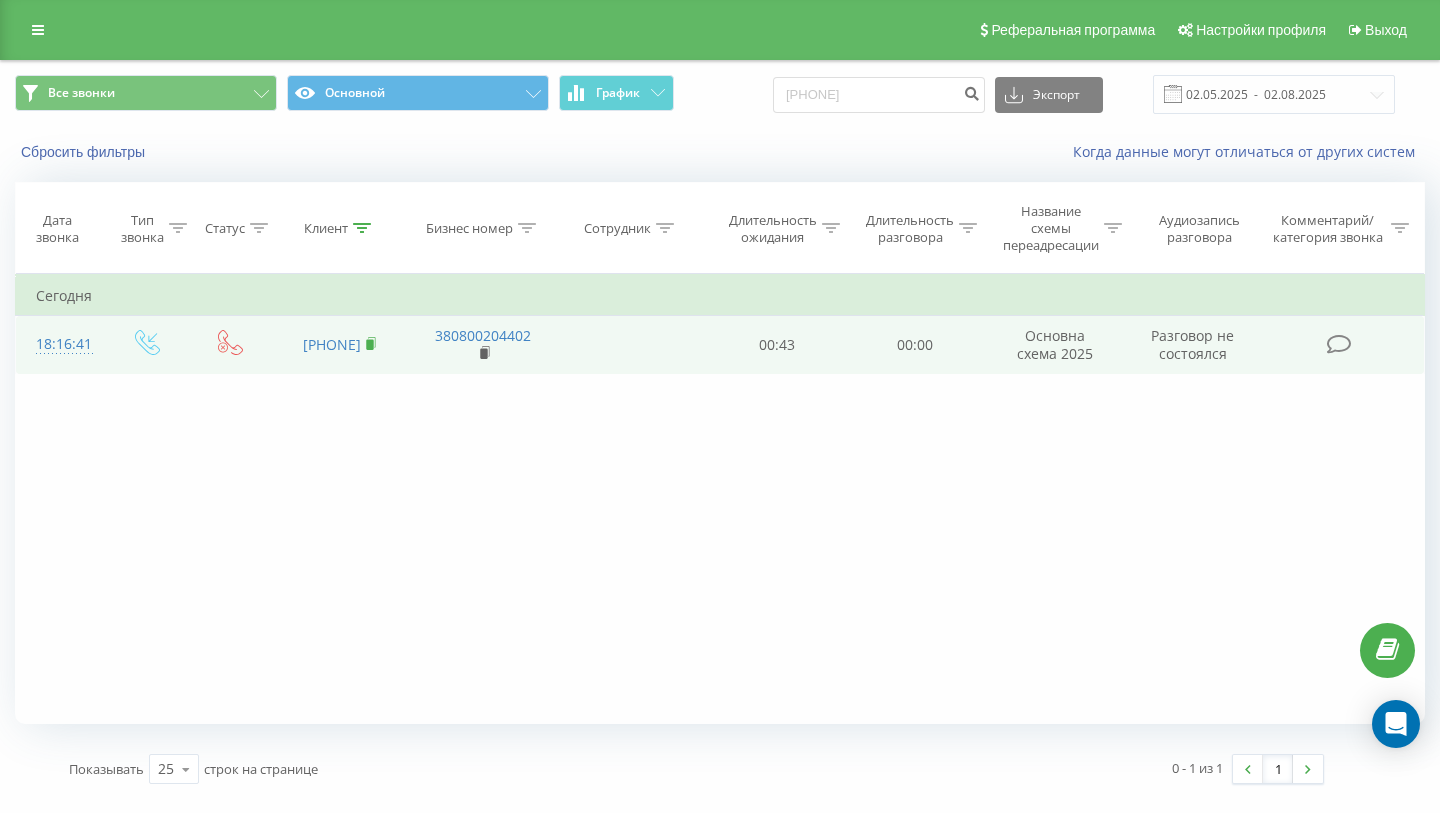 click 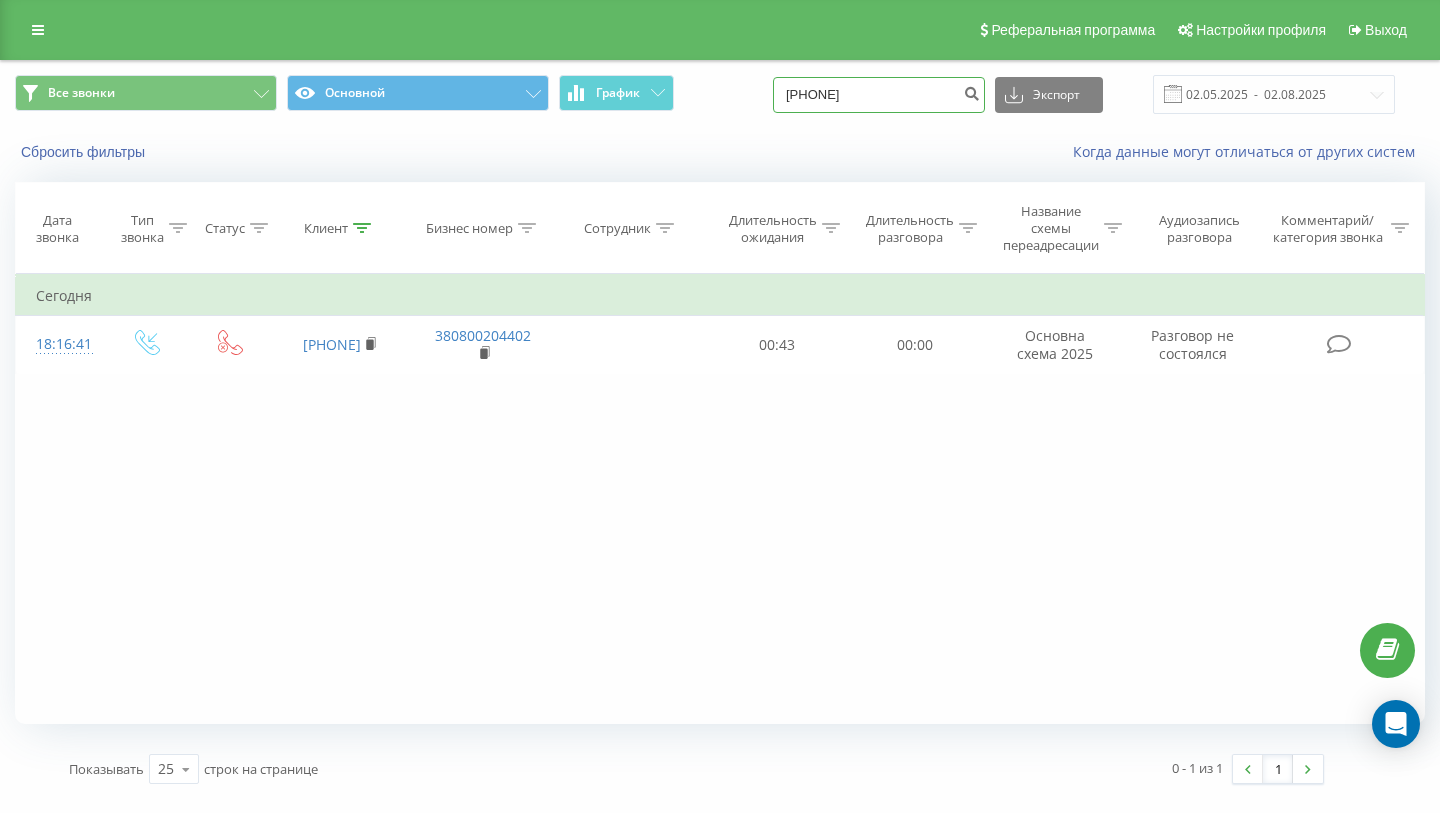 click on "380677974470" at bounding box center [879, 95] 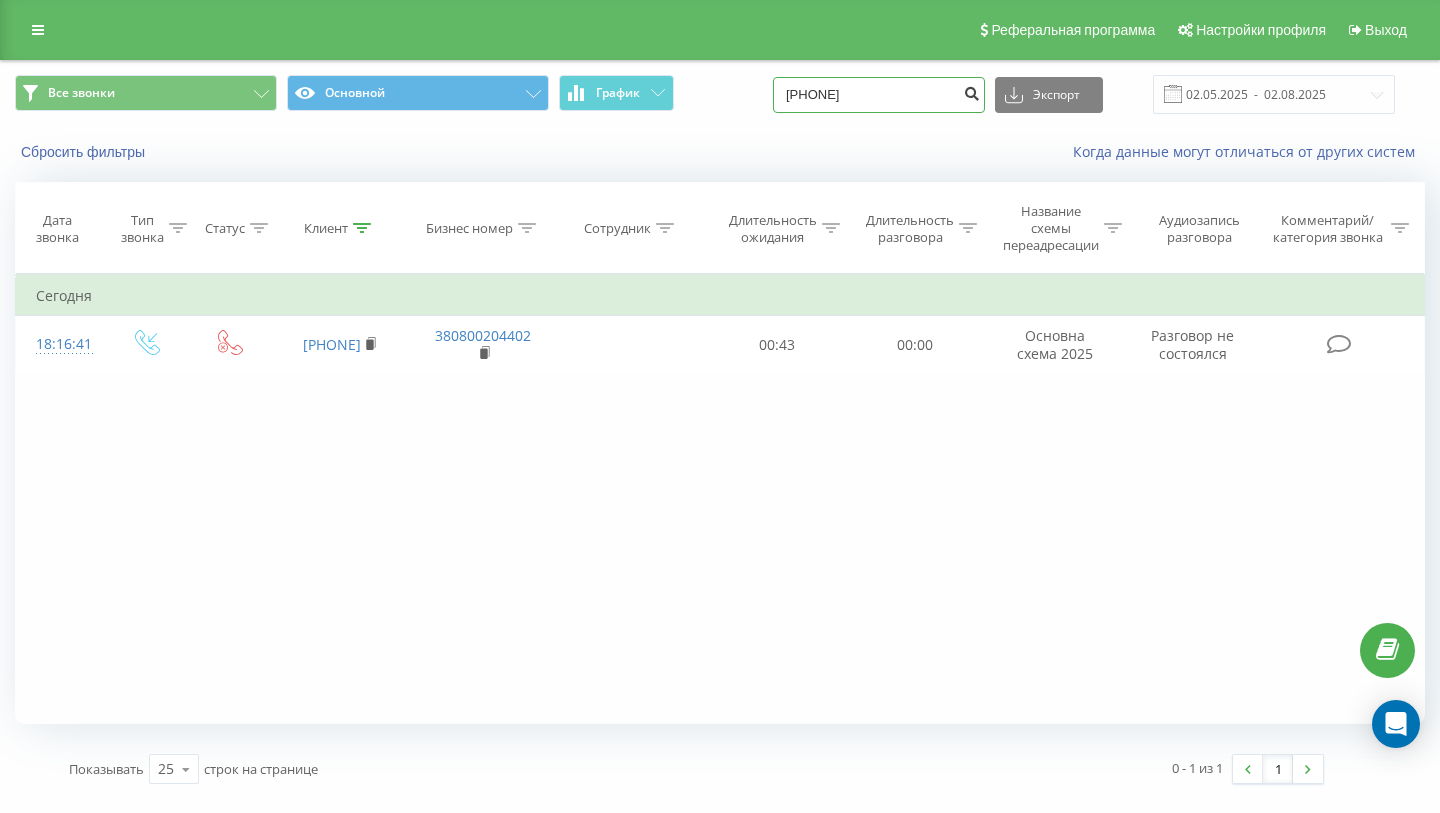 type on "[PHONE]" 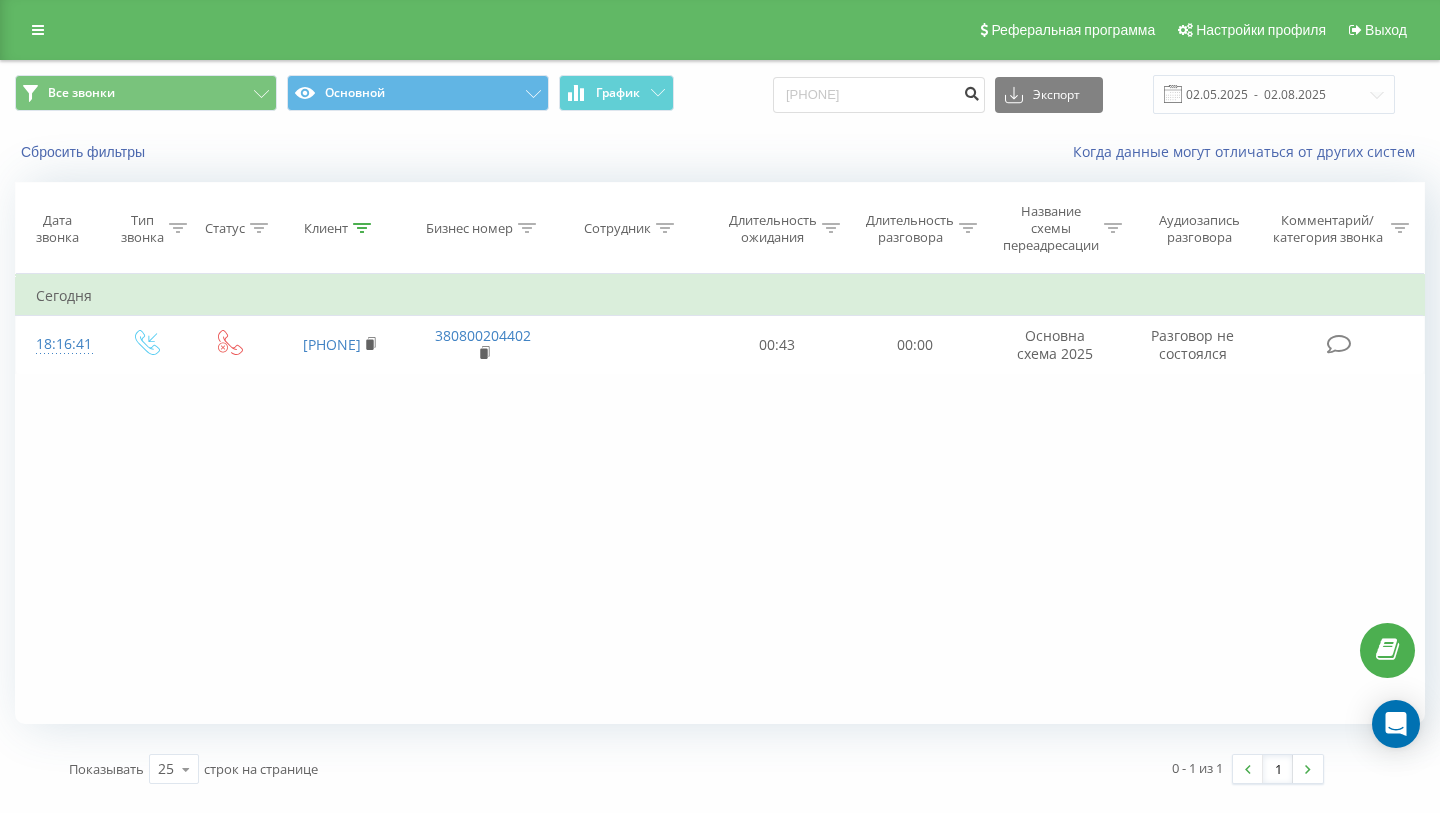 click at bounding box center (971, 91) 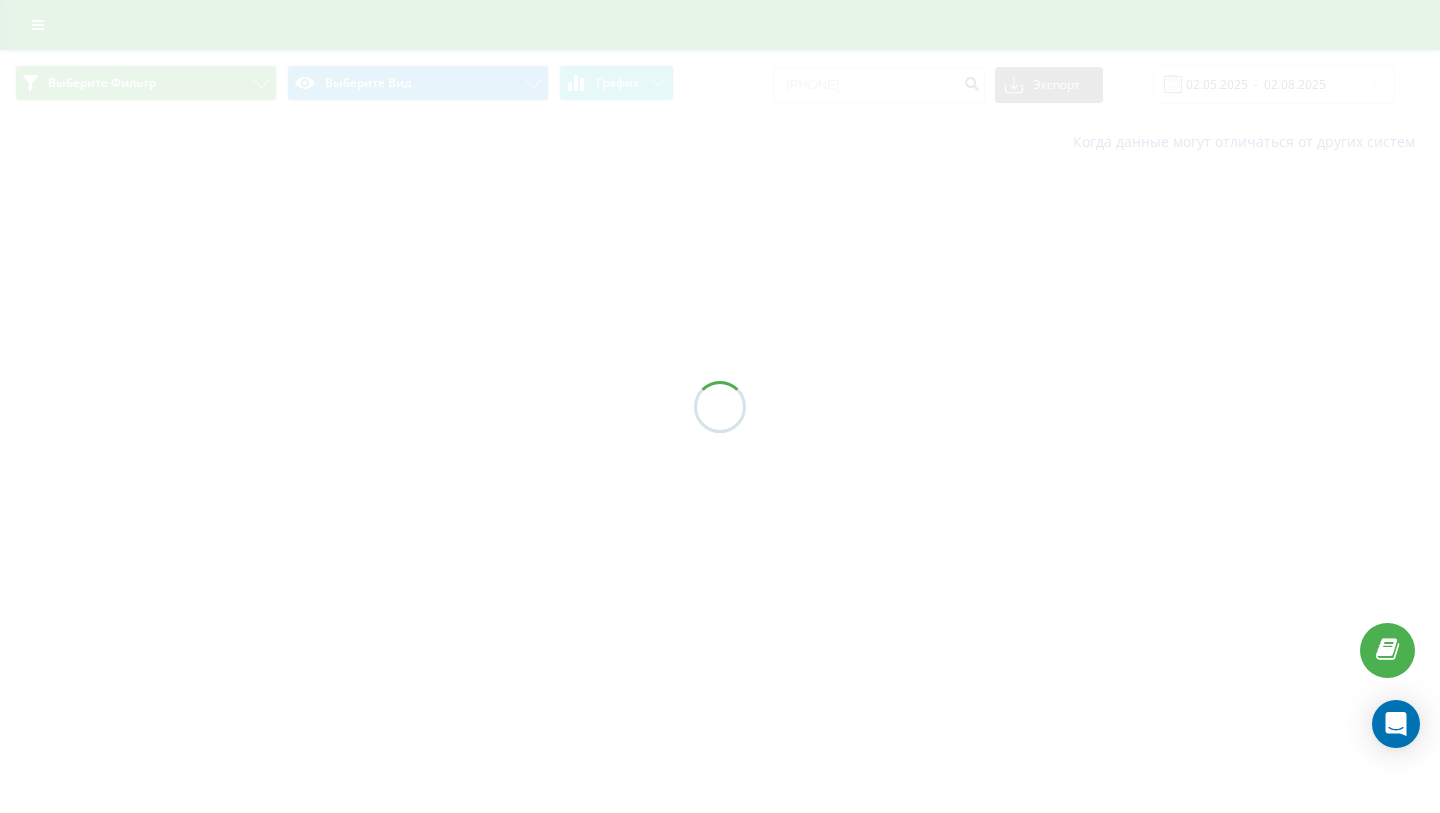 scroll, scrollTop: 0, scrollLeft: 0, axis: both 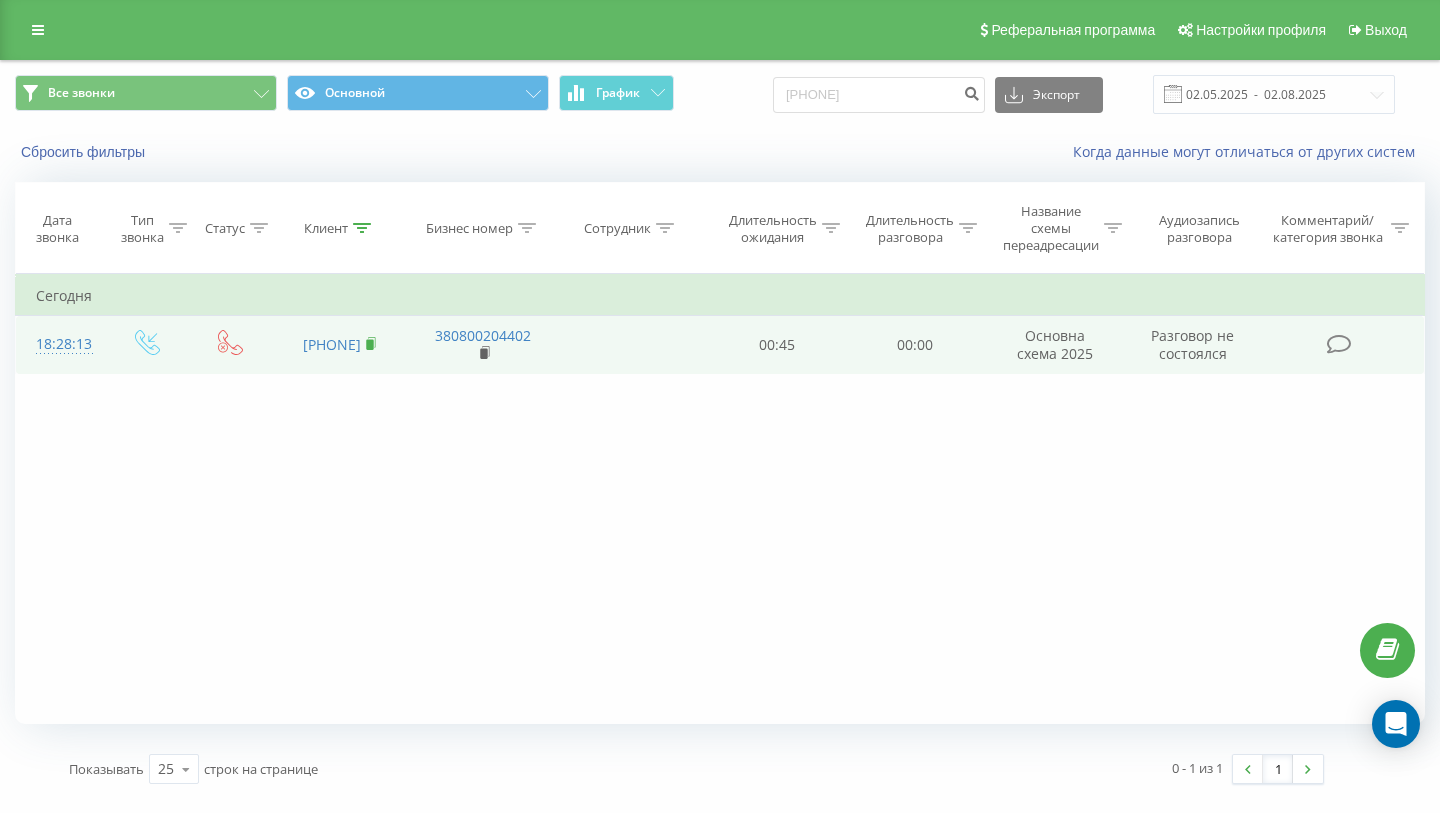 click at bounding box center [371, 344] 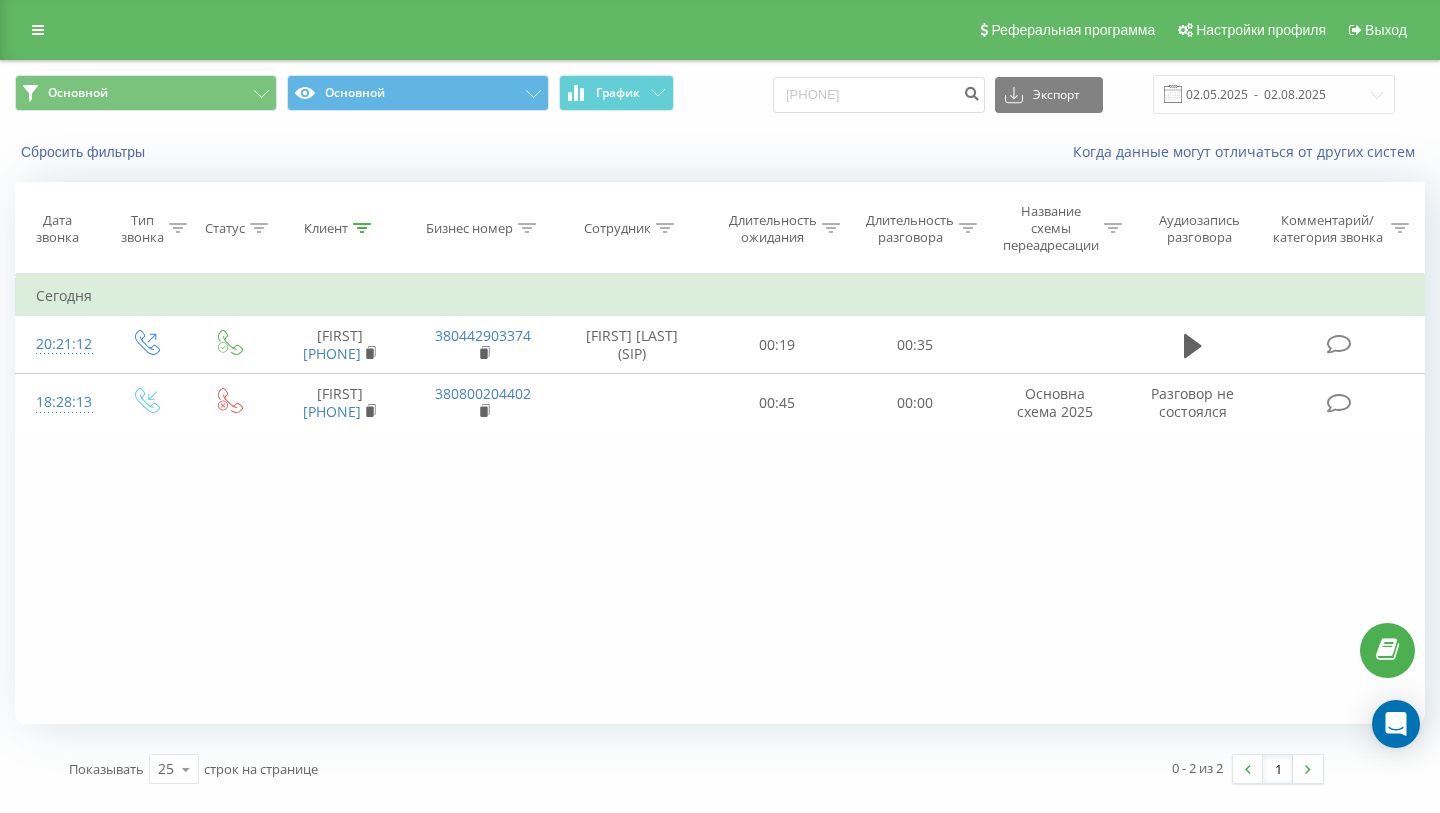 scroll, scrollTop: 0, scrollLeft: 0, axis: both 